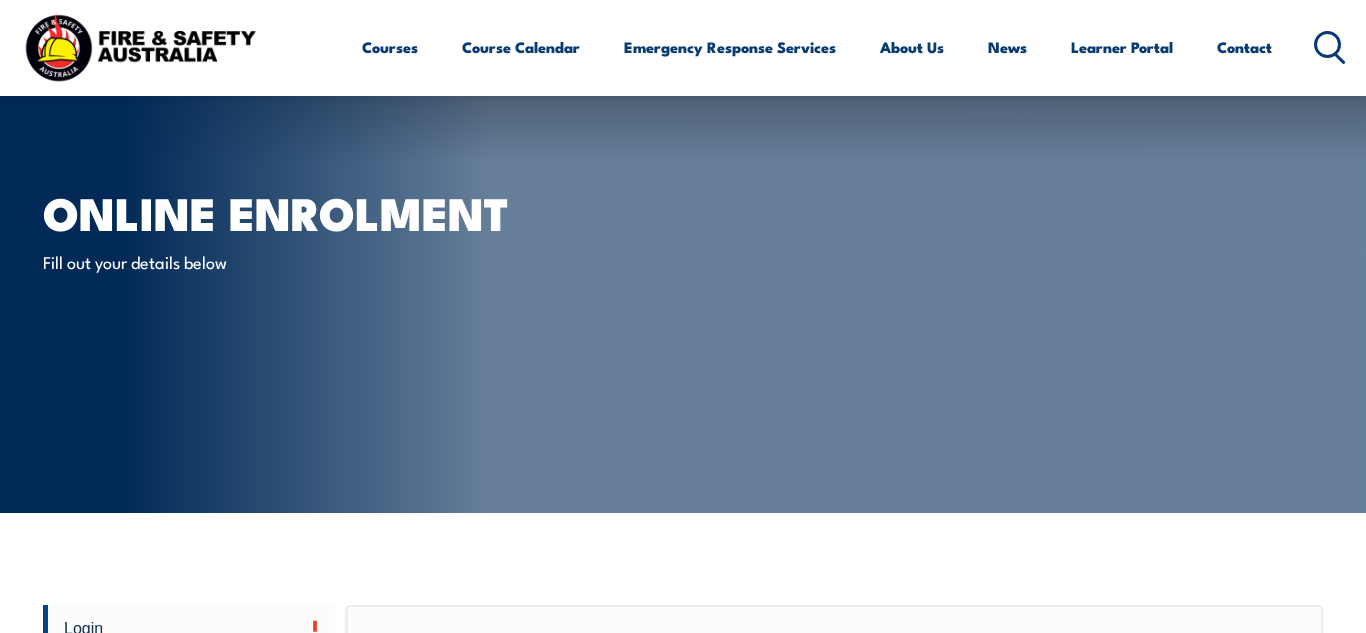 scroll, scrollTop: 321, scrollLeft: 0, axis: vertical 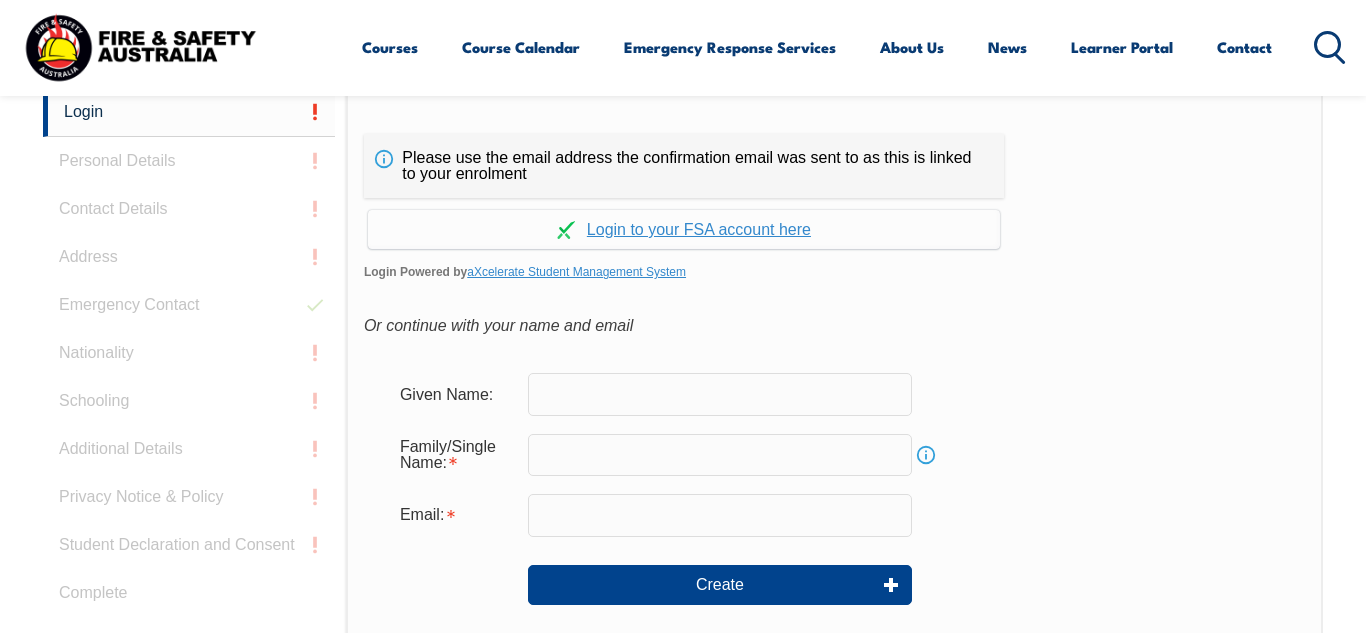 click at bounding box center (720, 394) 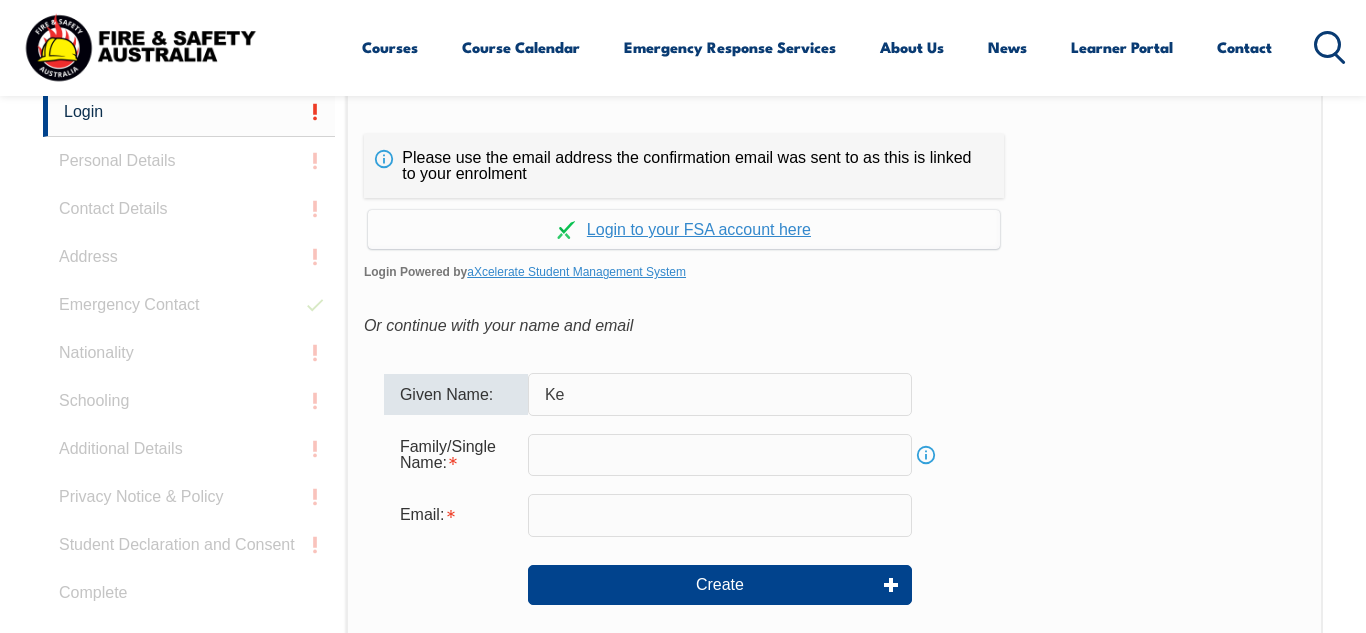 type on "Kel" 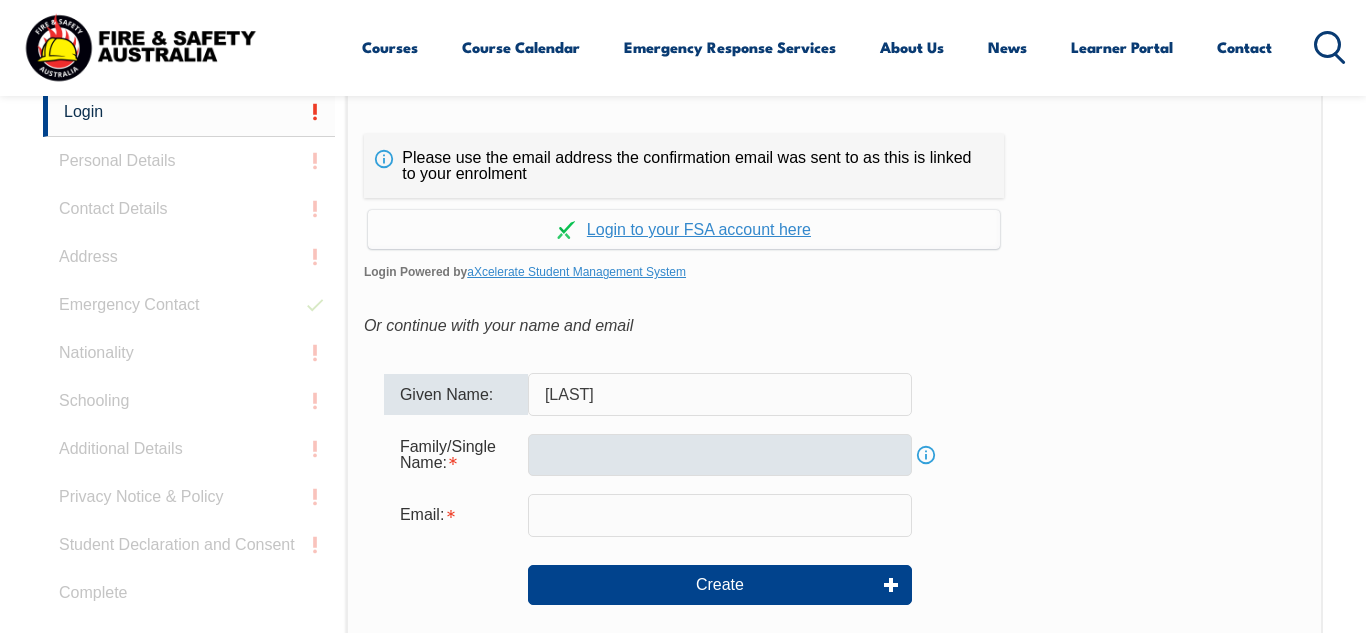 type on "[LAST]" 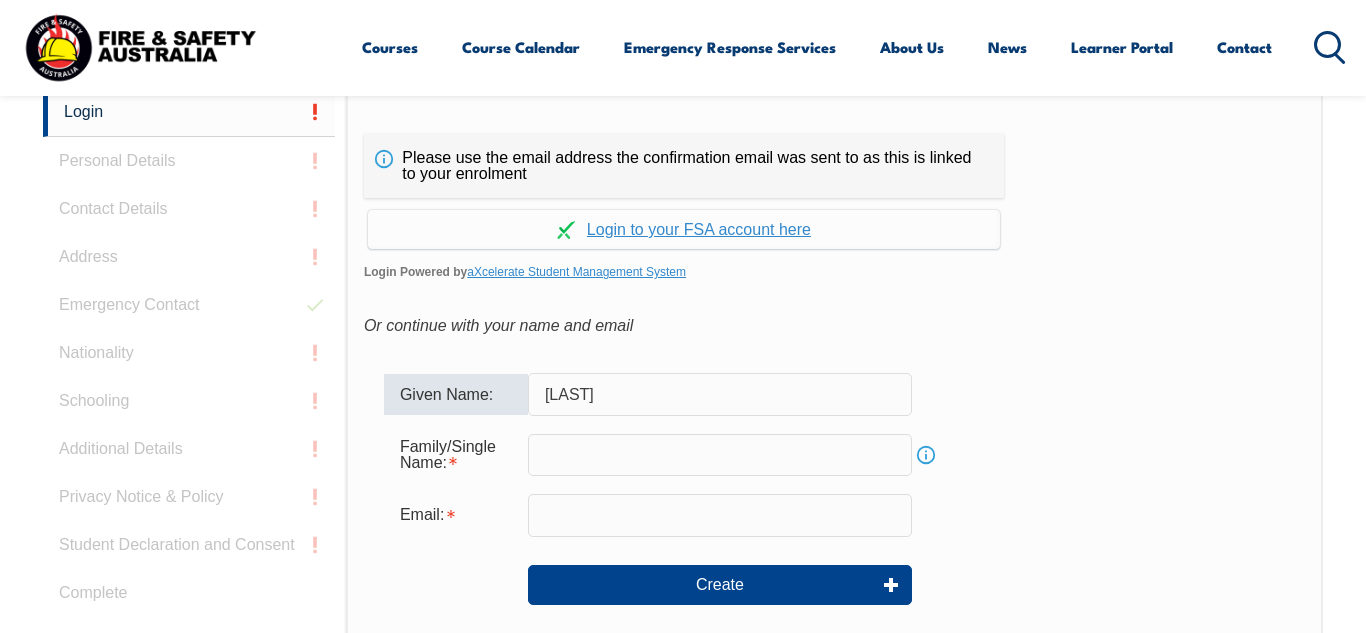 click at bounding box center [720, 455] 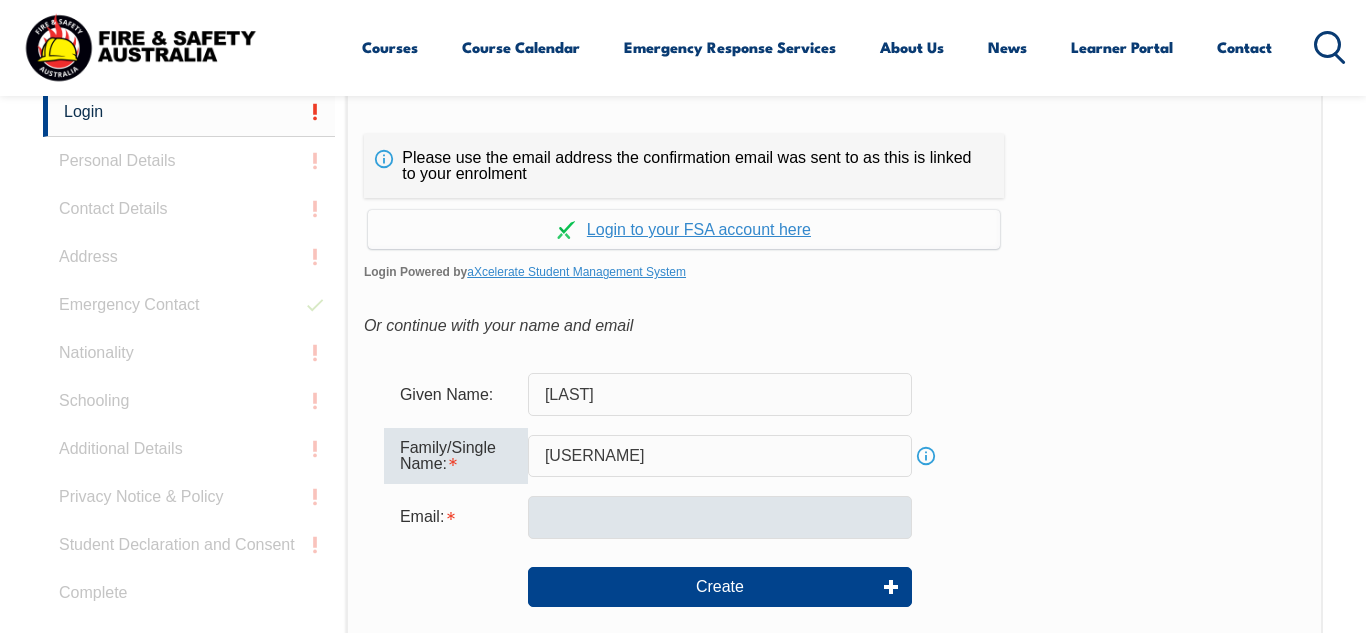 type on "[LAST]" 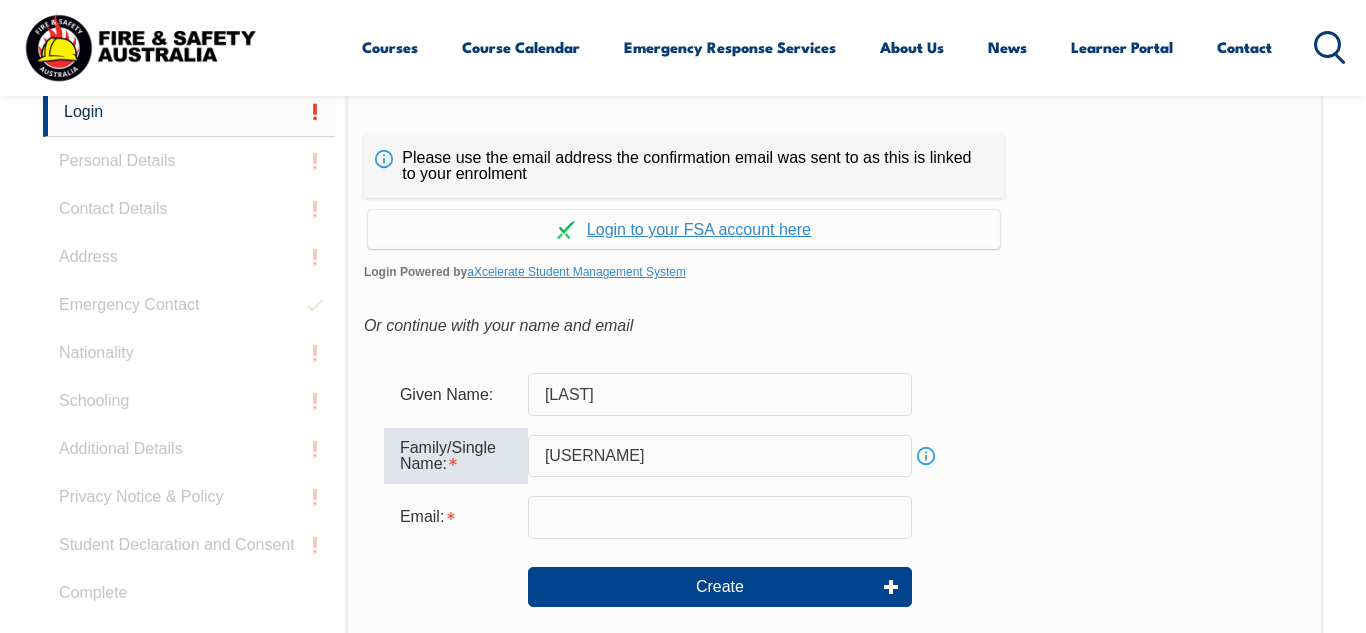 click at bounding box center [720, 517] 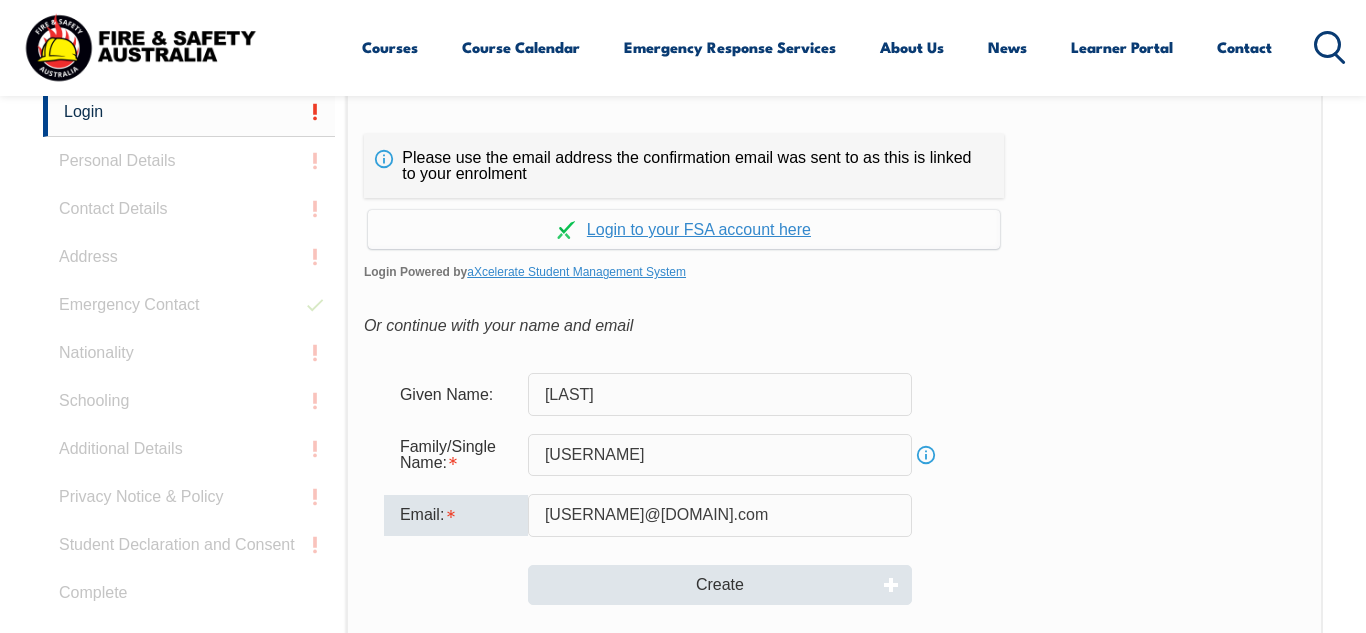 type on "[EMAIL]" 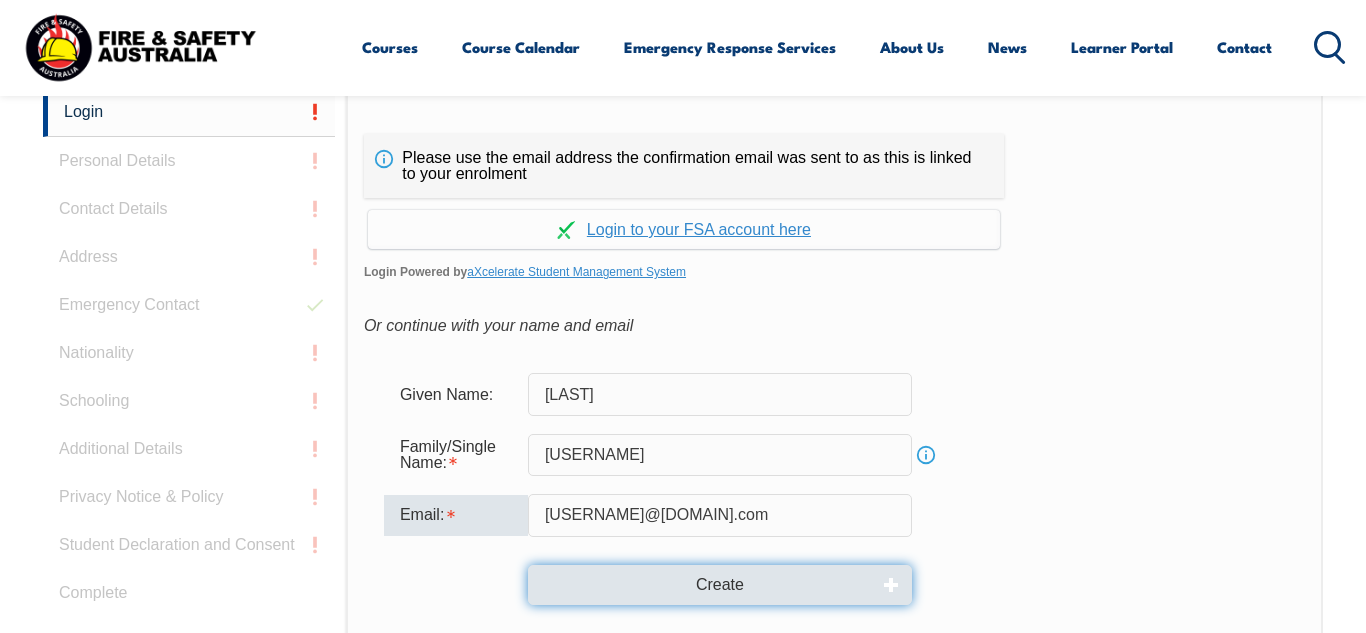 click on "Create" at bounding box center (720, 585) 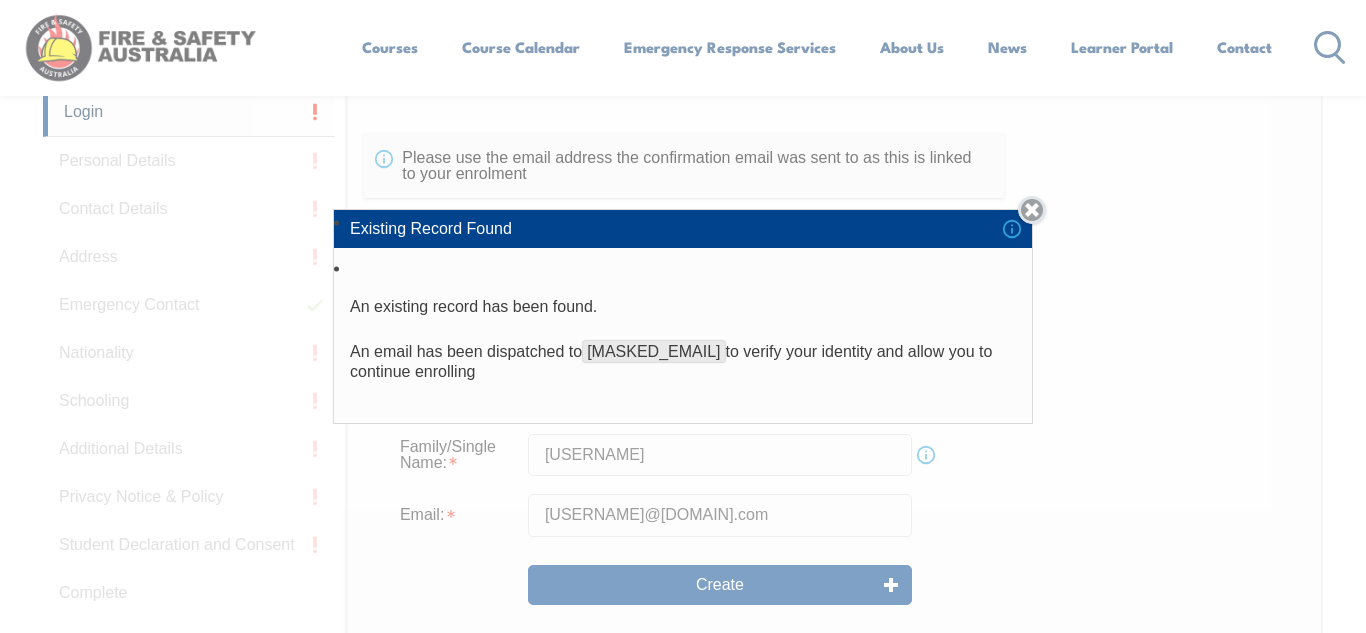 click on "Close" at bounding box center [1032, 210] 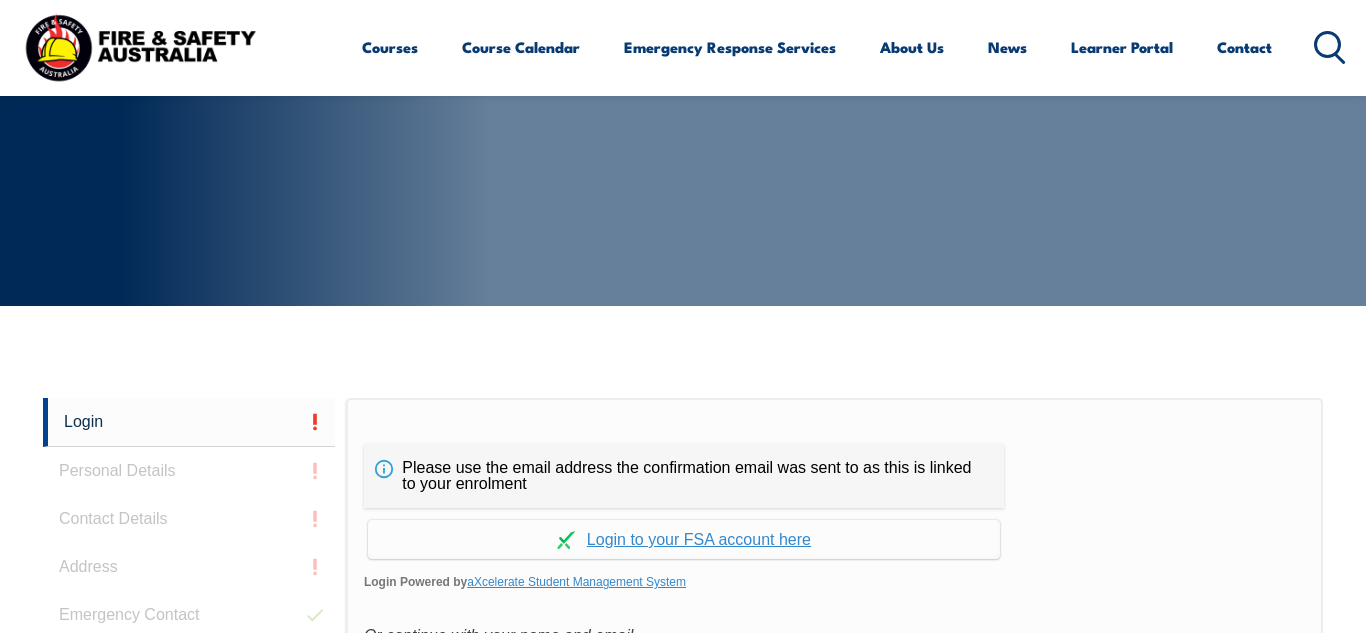 scroll, scrollTop: 208, scrollLeft: 0, axis: vertical 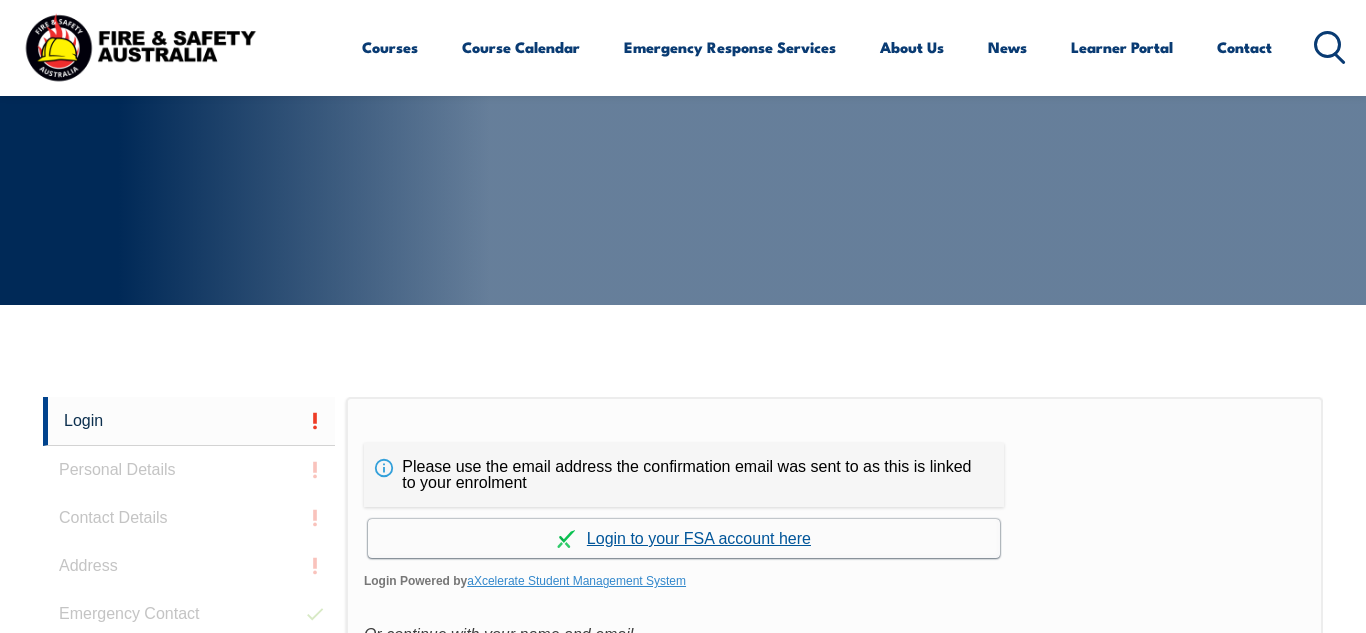 click on "Continue with aXcelerate" at bounding box center (684, 538) 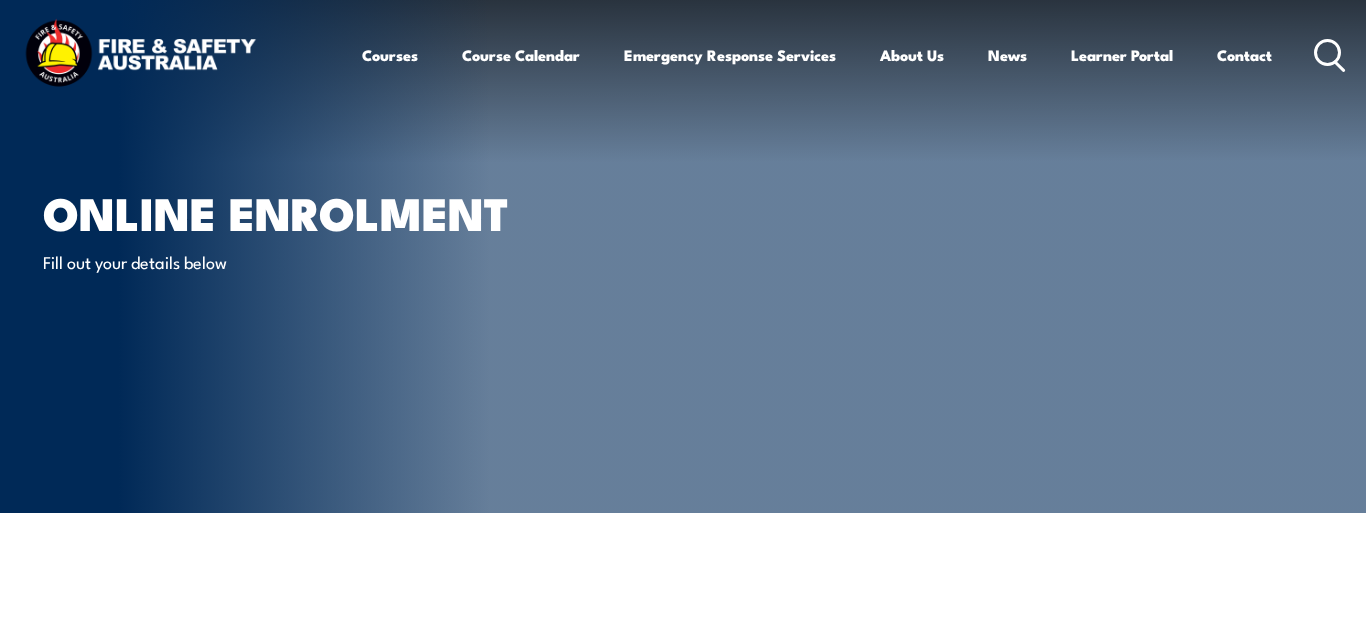 scroll, scrollTop: 0, scrollLeft: 0, axis: both 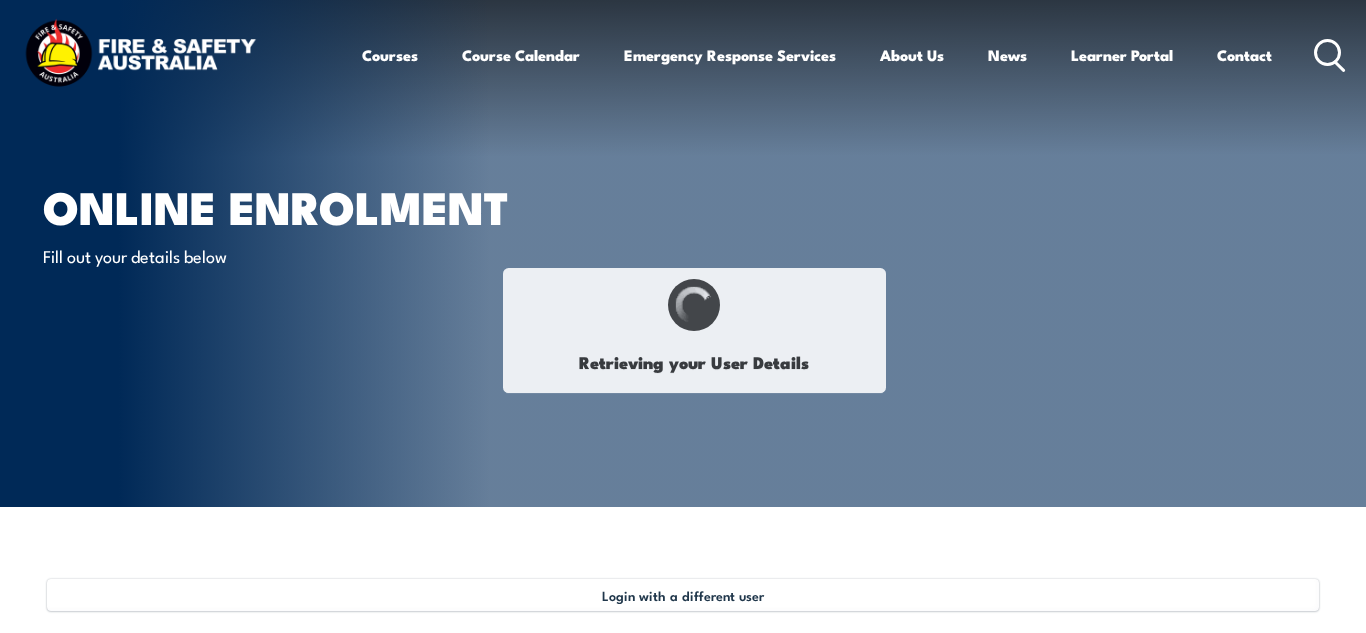 type on "[FIRST]" 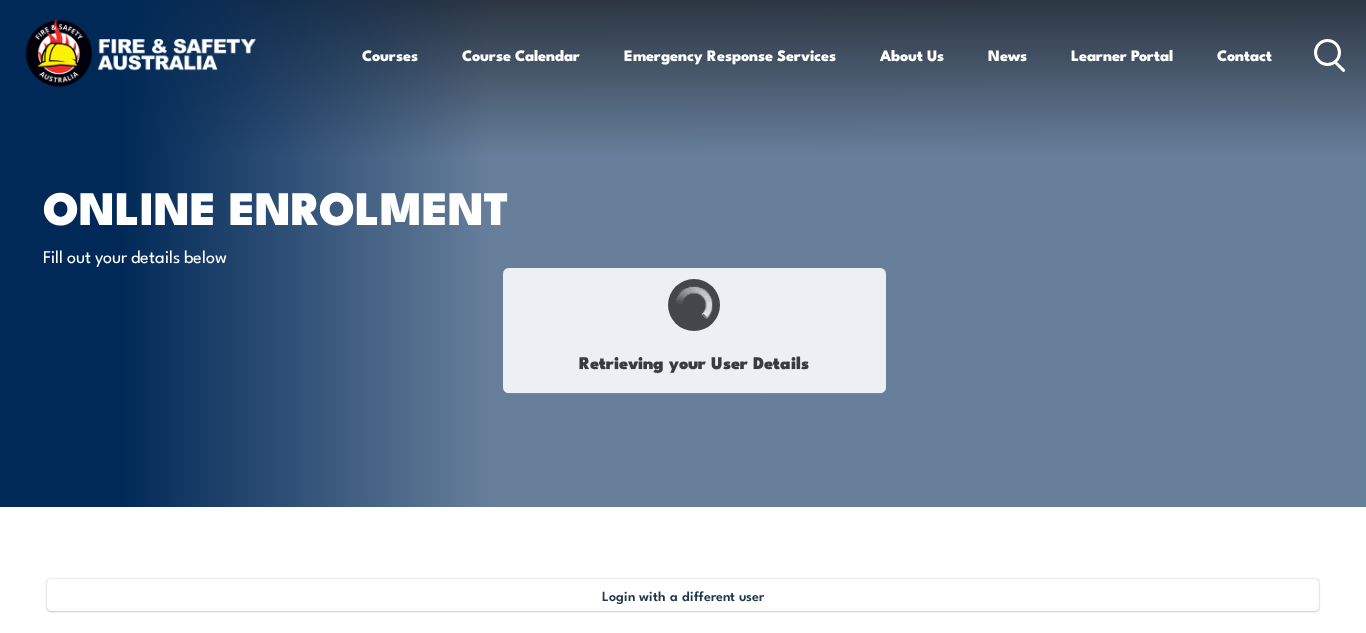 type on "[LAST]" 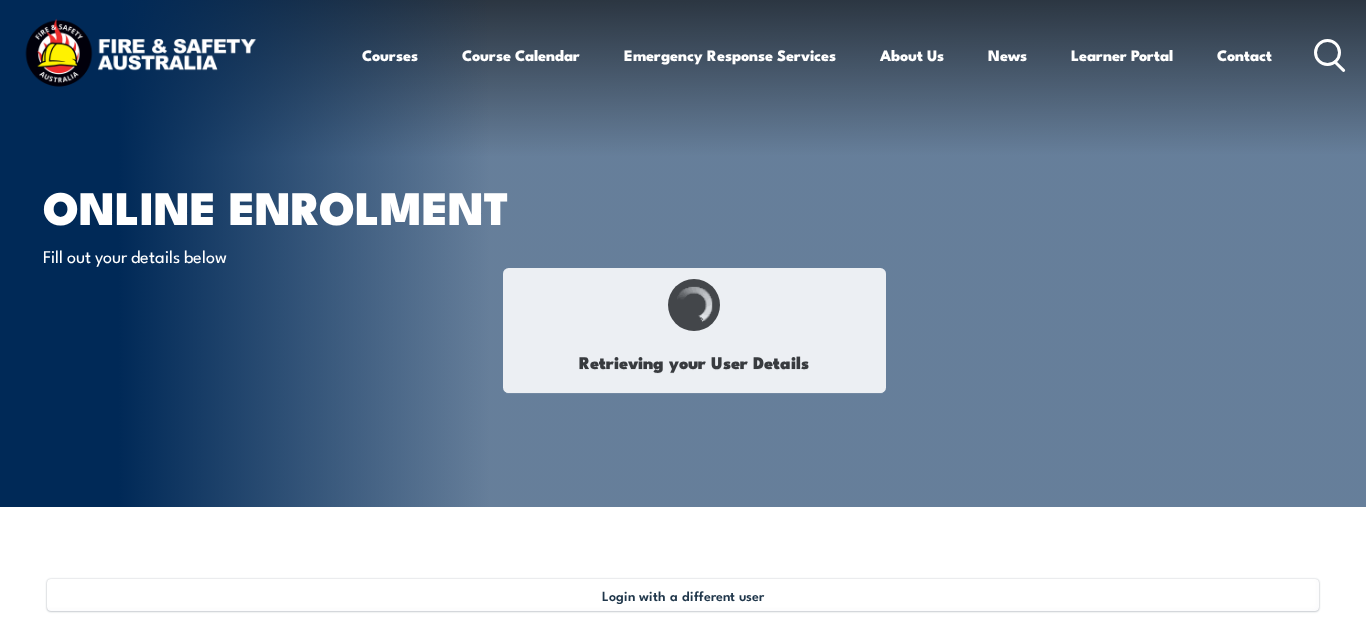 type on "[DATE]" 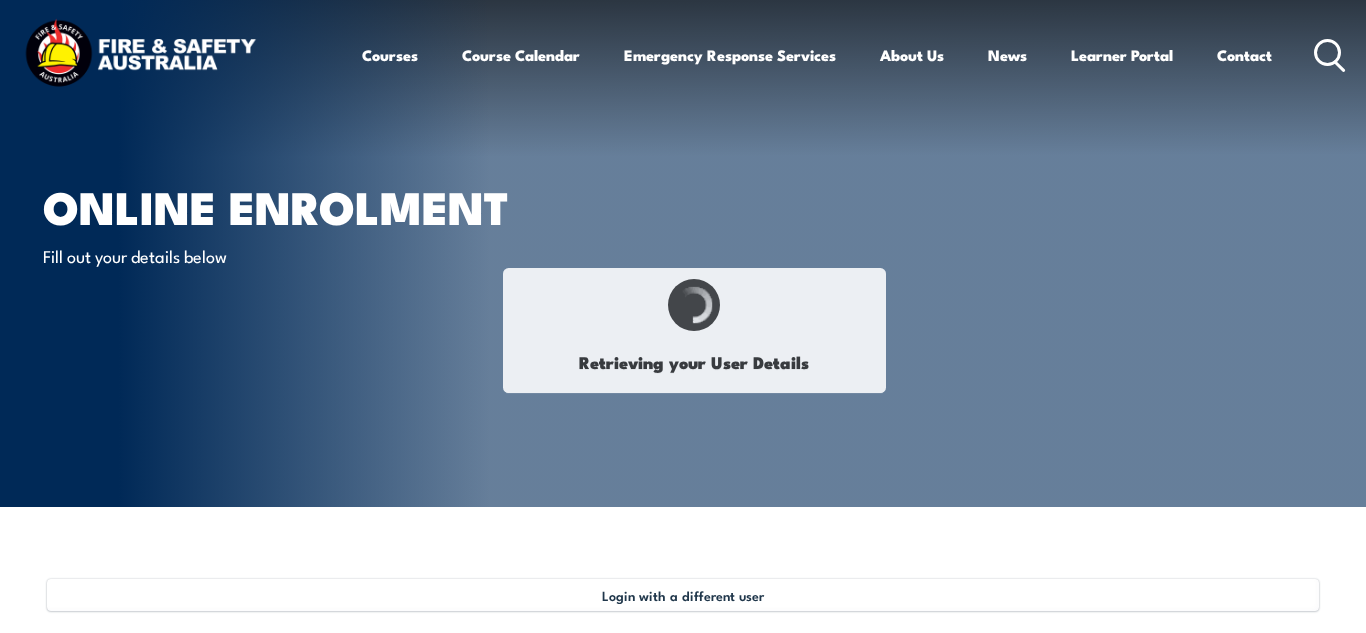 type on "AZXSPK7ZKQ" 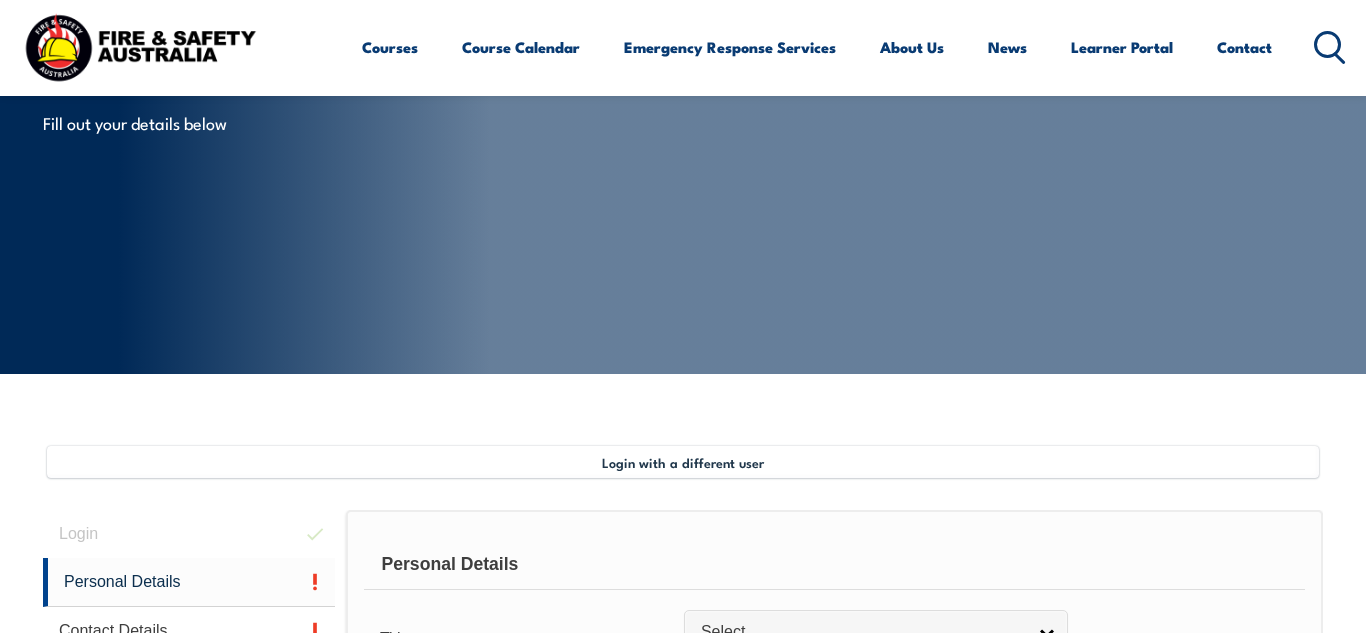 scroll, scrollTop: 485, scrollLeft: 0, axis: vertical 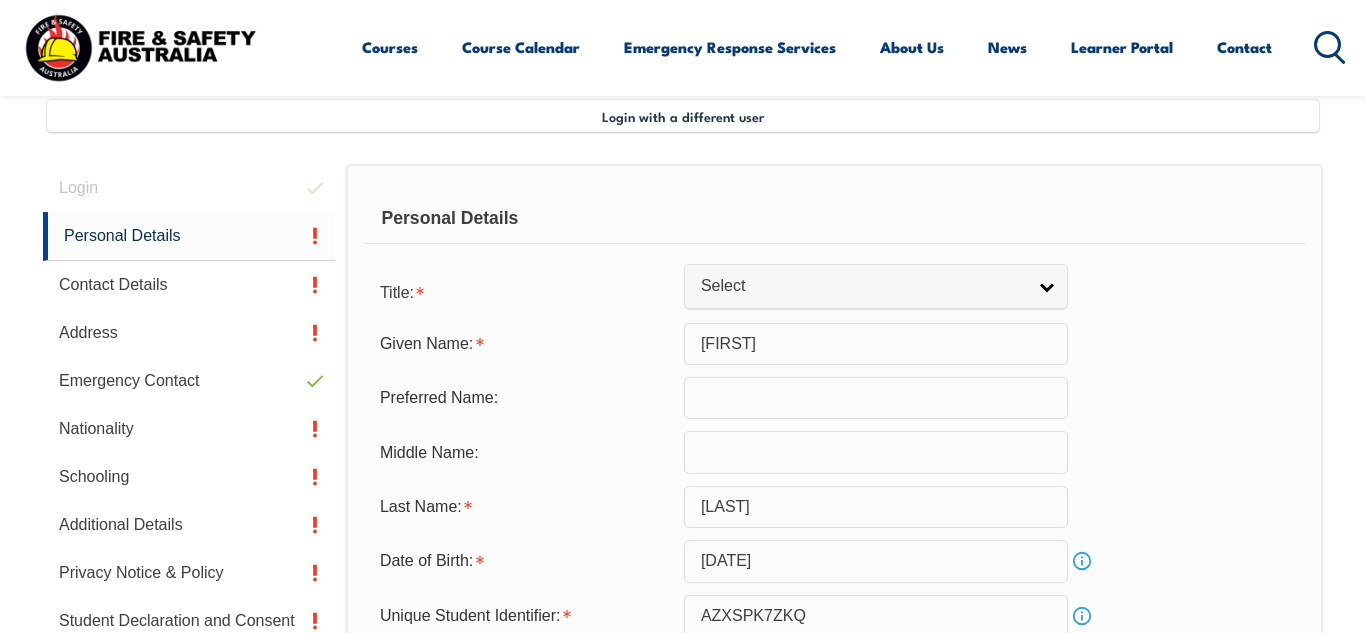 click at bounding box center [876, 398] 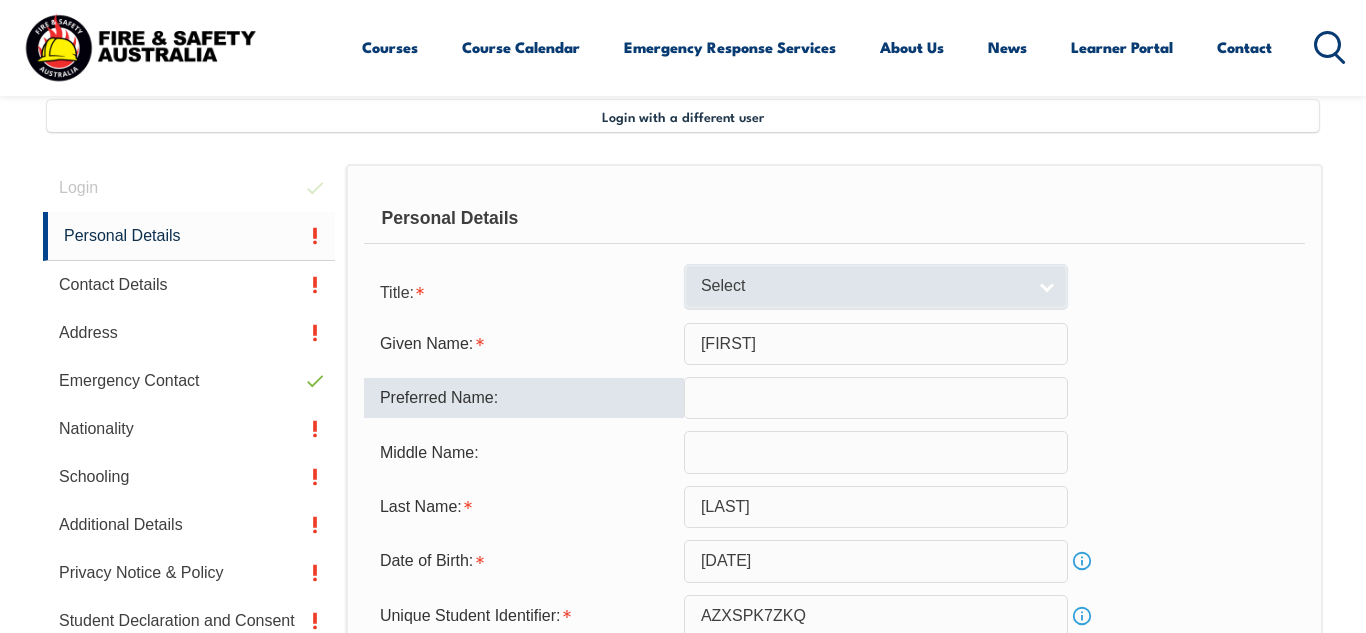 click on "Select" at bounding box center (863, 286) 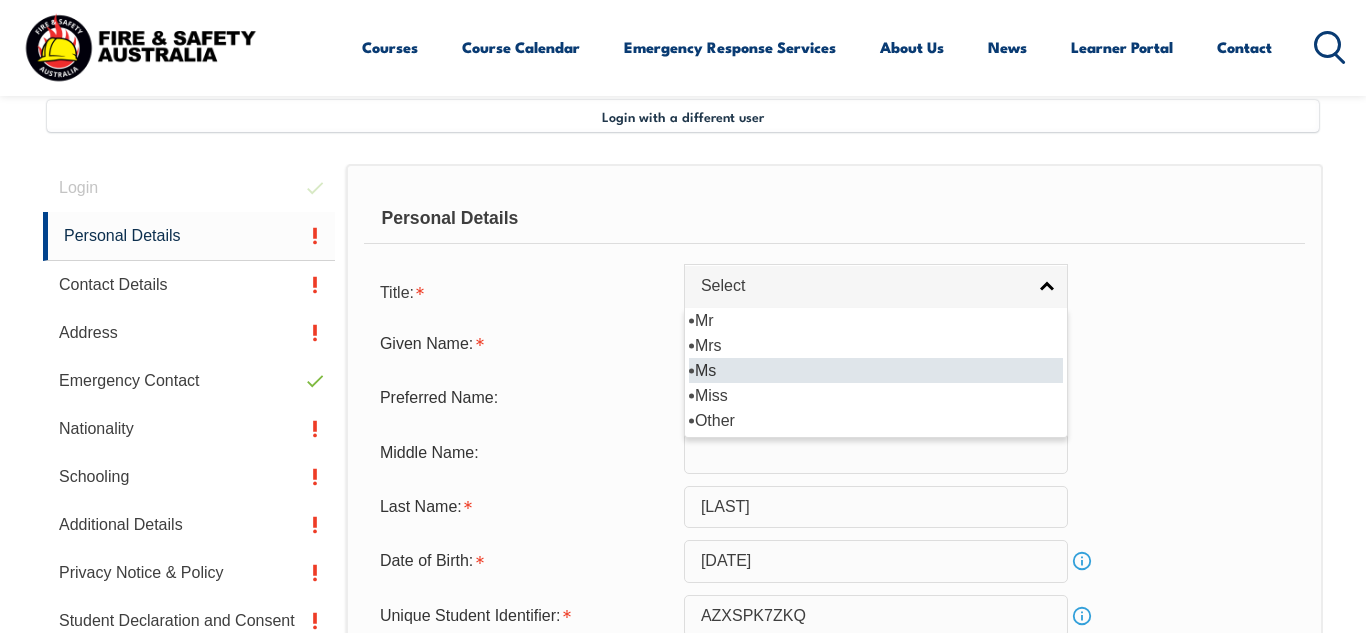 click on "Ms" at bounding box center [876, 370] 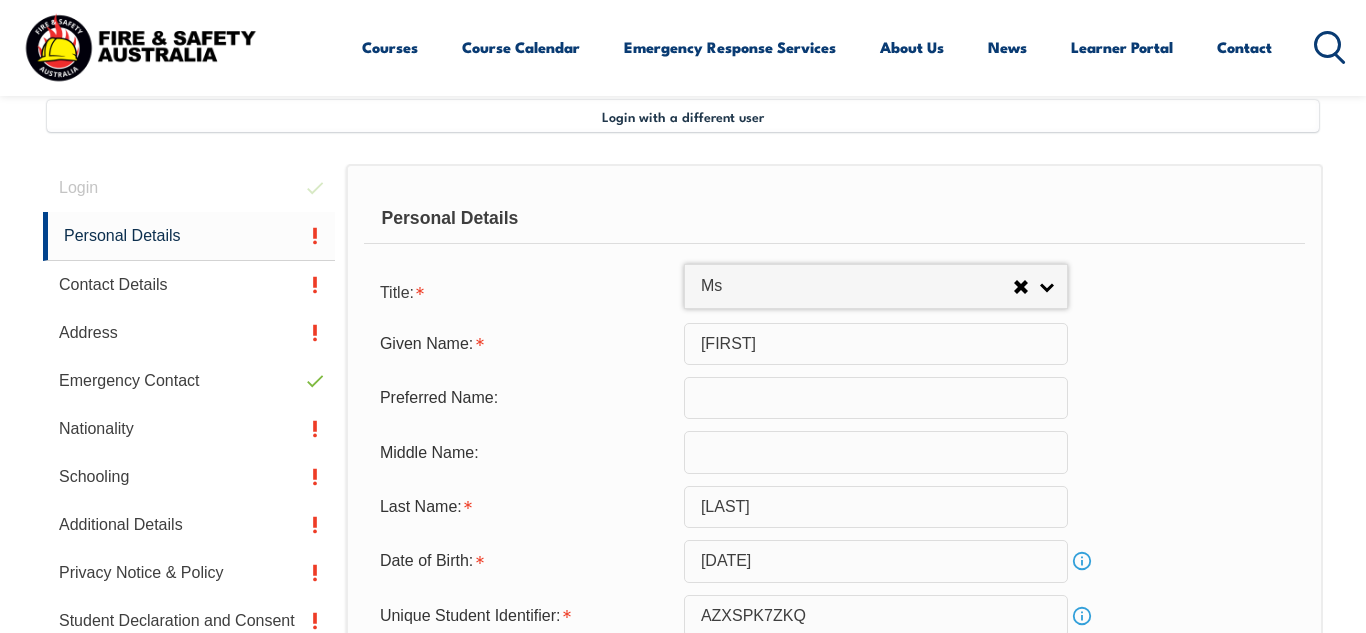 click at bounding box center (876, 398) 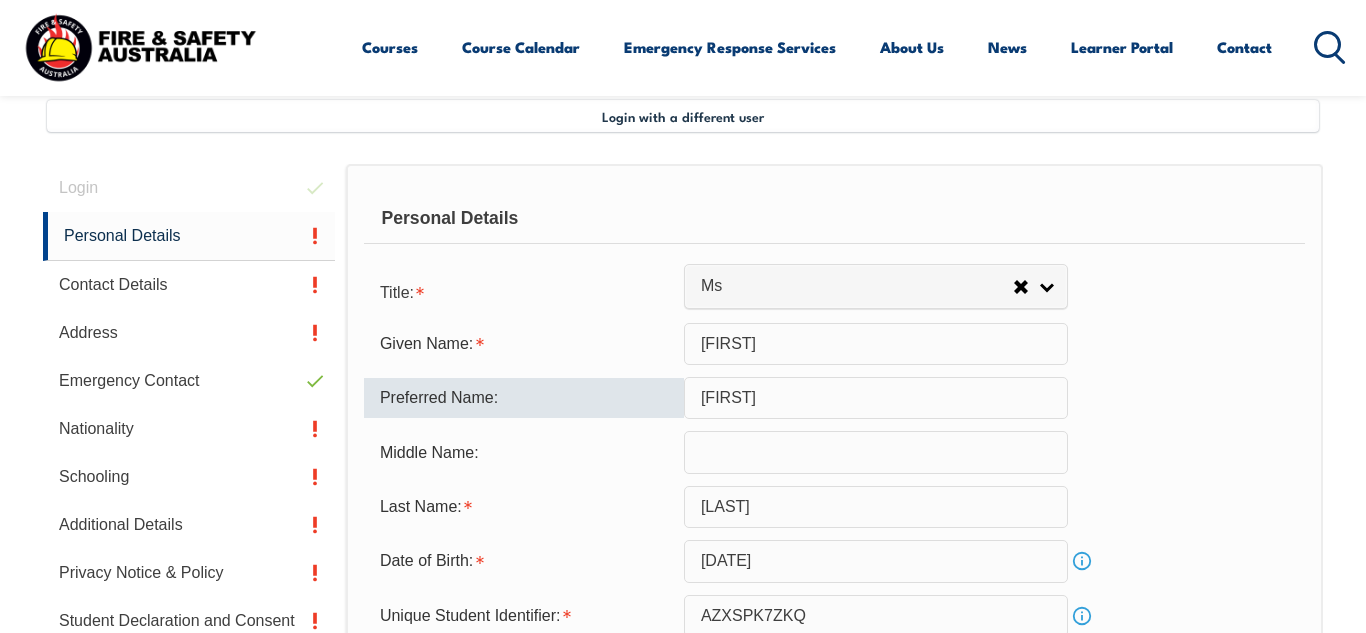 type on "Kellie" 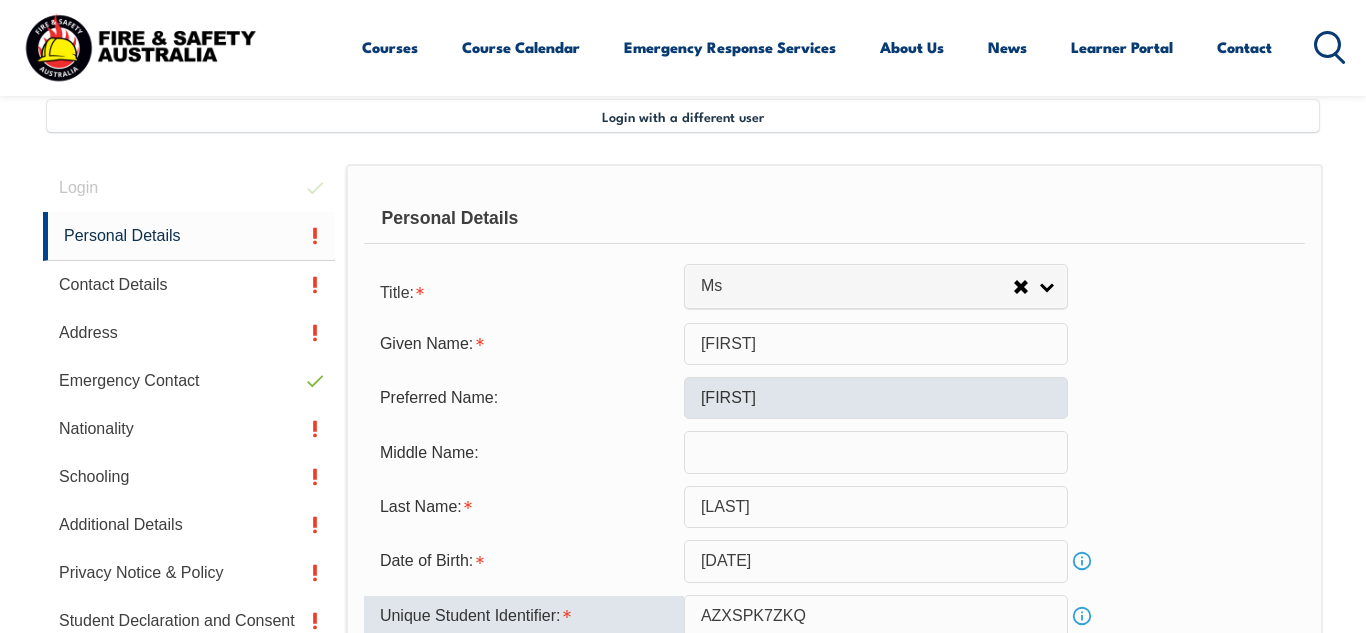 scroll, scrollTop: 495, scrollLeft: 0, axis: vertical 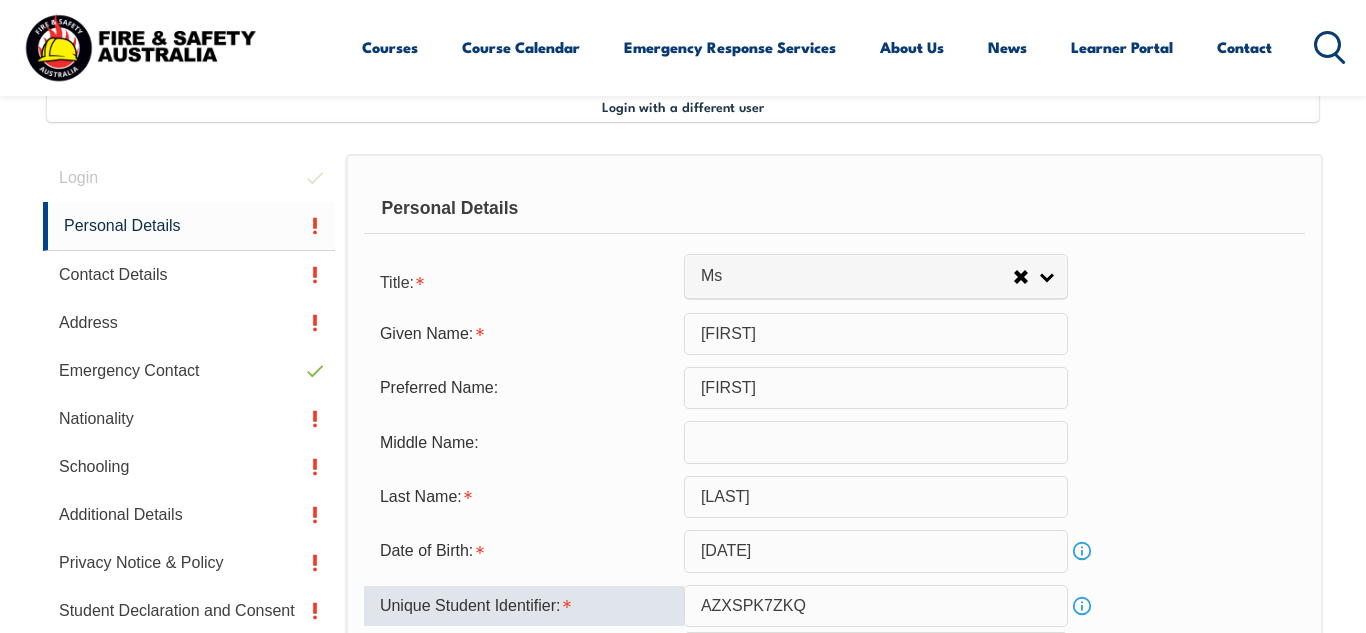 click on "Last Name: Waller" at bounding box center (834, 497) 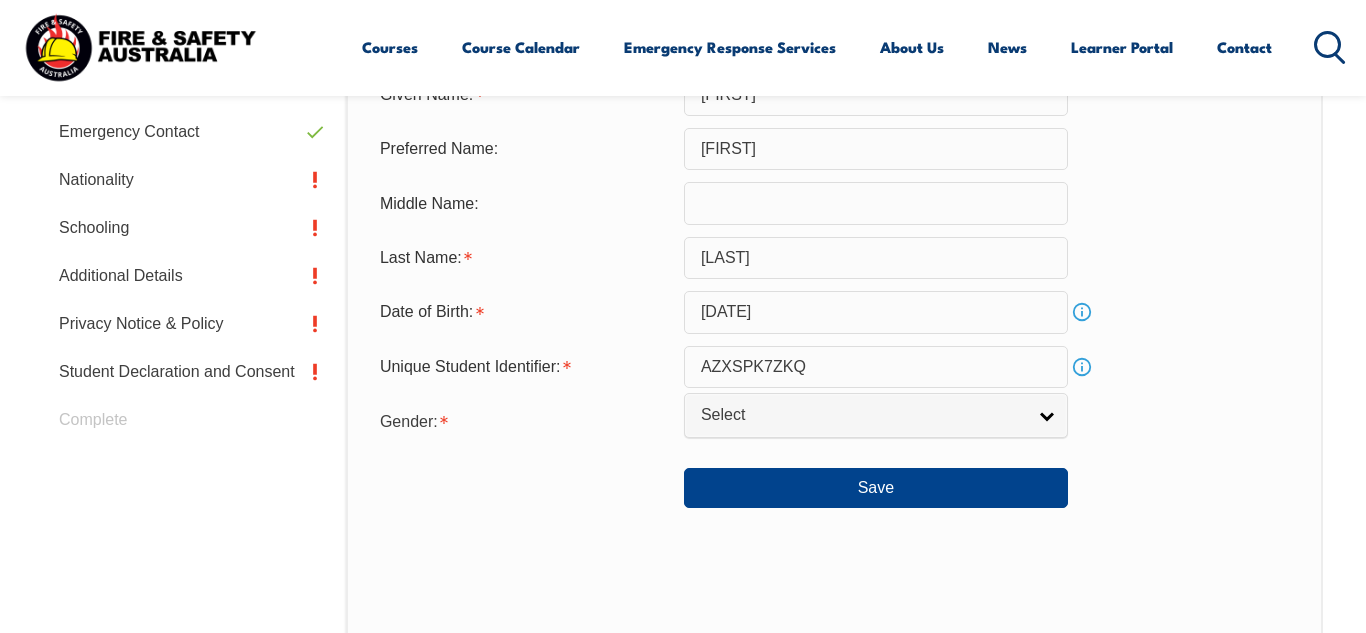 scroll, scrollTop: 739, scrollLeft: 0, axis: vertical 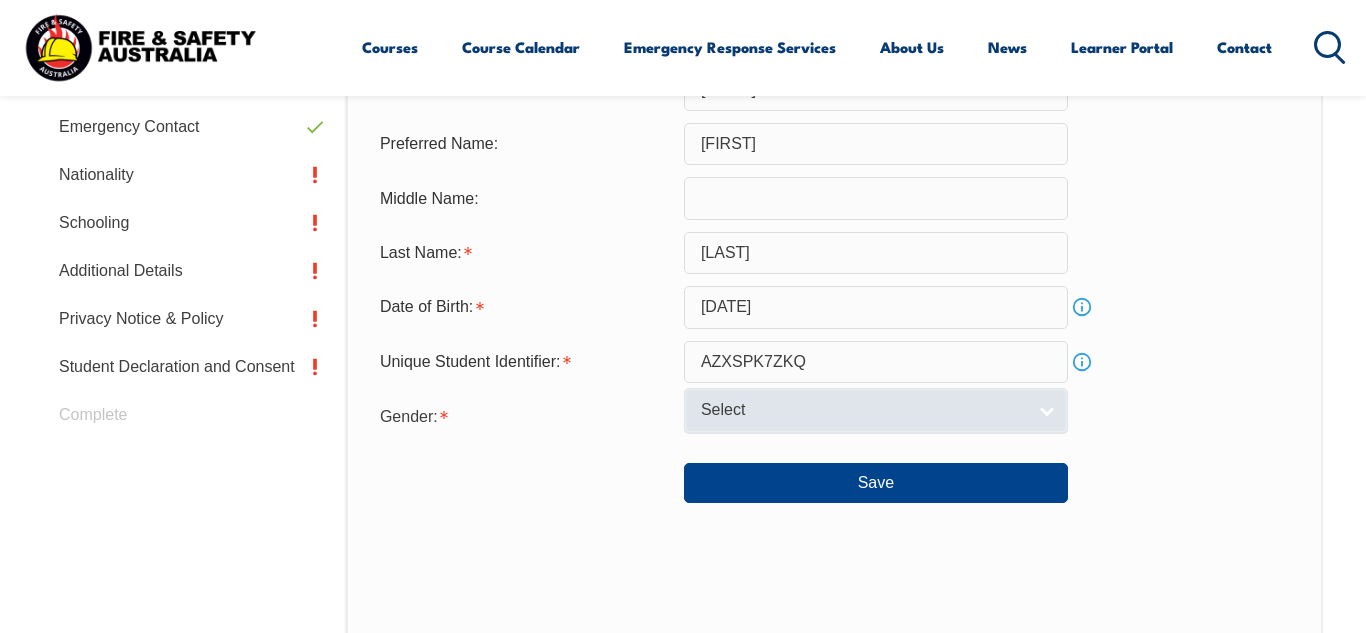 click on "Select" at bounding box center (876, 410) 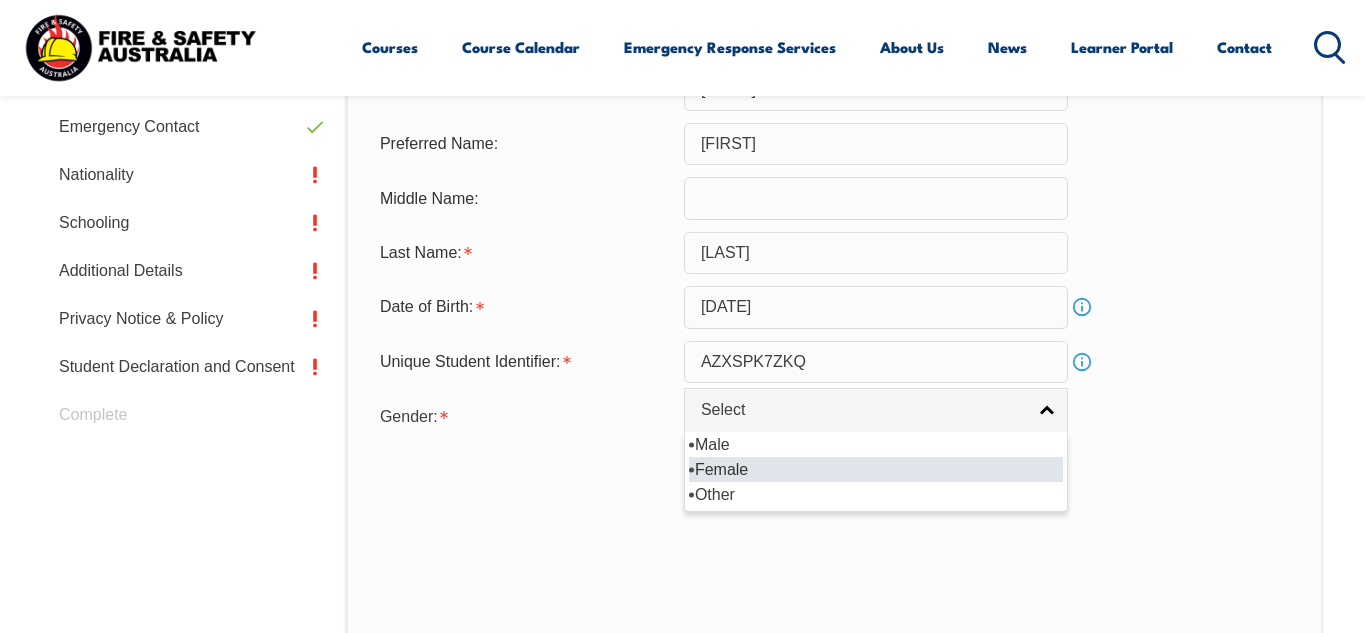 click on "Female" at bounding box center [876, 469] 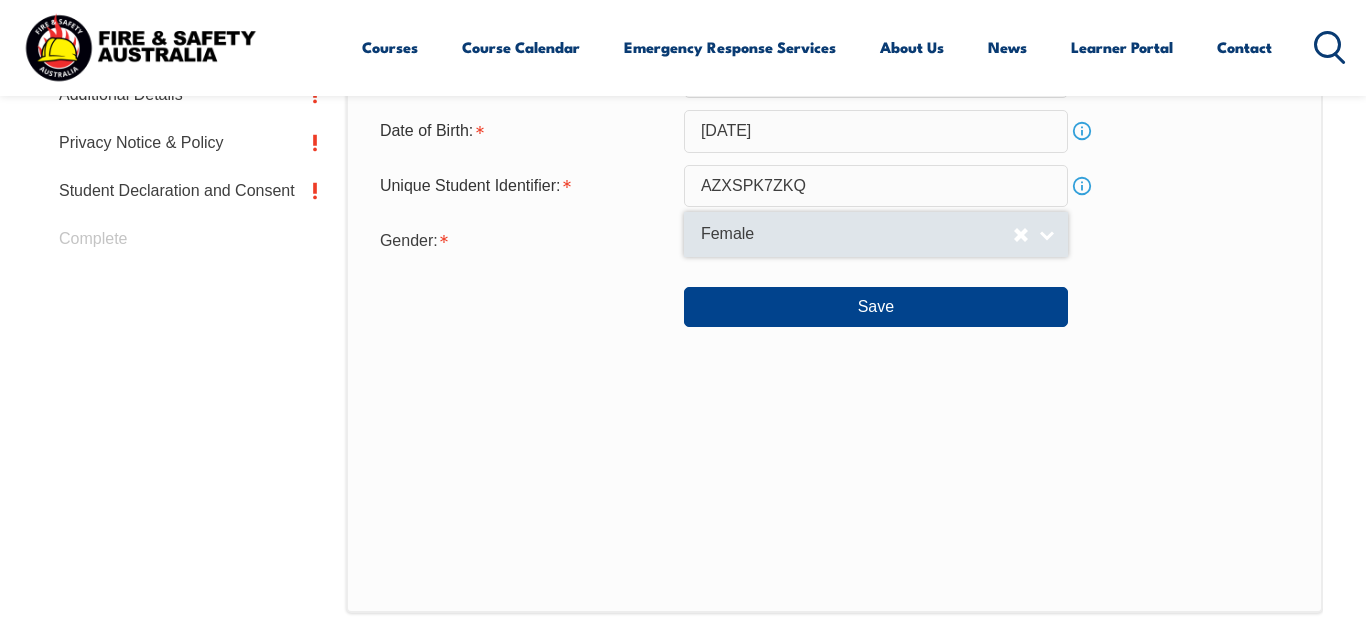 scroll, scrollTop: 1017, scrollLeft: 0, axis: vertical 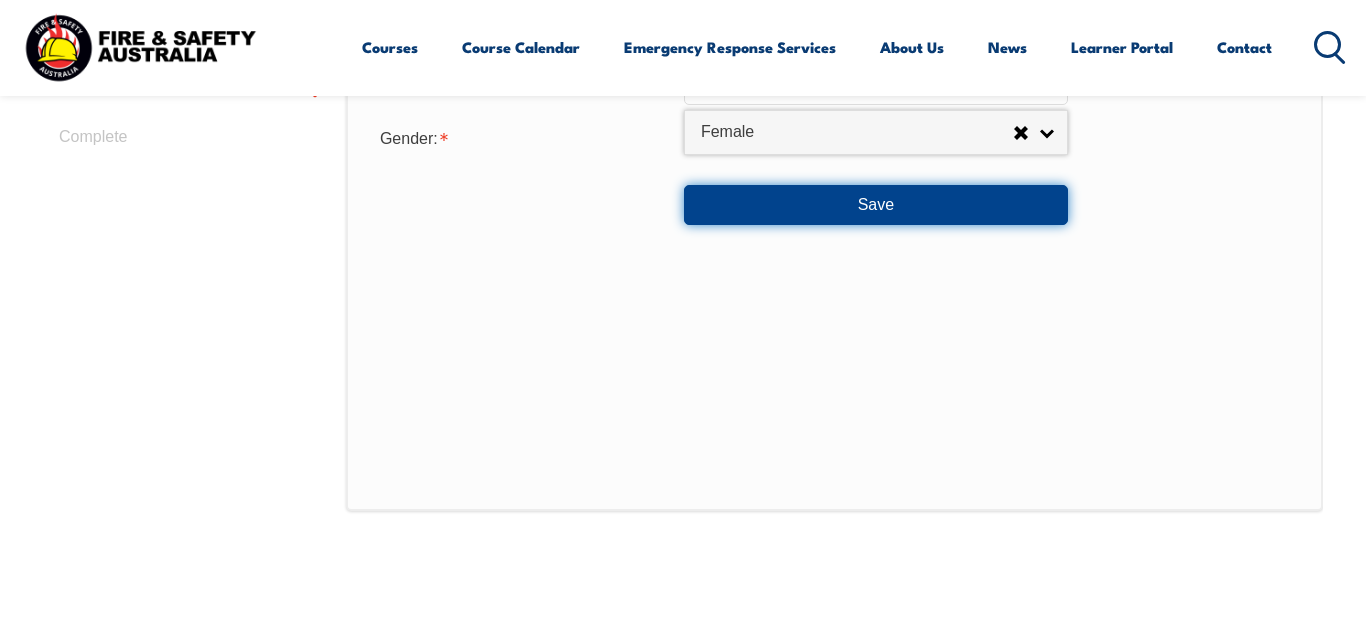 click on "Save" at bounding box center [876, 205] 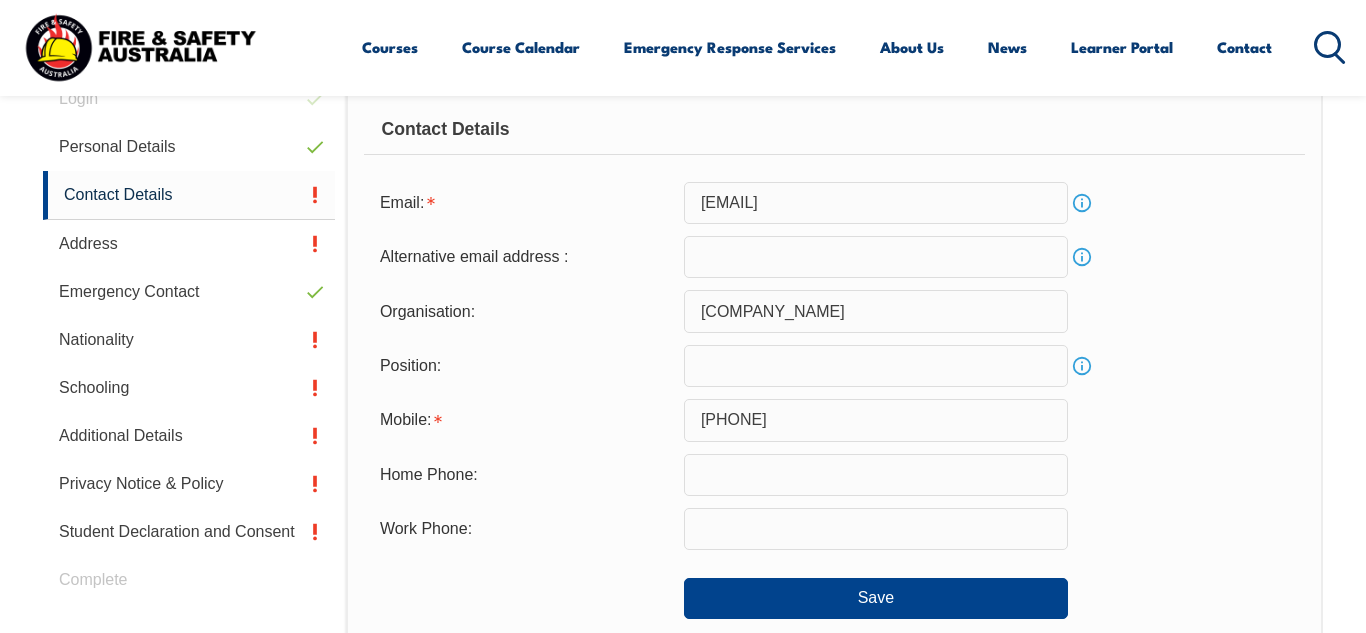 scroll, scrollTop: 583, scrollLeft: 0, axis: vertical 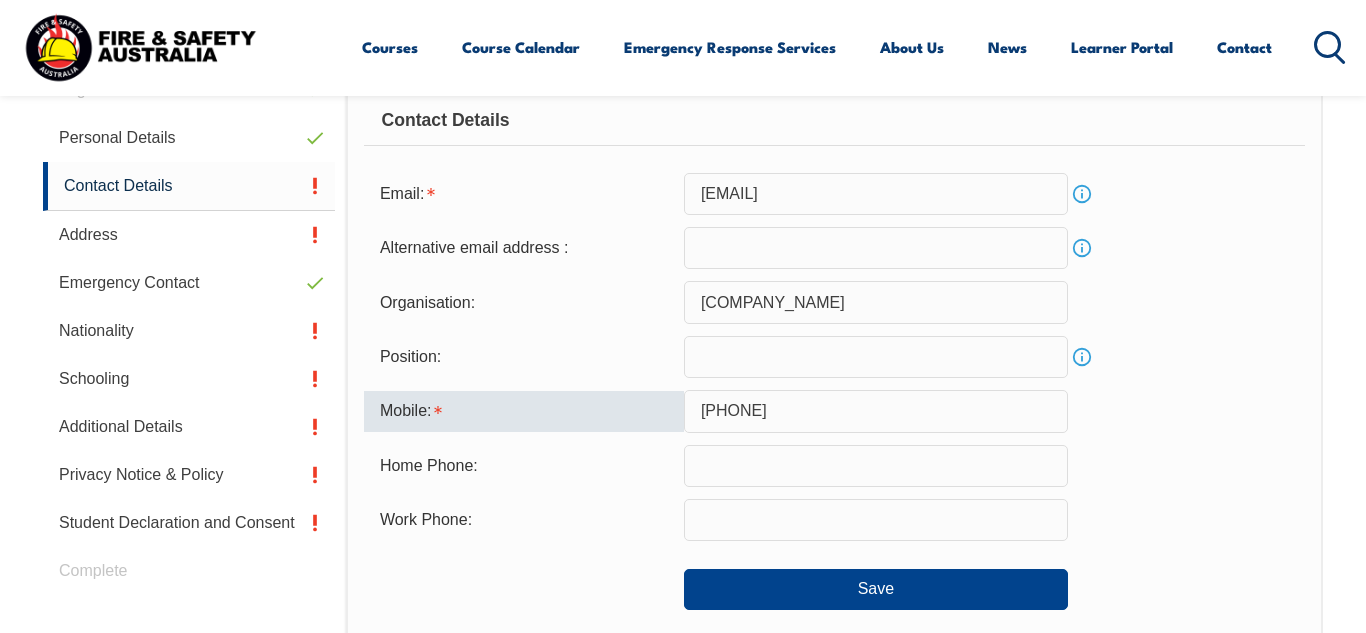 click on "0419 338 646" at bounding box center [876, 411] 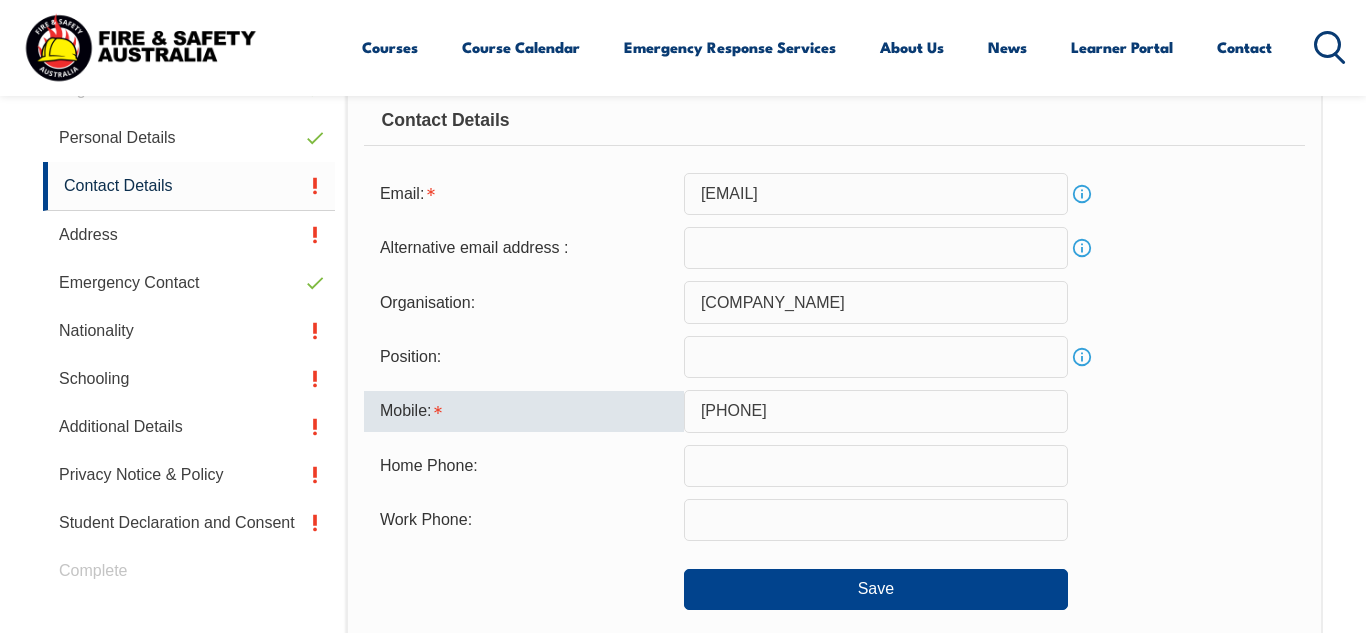 type on "0419338646" 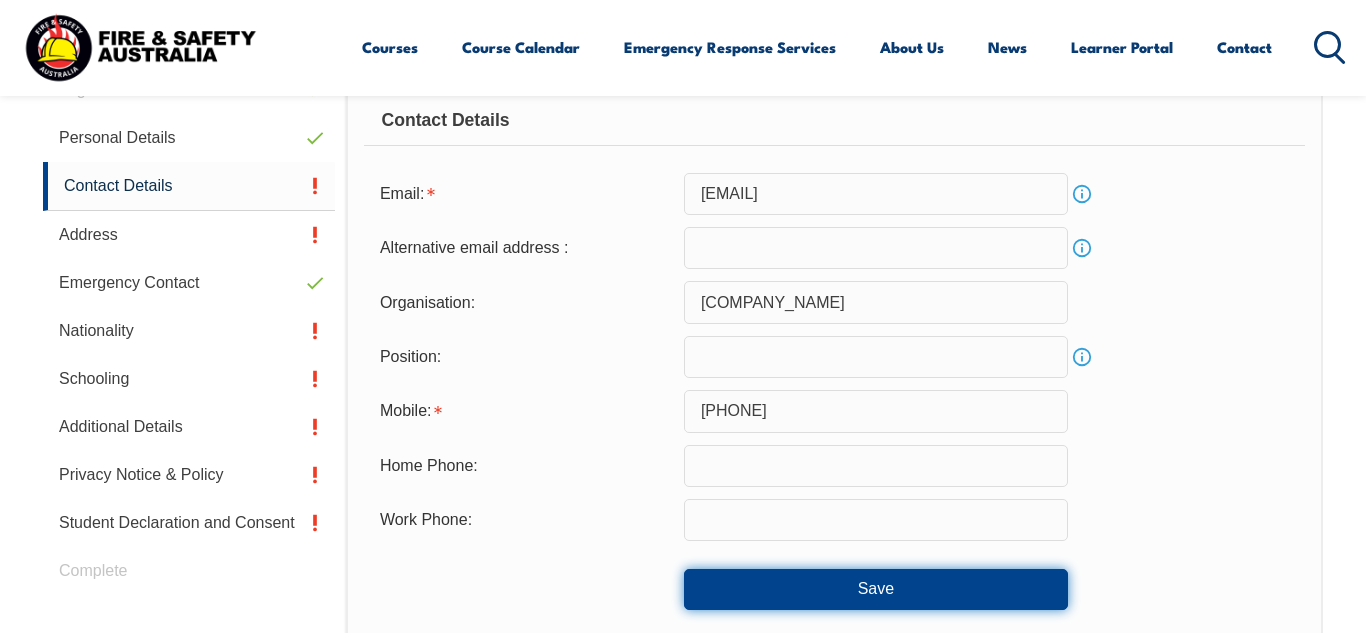 click on "Save" at bounding box center (876, 589) 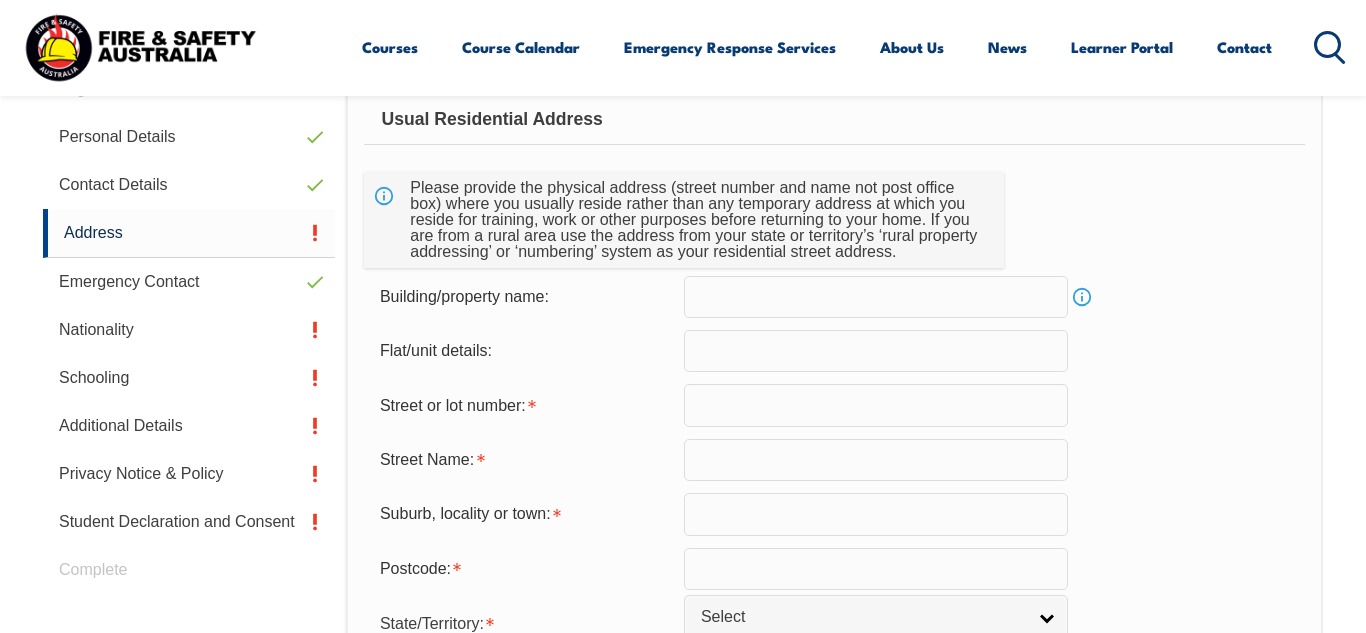 scroll, scrollTop: 586, scrollLeft: 0, axis: vertical 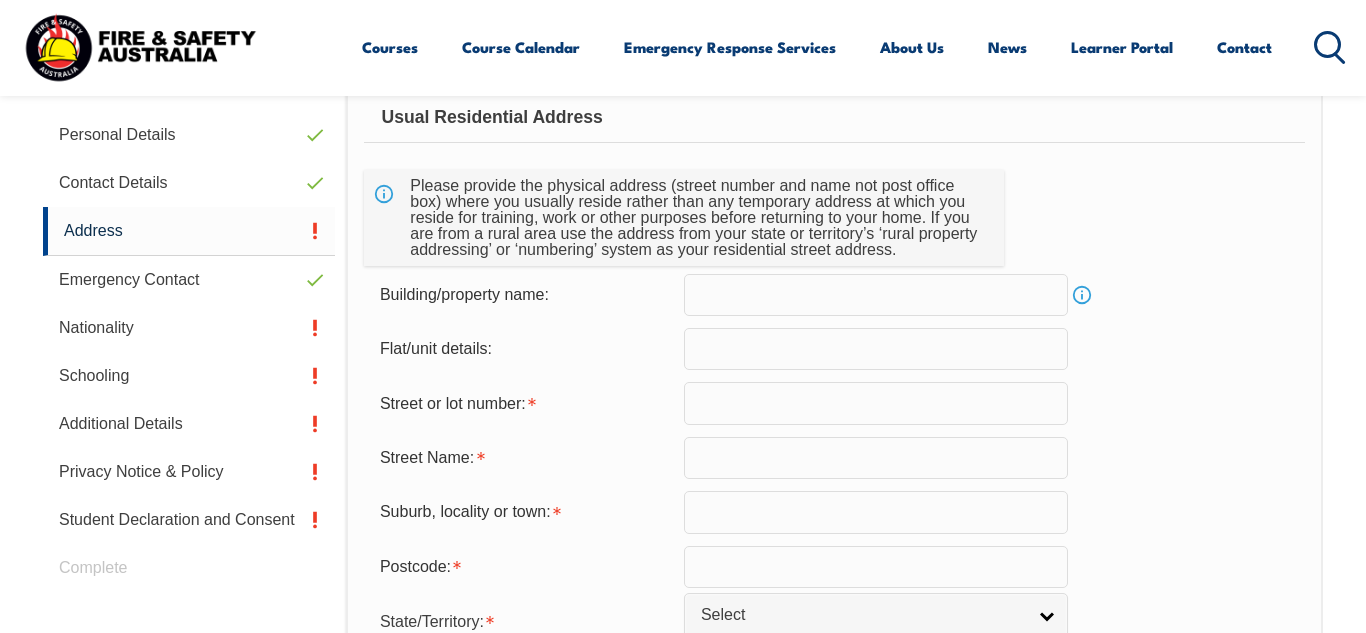click at bounding box center [876, 403] 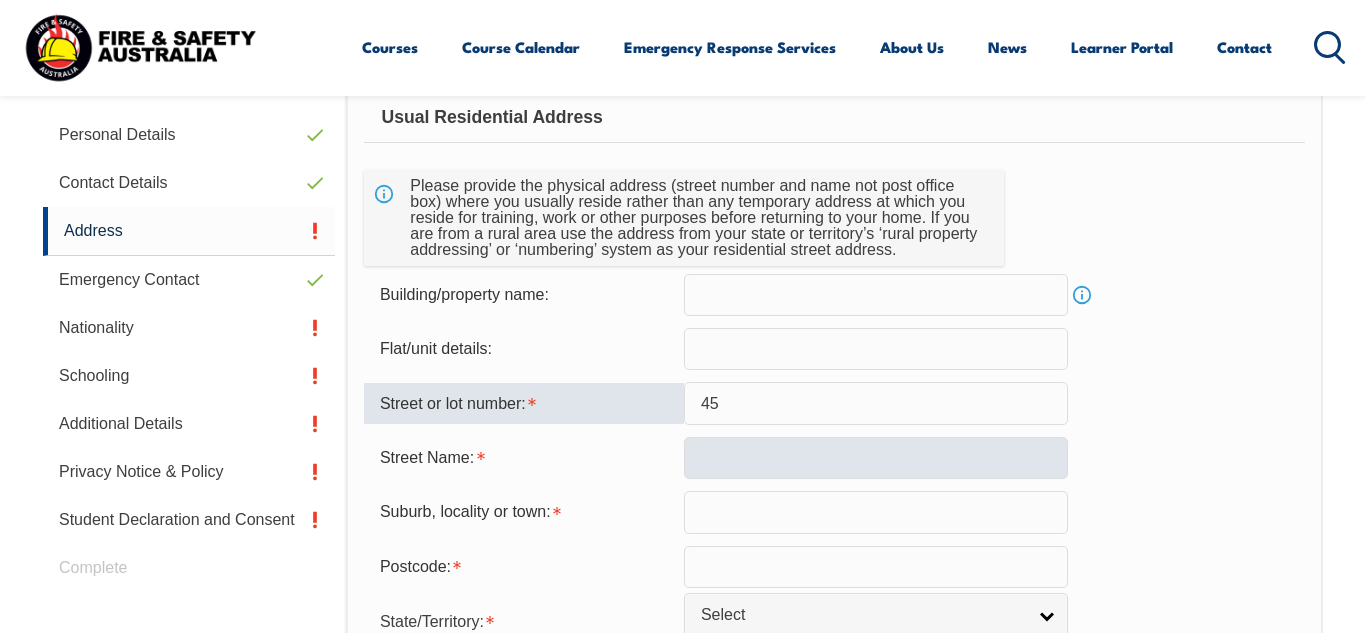 type on "45" 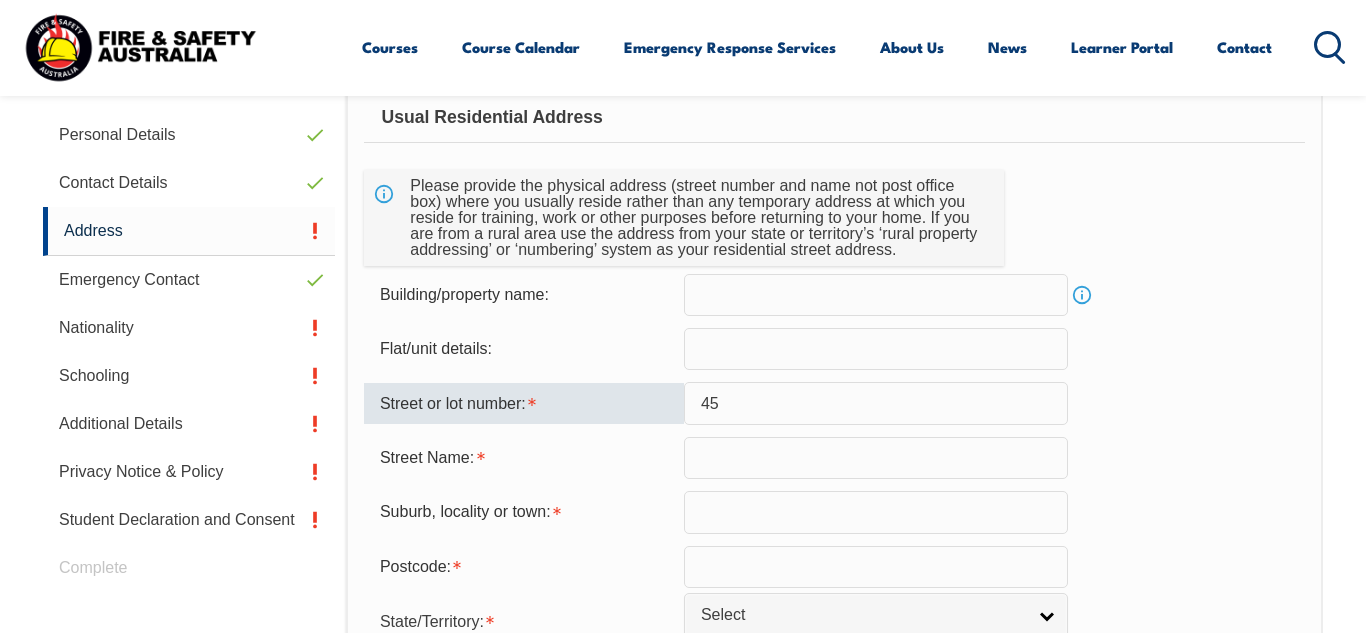 click at bounding box center (876, 458) 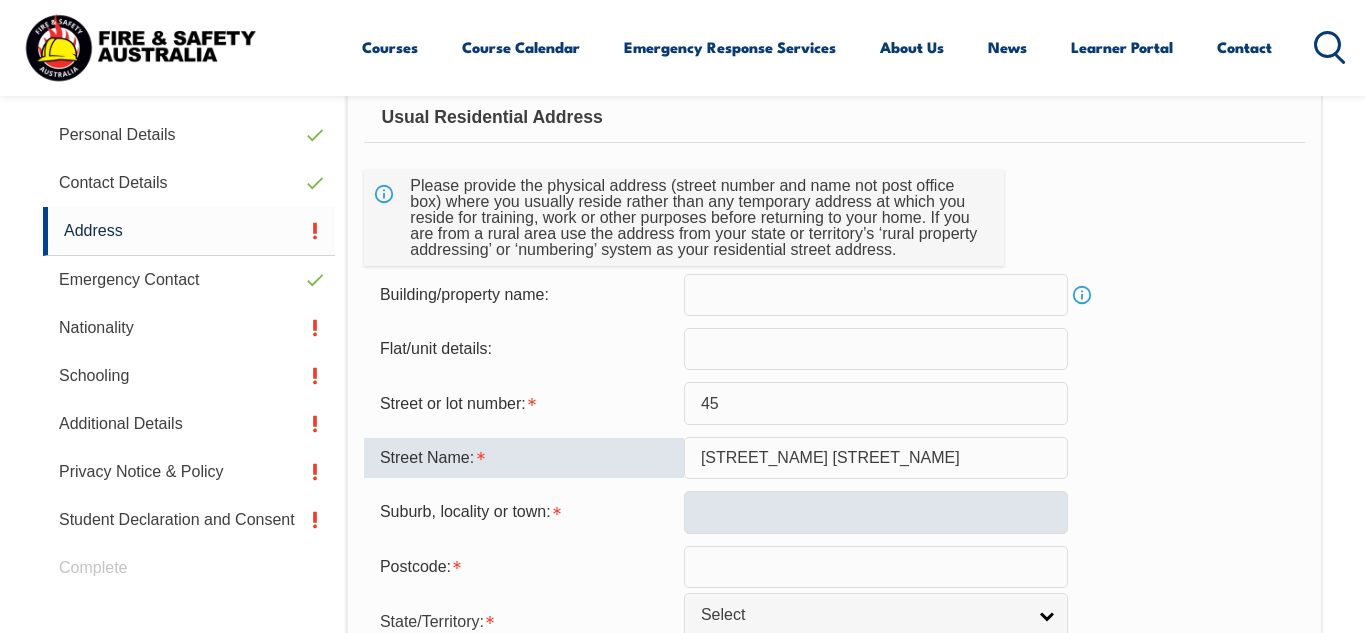 type on "Cedarleaf Grange" 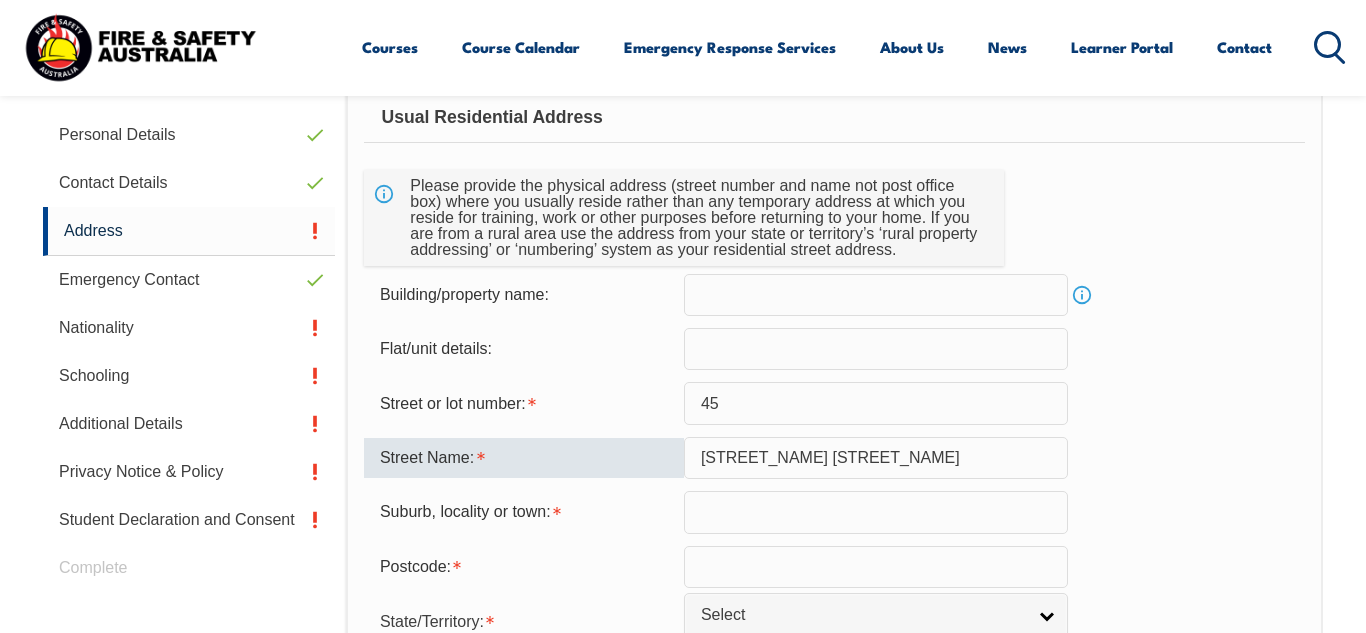 click at bounding box center (876, 512) 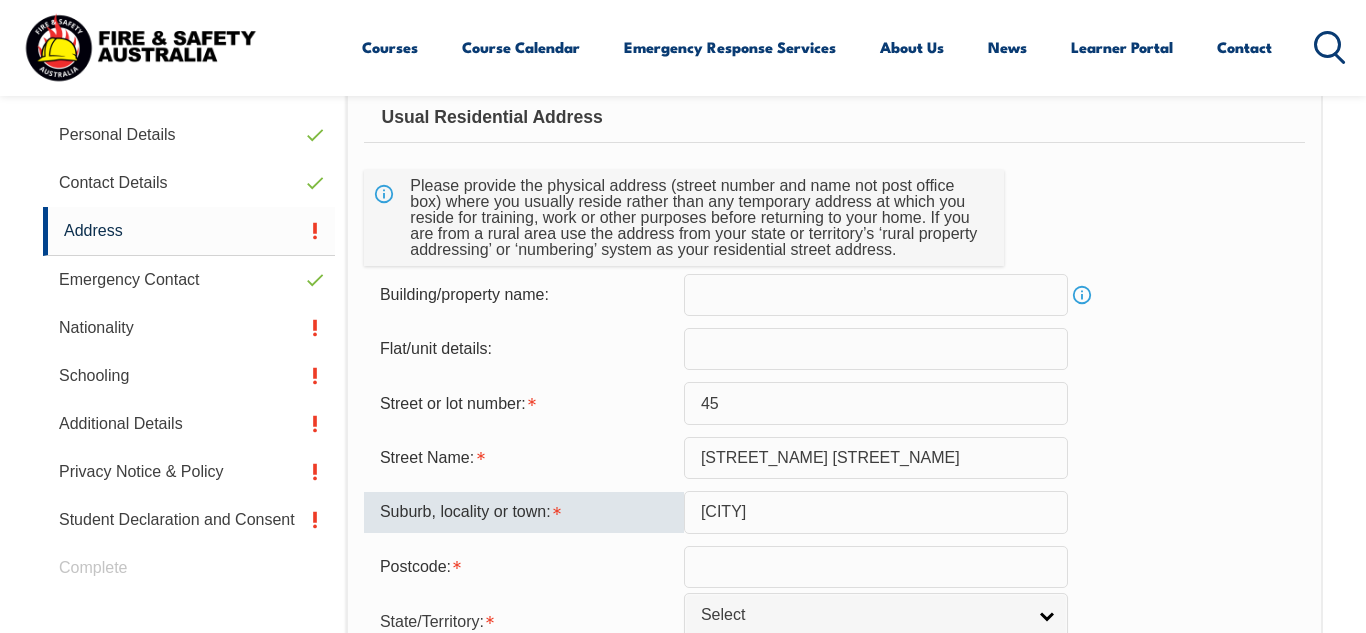 click on "Usual Residential Address Please provide the physical address (street number and name not post office box) where you usually reside rather than any temporary address at which you reside for training, work or other purposes before returning to your home.  If you are from a rural area use the address from your state or territory’s ‘rural property addressing’ or ‘numbering’ system as your residential street address.  Building/property name: Info Flat/unit details: Street or lot number: 45 Street Name: Cedarleaf Grange Street Address - Postal delivery information (PO box): Suburb, locality or town: Dayto Postcode: State/Territory: NSW VIC QLD SA WA TAS NT ACT Other Australian Territory Overseas
Select
Country: Adelie Land (France) Afghanistan Aland Islands Albania Algeria Andorra Angola Anguilla Antigua and Barbuda Argentina Argentinian Antarctic Territory Armenia Aruba Australia Australian Antarctic Territory Austria Azerbaijan Bahamas Bahrain Bangladesh Barbados Belarus" at bounding box center (834, 733) 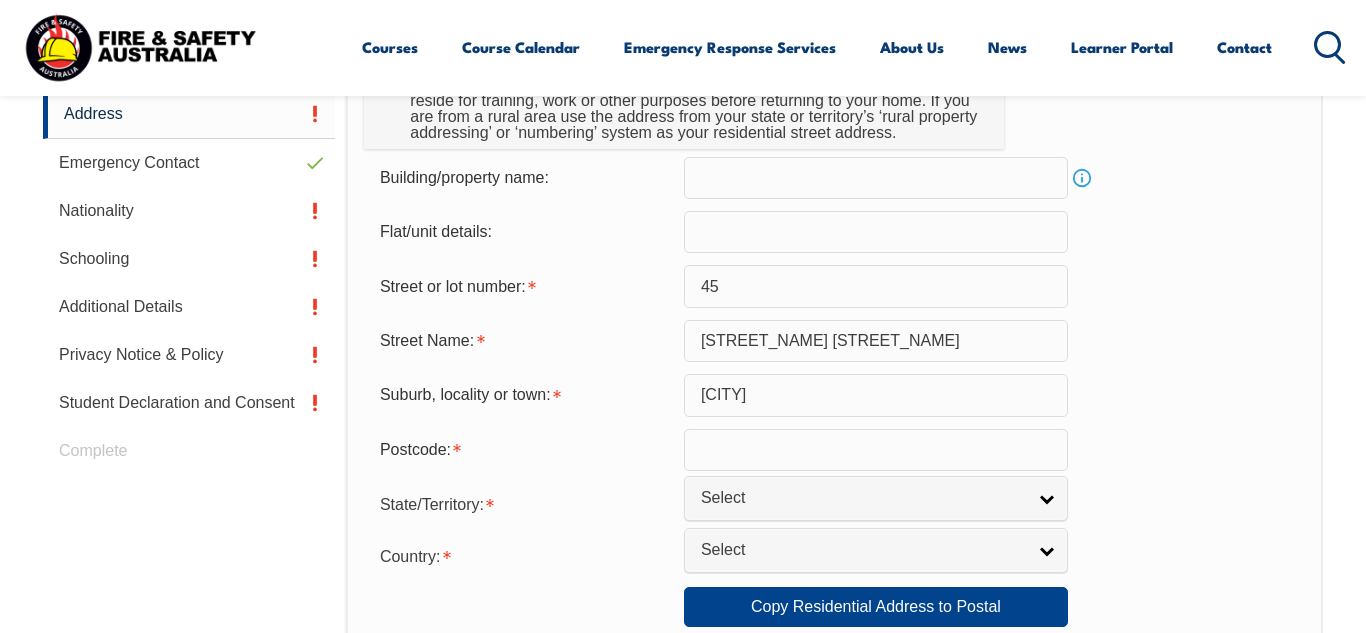 scroll, scrollTop: 704, scrollLeft: 0, axis: vertical 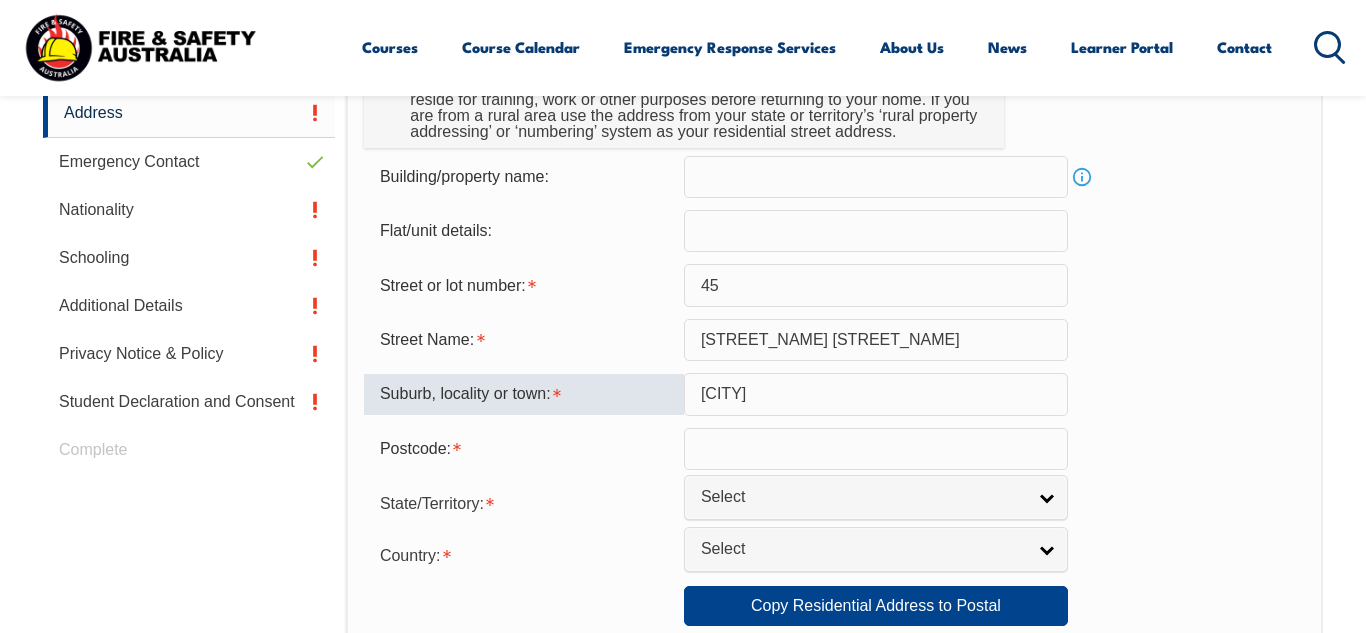 click on "Dayto" at bounding box center [876, 394] 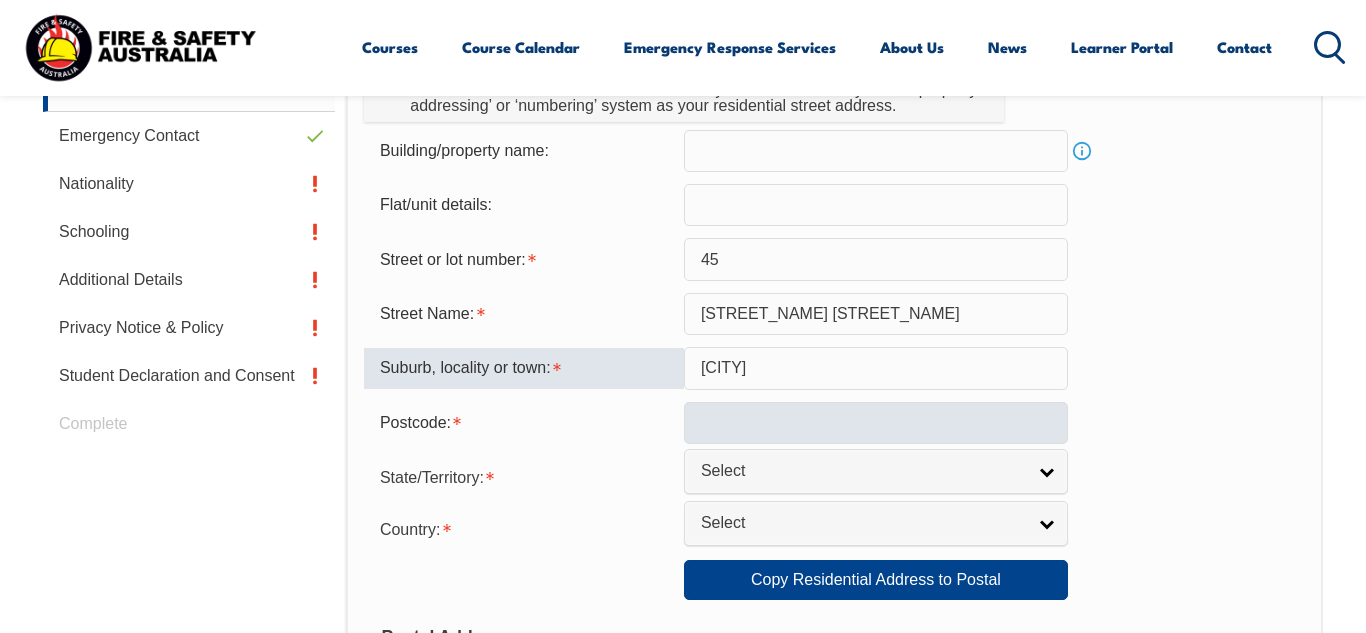 type on "Dayton" 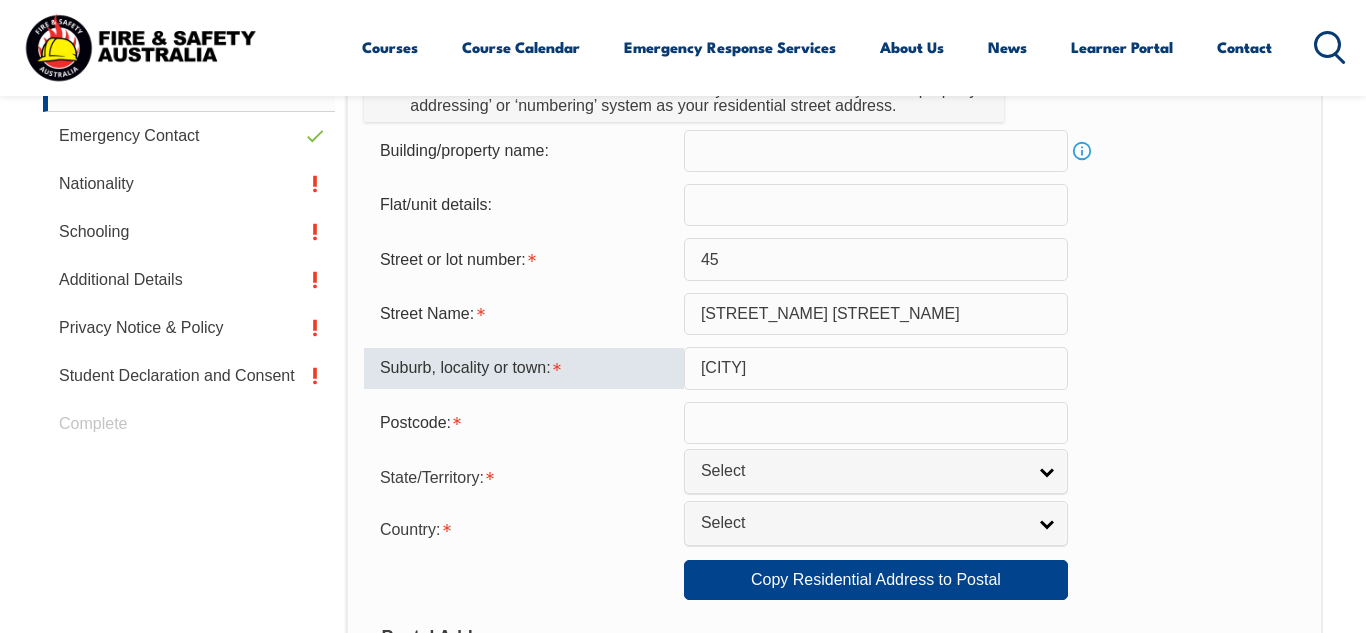 click at bounding box center (876, 423) 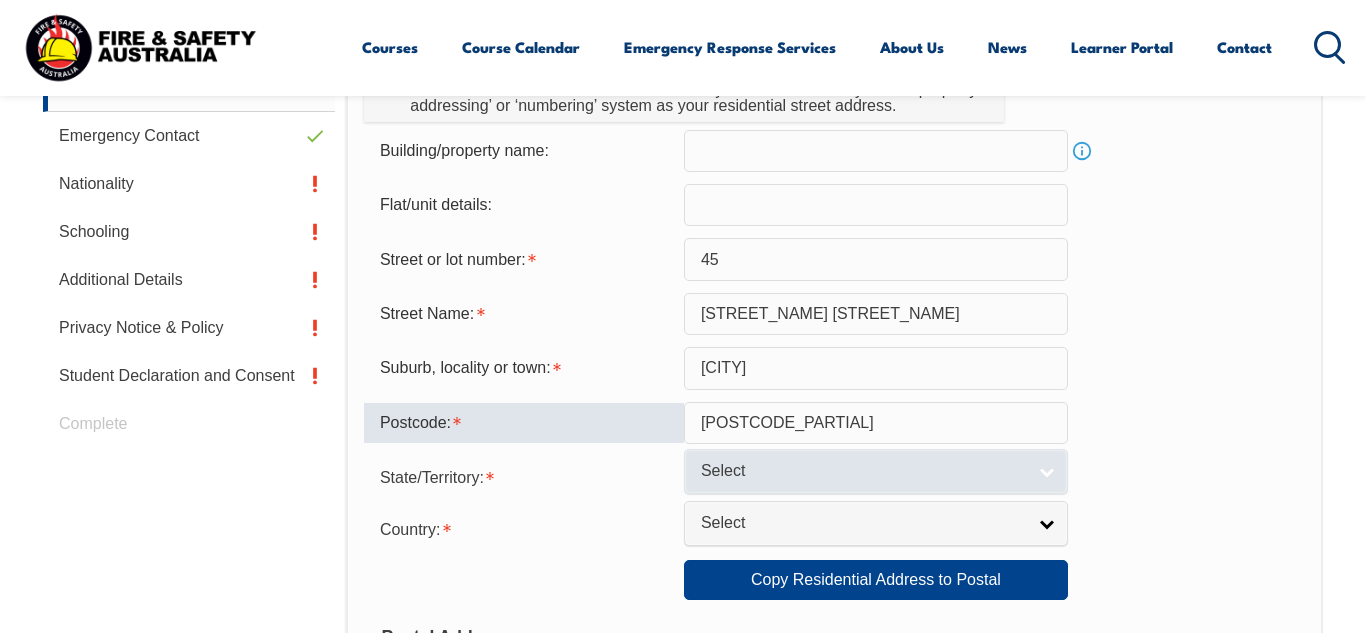 type on "6055" 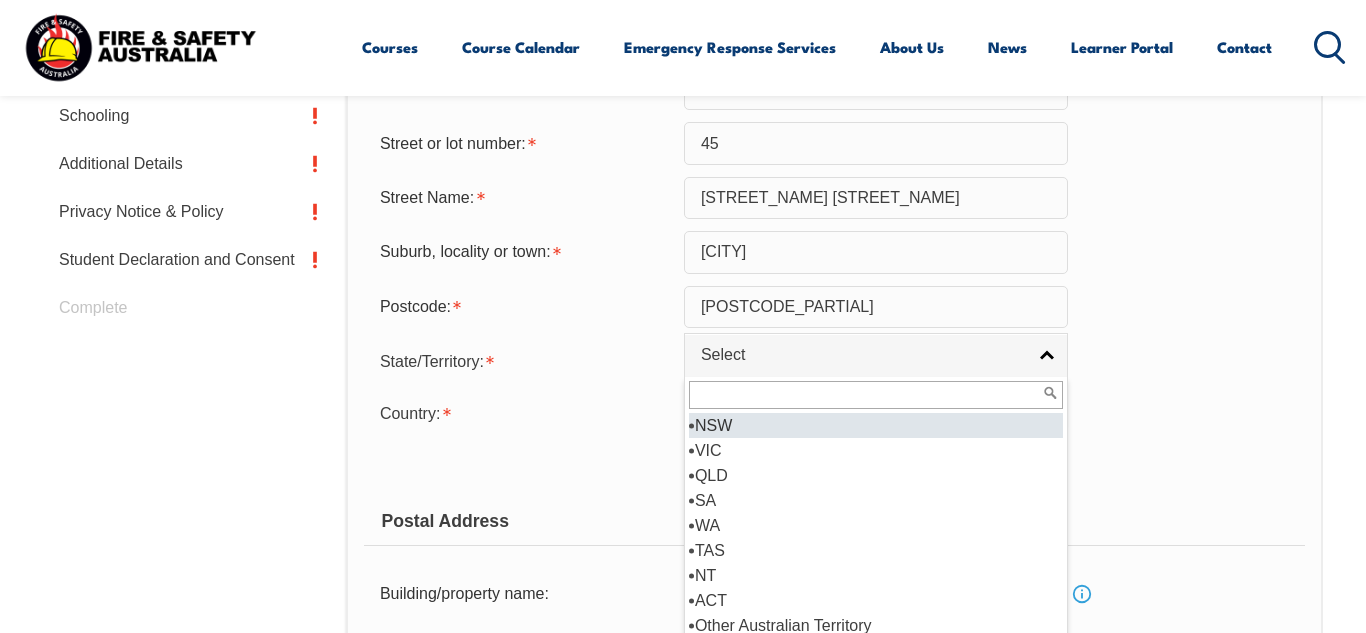 scroll, scrollTop: 855, scrollLeft: 0, axis: vertical 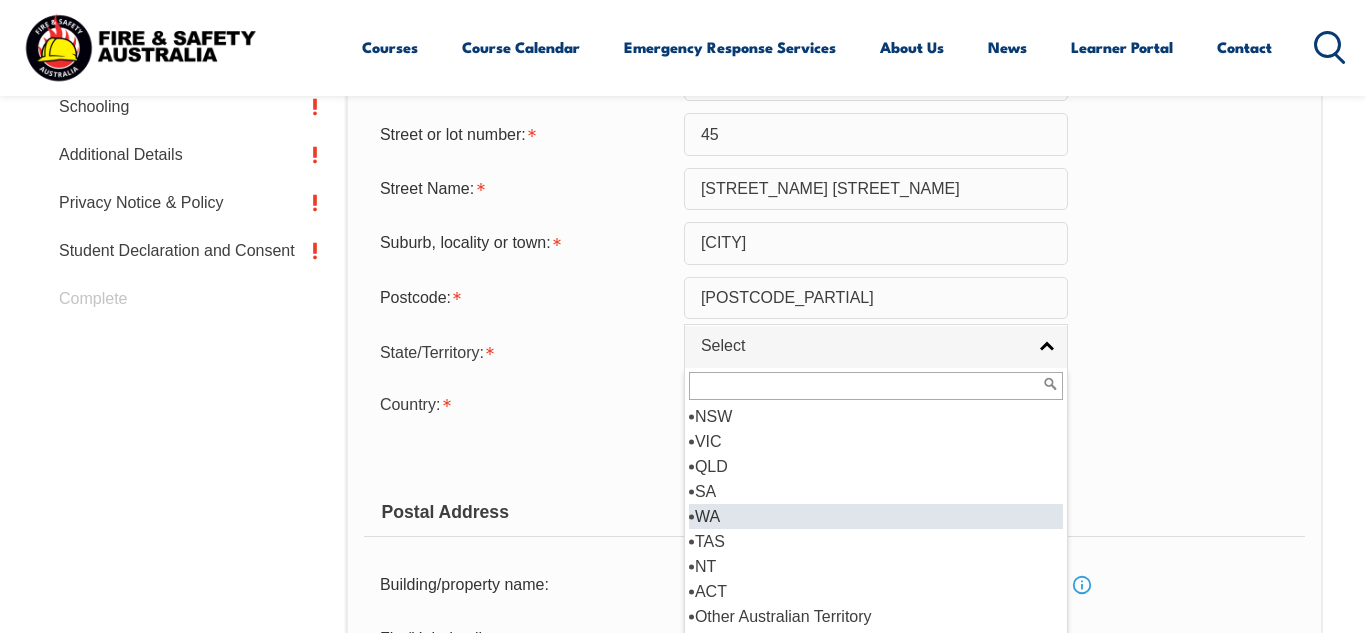 click on "WA" at bounding box center [876, 516] 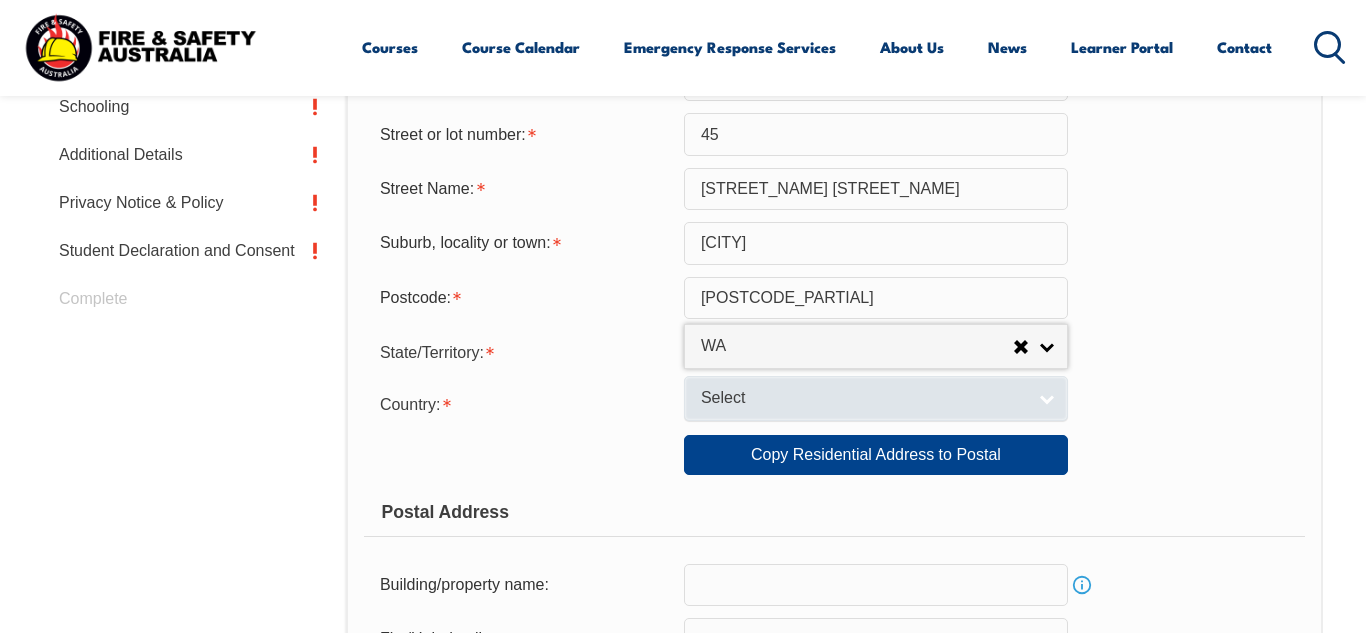 click on "Select" at bounding box center [876, 398] 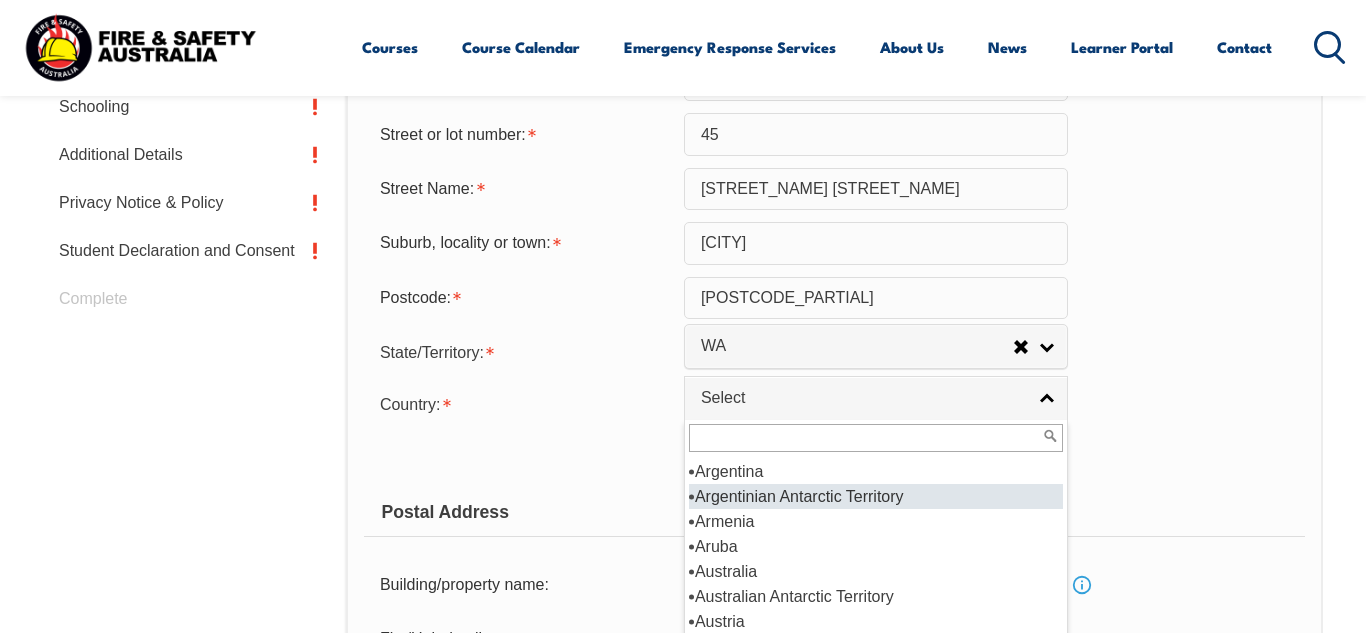 scroll, scrollTop: 260, scrollLeft: 0, axis: vertical 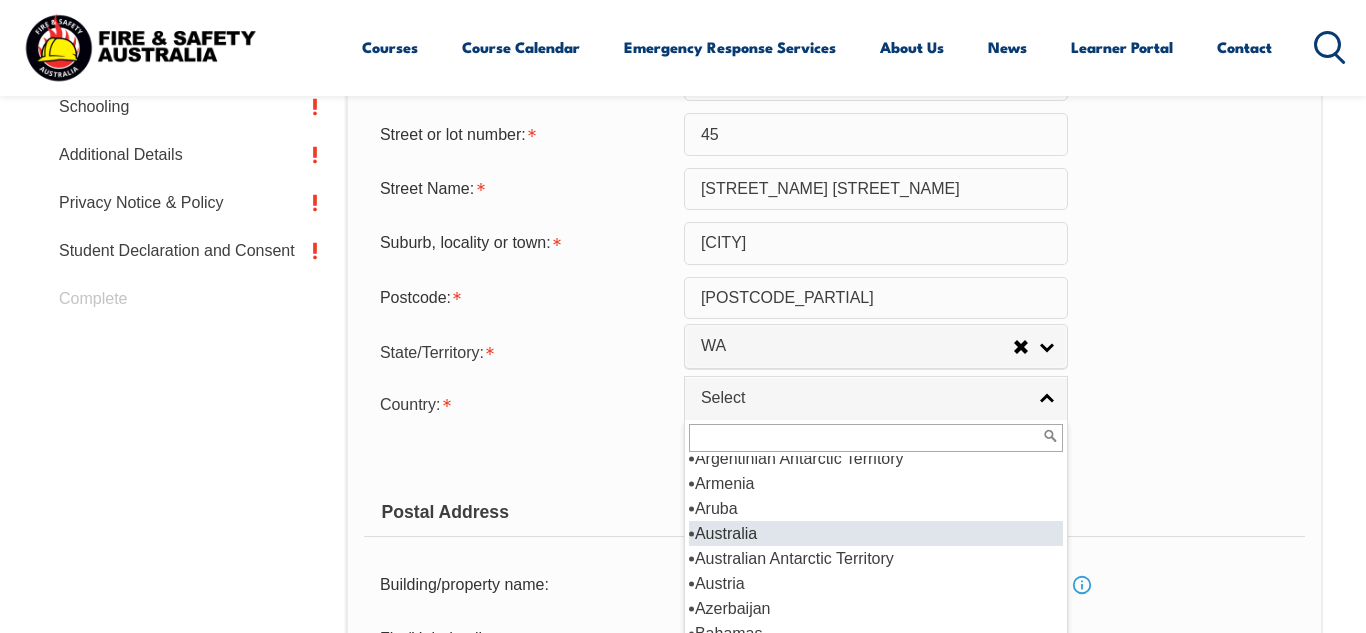 click on "Australia" at bounding box center [876, 533] 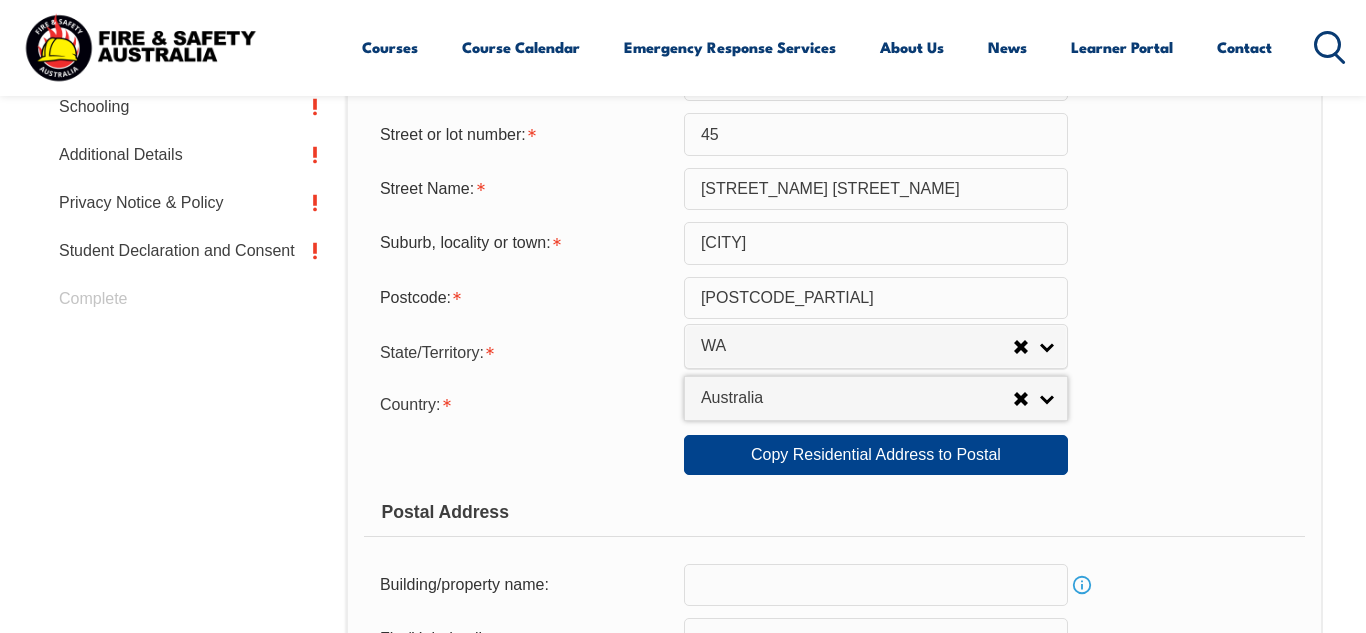 click on "Copy Residential Address to Postal: Copy Residential Address to Postal" at bounding box center [834, 455] 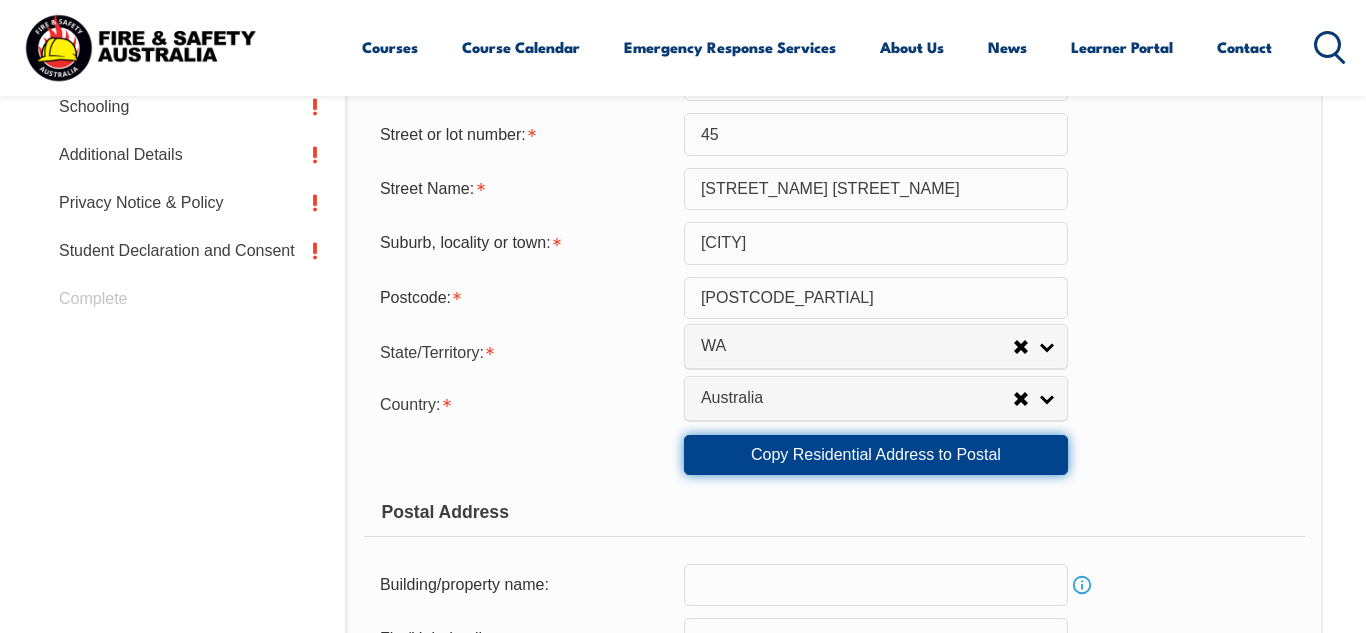 click on "Copy Residential Address to Postal" at bounding box center (876, 455) 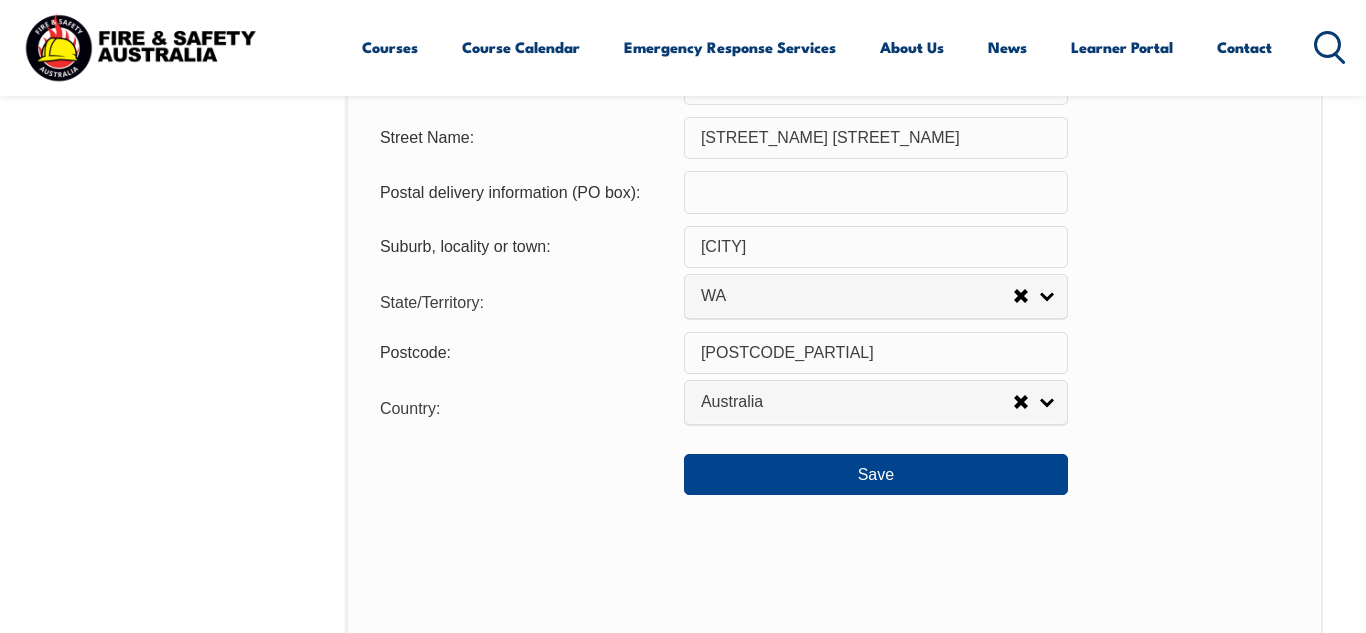 scroll, scrollTop: 1458, scrollLeft: 0, axis: vertical 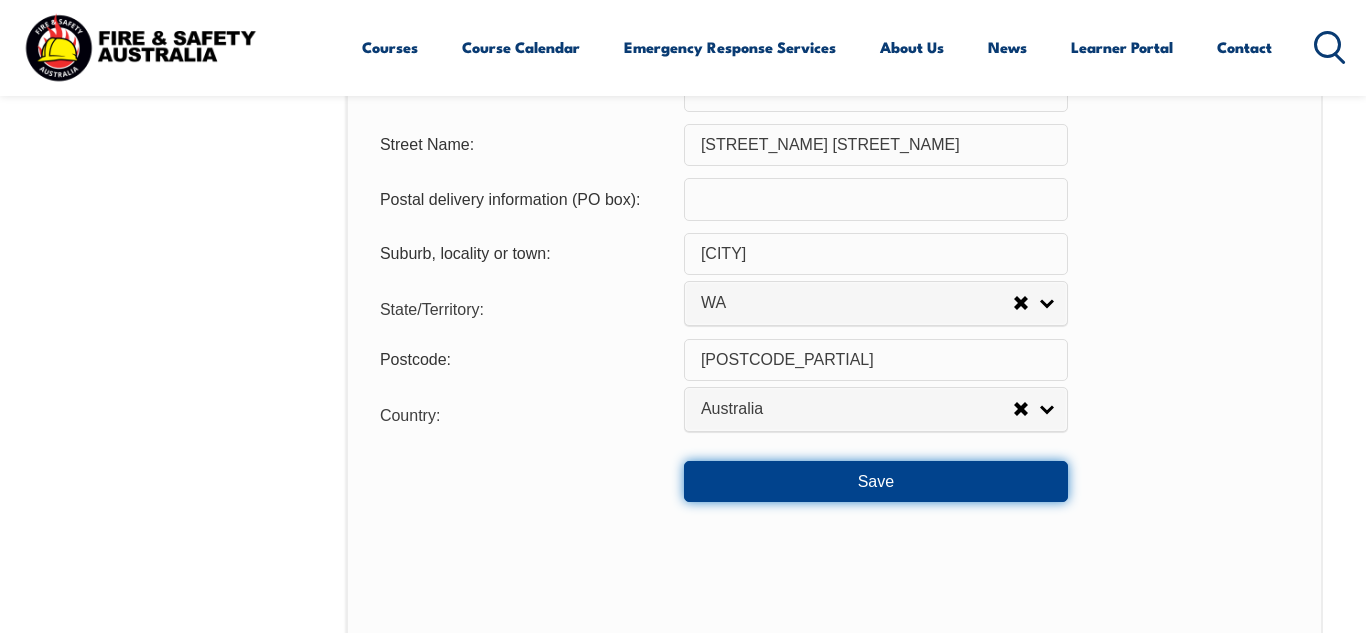 click on "Save" at bounding box center (876, 481) 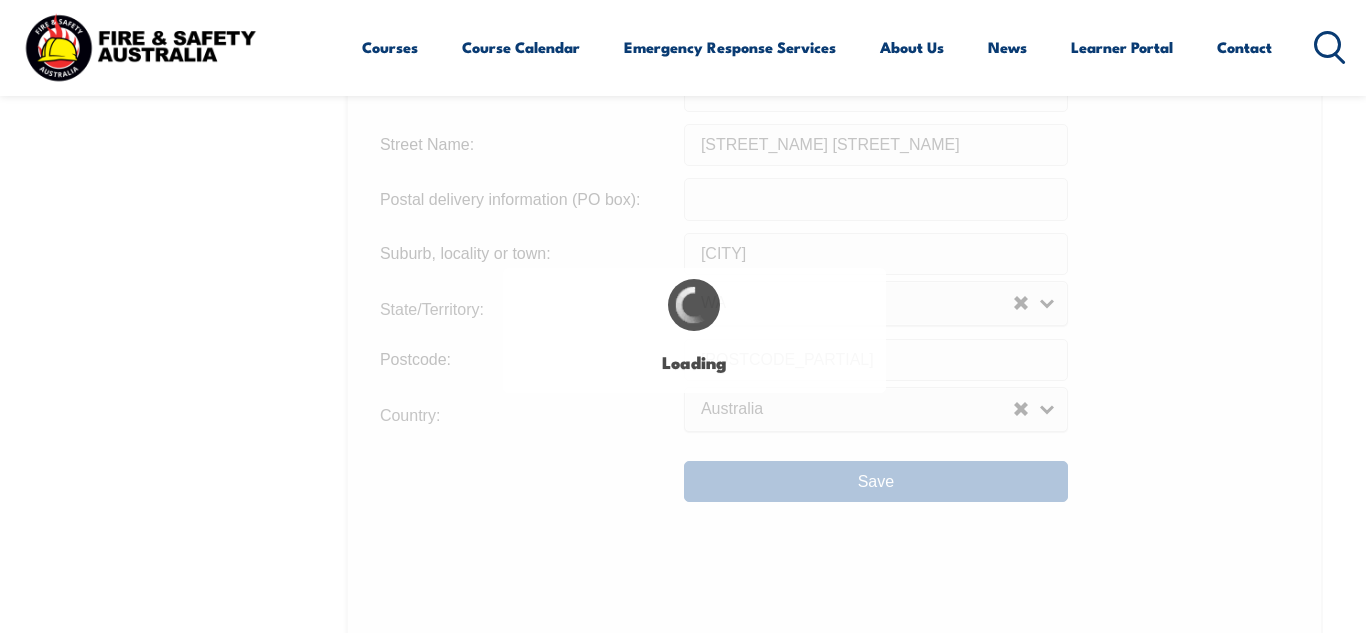 type on "45" 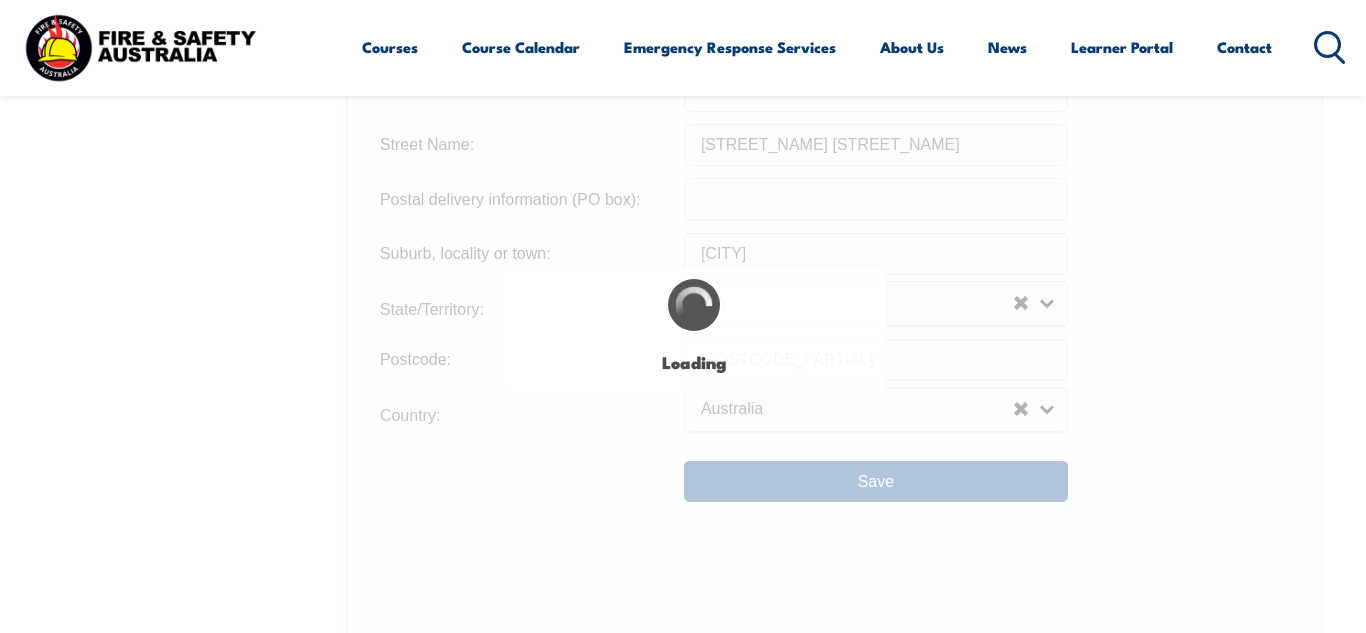 type on "45" 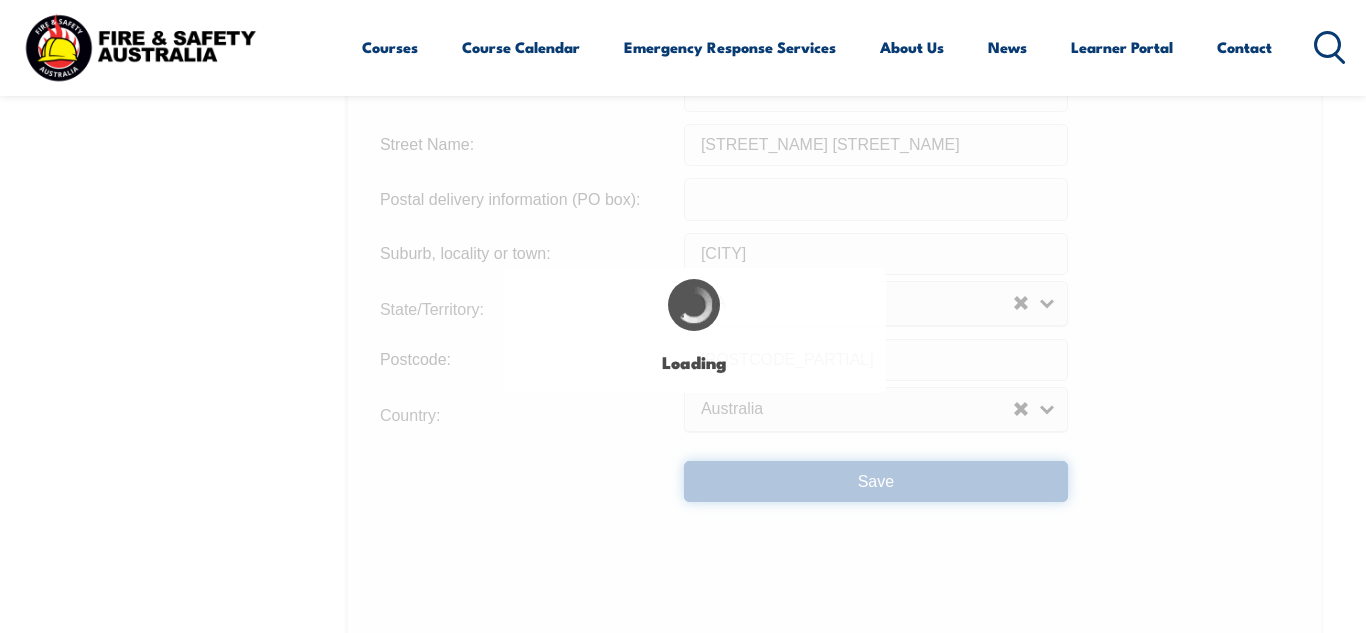 scroll, scrollTop: 0, scrollLeft: 0, axis: both 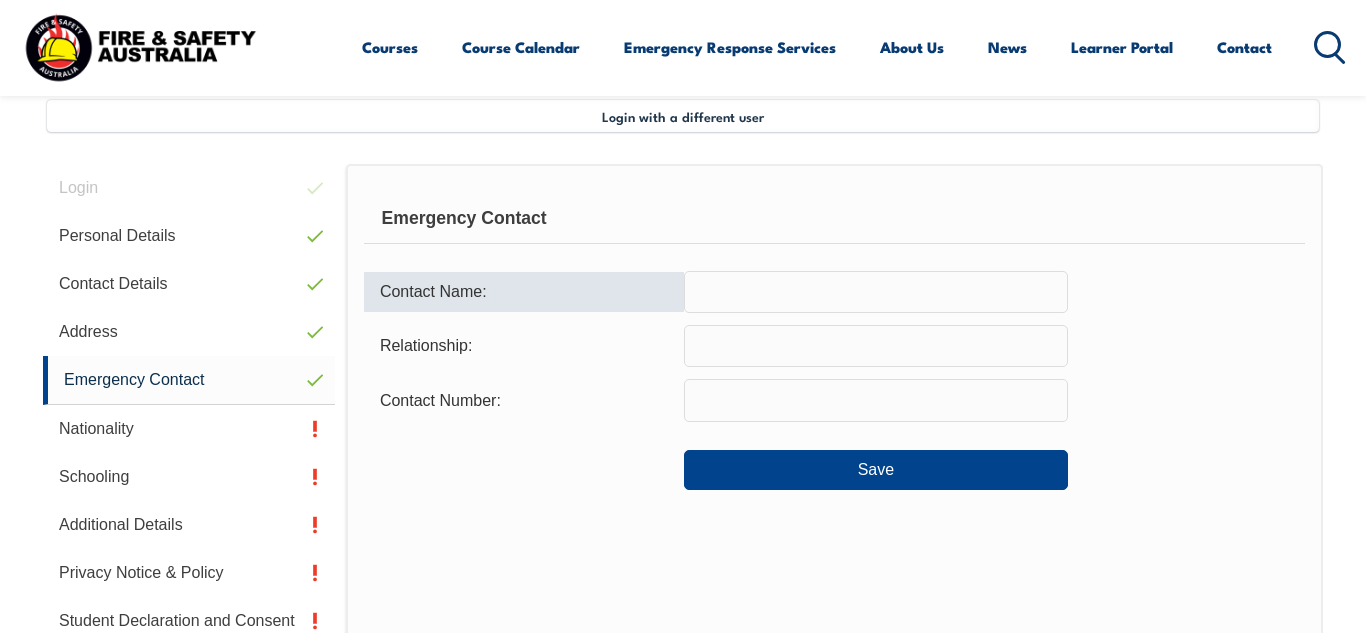 click at bounding box center [876, 292] 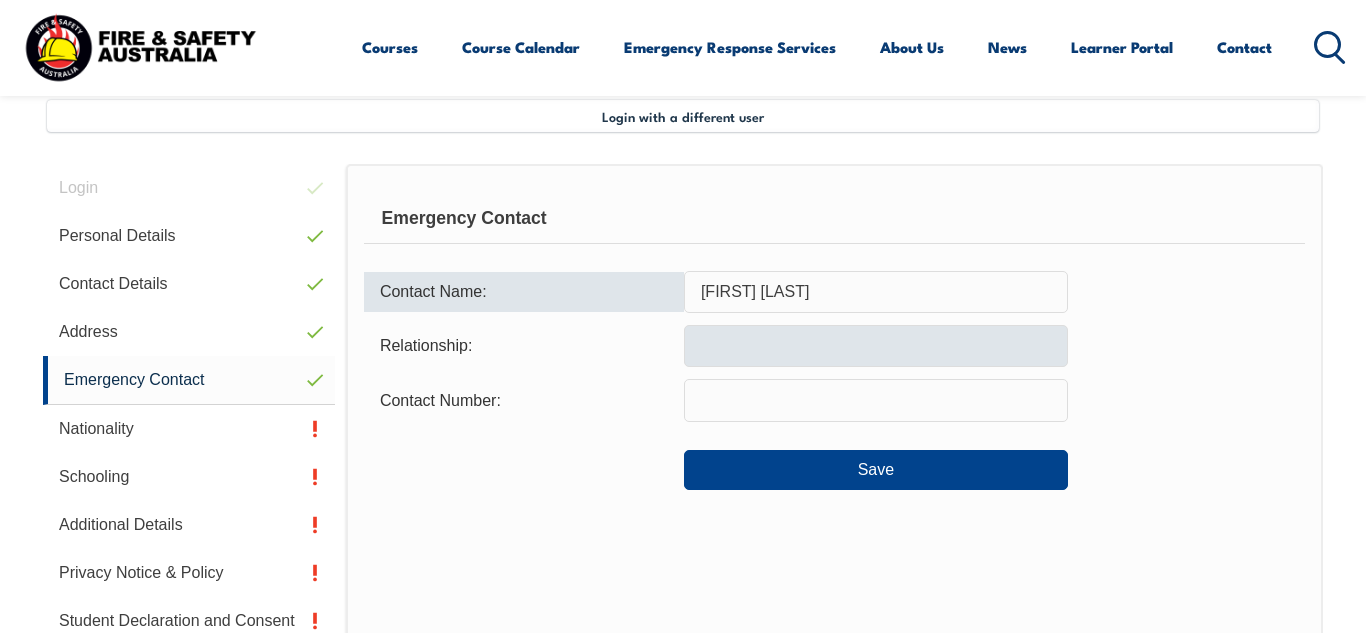 type on "Travis Macrae" 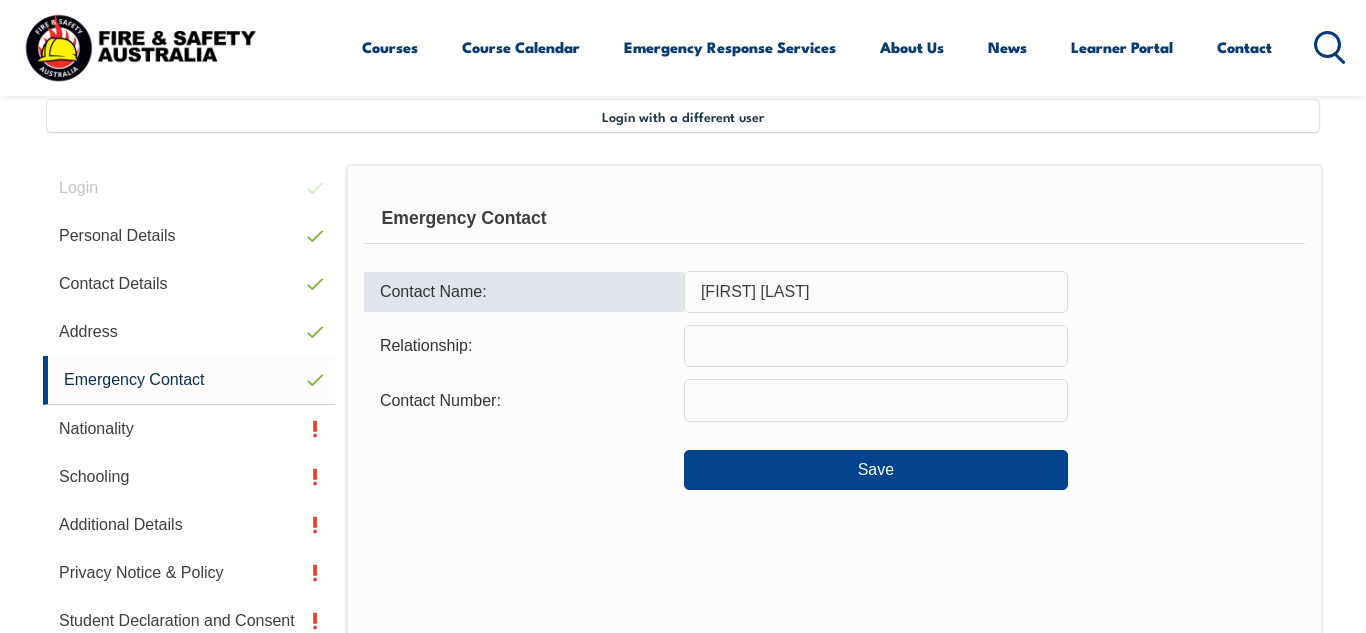 click at bounding box center [876, 346] 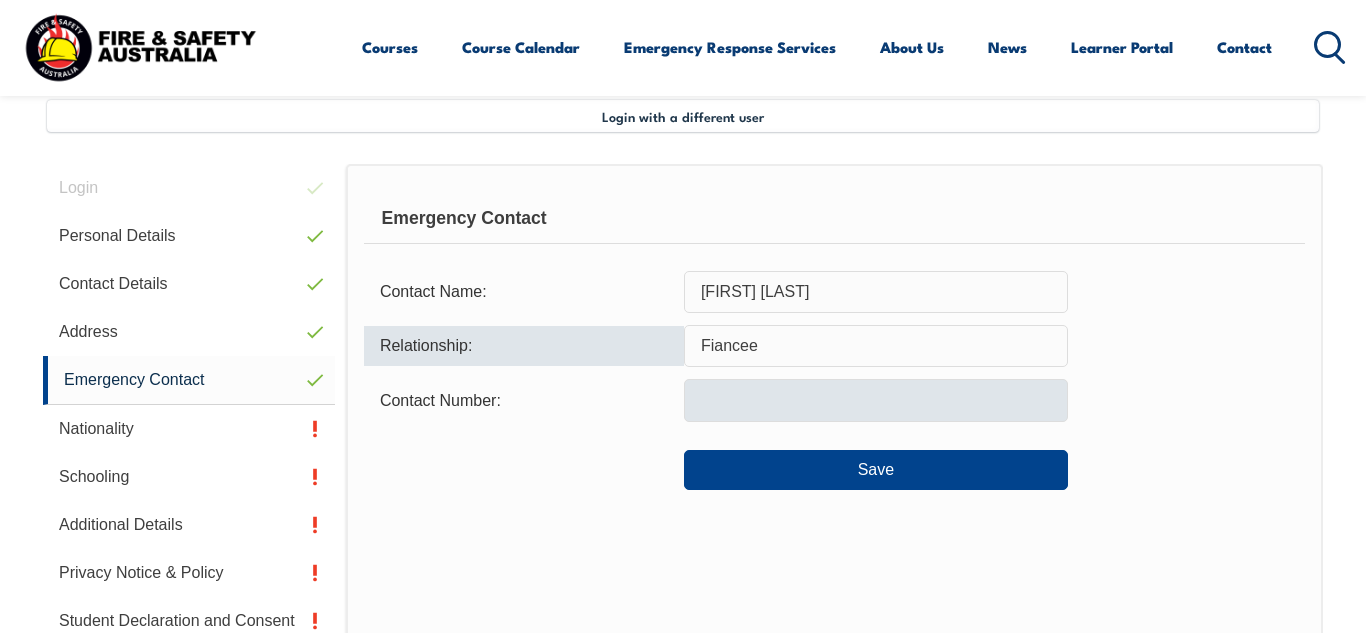 type on "Fiancee" 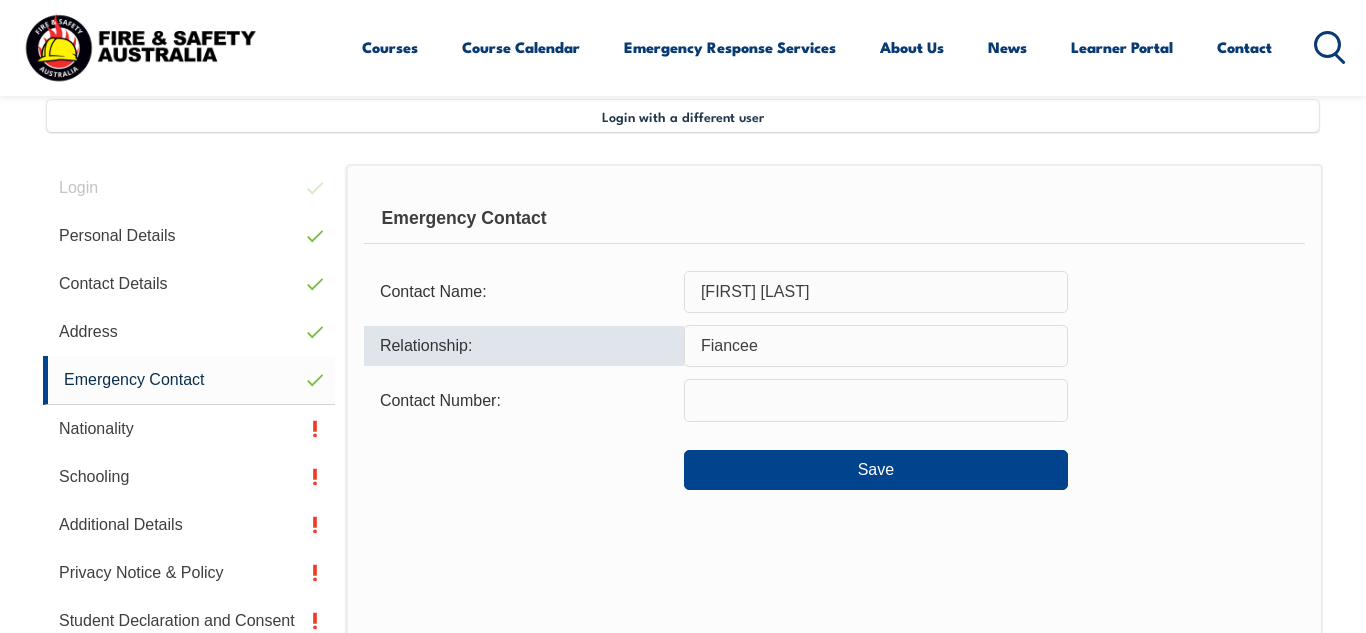 click at bounding box center [876, 400] 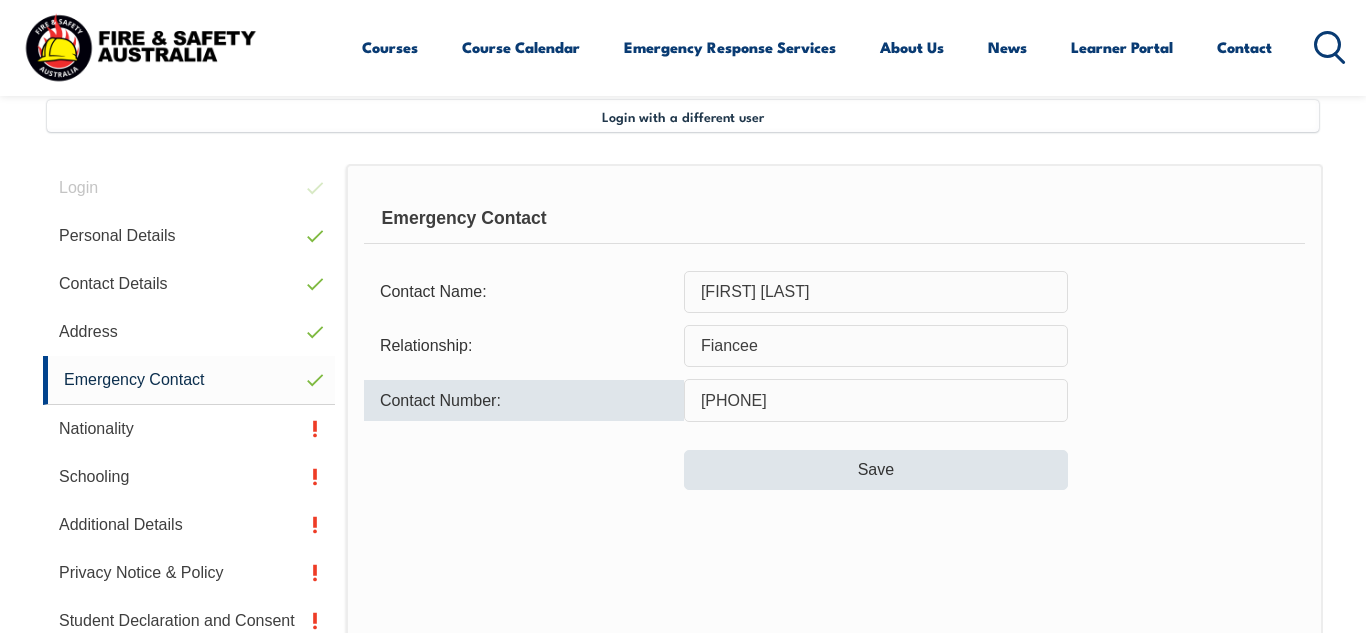 type on "0413834372" 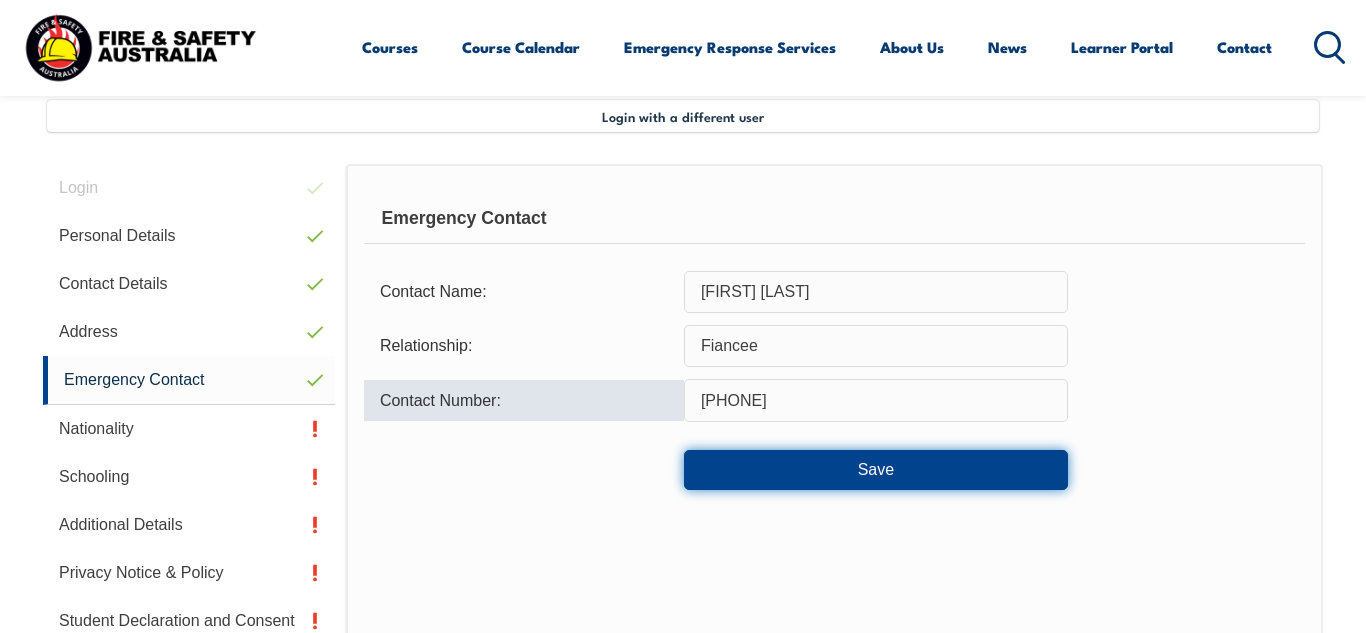 click on "Save" at bounding box center [876, 470] 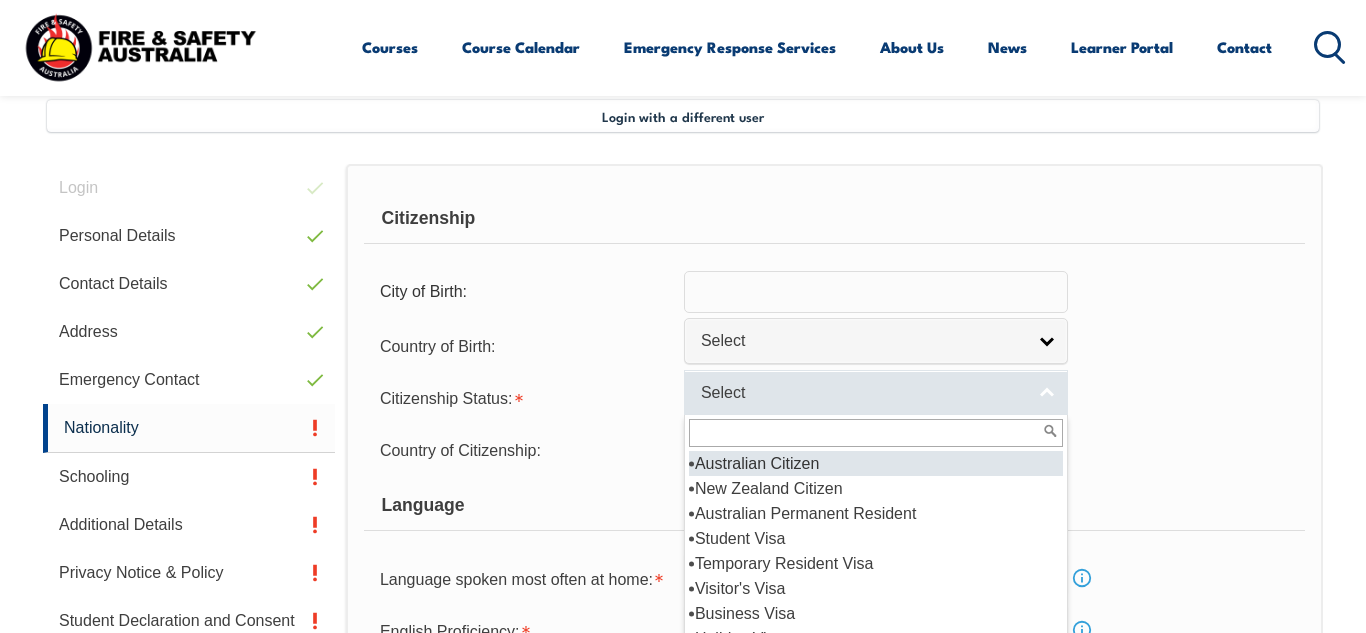 click on "Select" at bounding box center (863, 393) 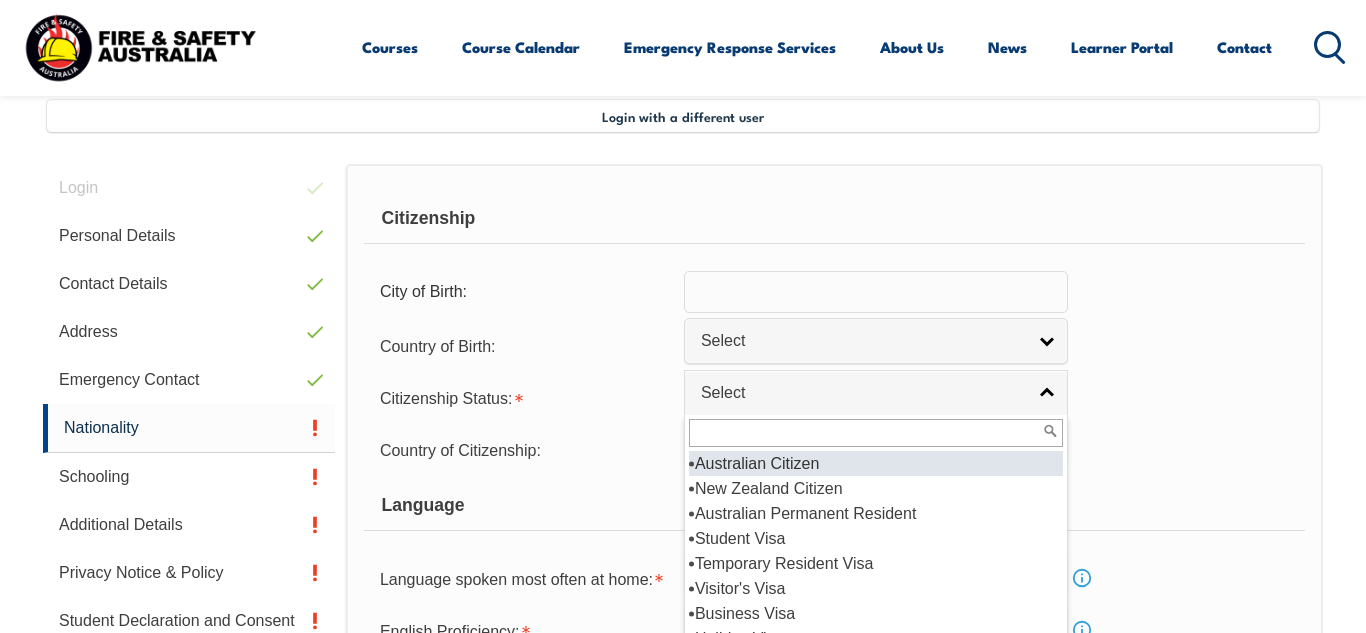 click on "Australian Citizen" at bounding box center [876, 463] 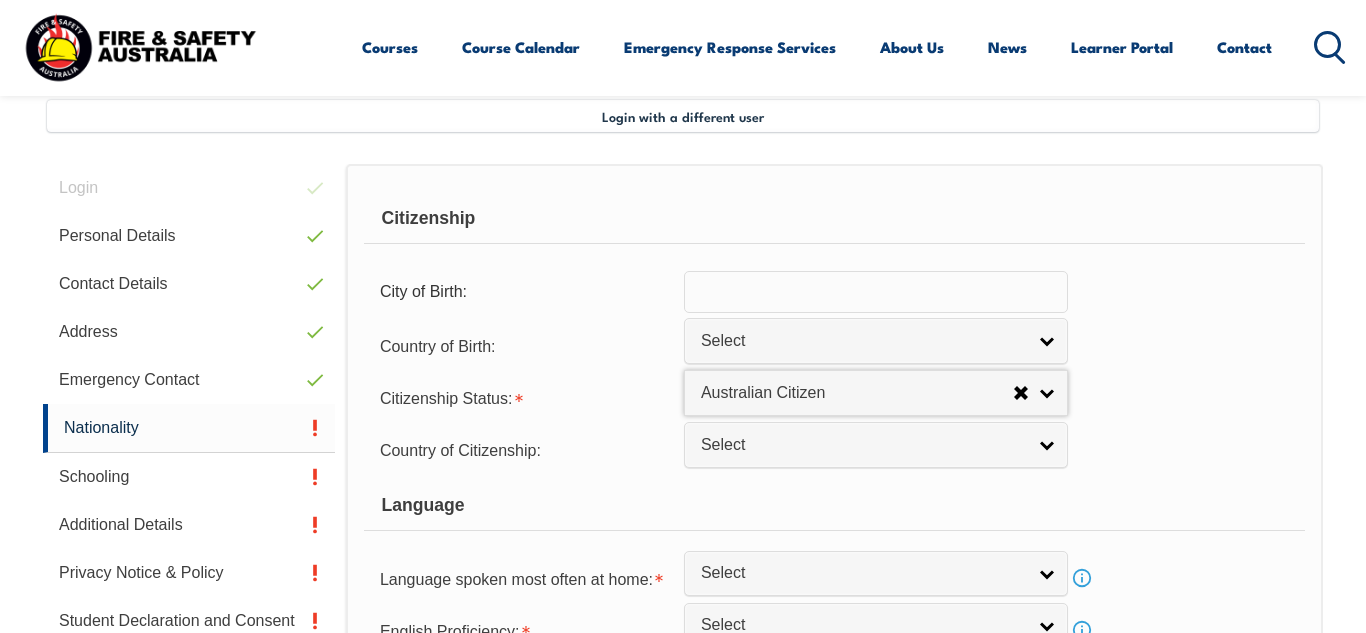 click on "Citizenship Status: Australian Citizen New Zealand Citizen Australian Permanent Resident Student Visa Temporary Resident Visa Visitor's Visa Business Visa Holiday Visa Other Visa Permanent Humanitarian Visa Overseas - No Visa or Citizenship
Australian Citizen
Australian Citizen New Zealand Citizen Australian Permanent Resident Student Visa Temporary Resident Visa Visitor's Visa Business Visa Holiday Visa Other Visa Permanent Humanitarian Visa Overseas - No Visa or Citizenship" at bounding box center [834, 397] 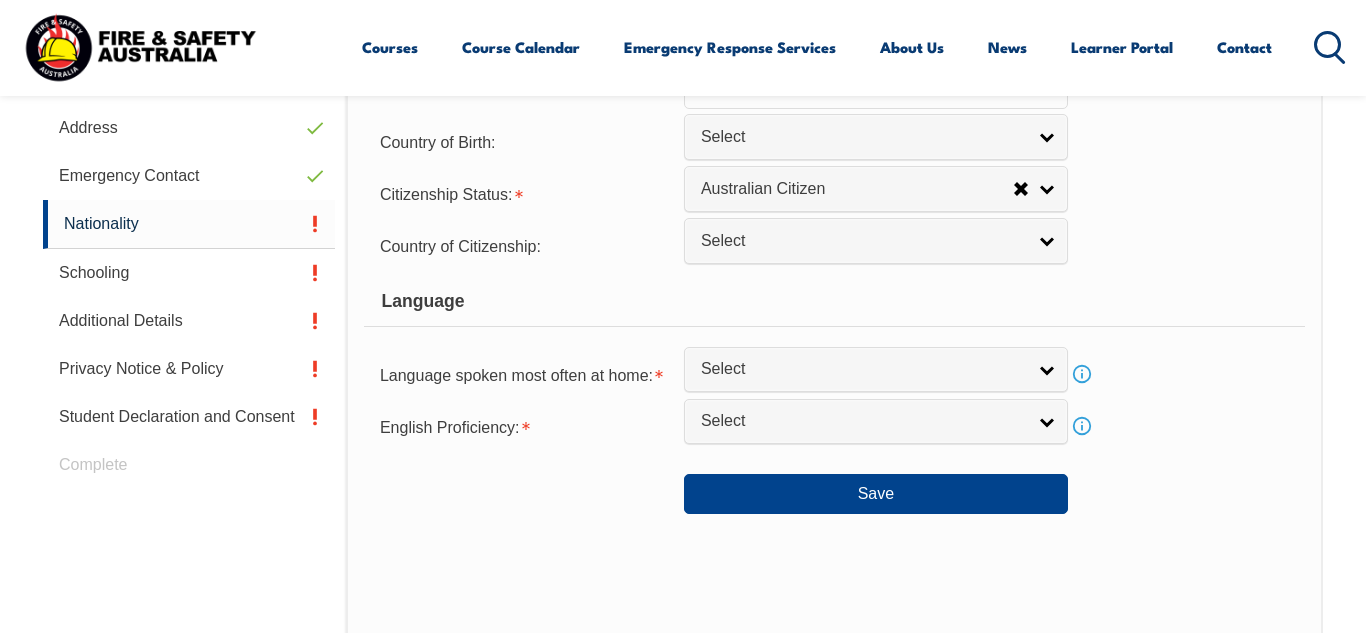 scroll, scrollTop: 695, scrollLeft: 0, axis: vertical 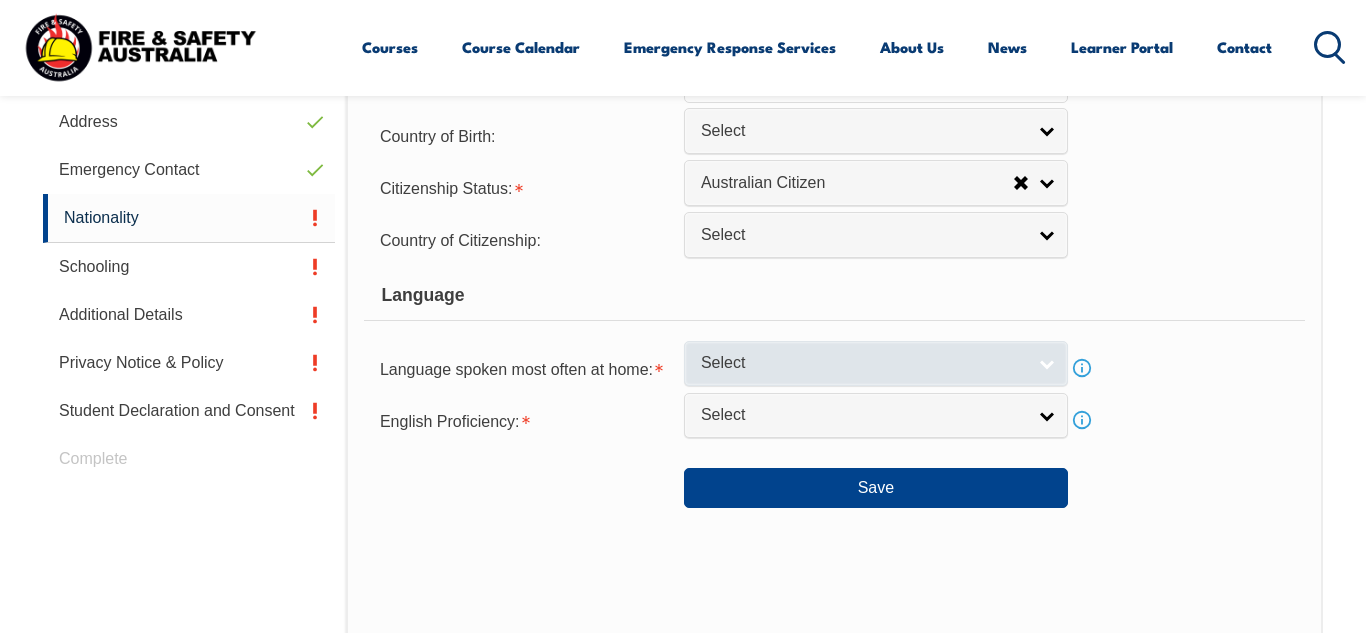 click on "Select" at bounding box center (863, 363) 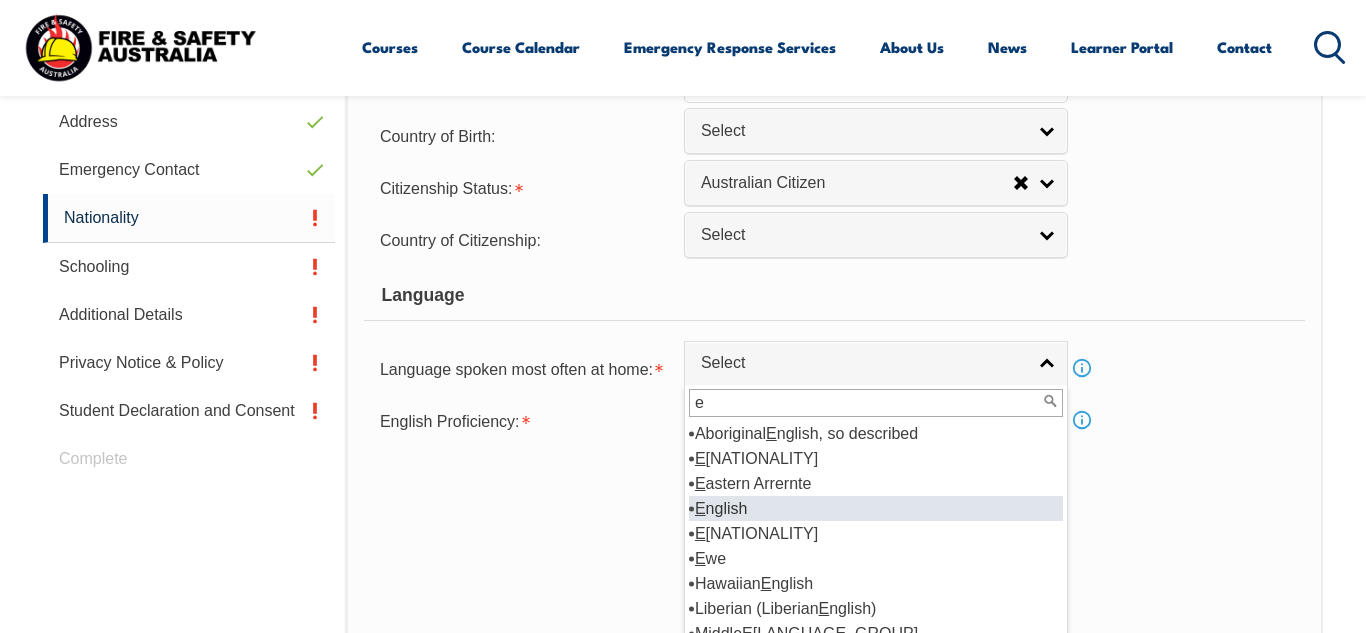 type on "e" 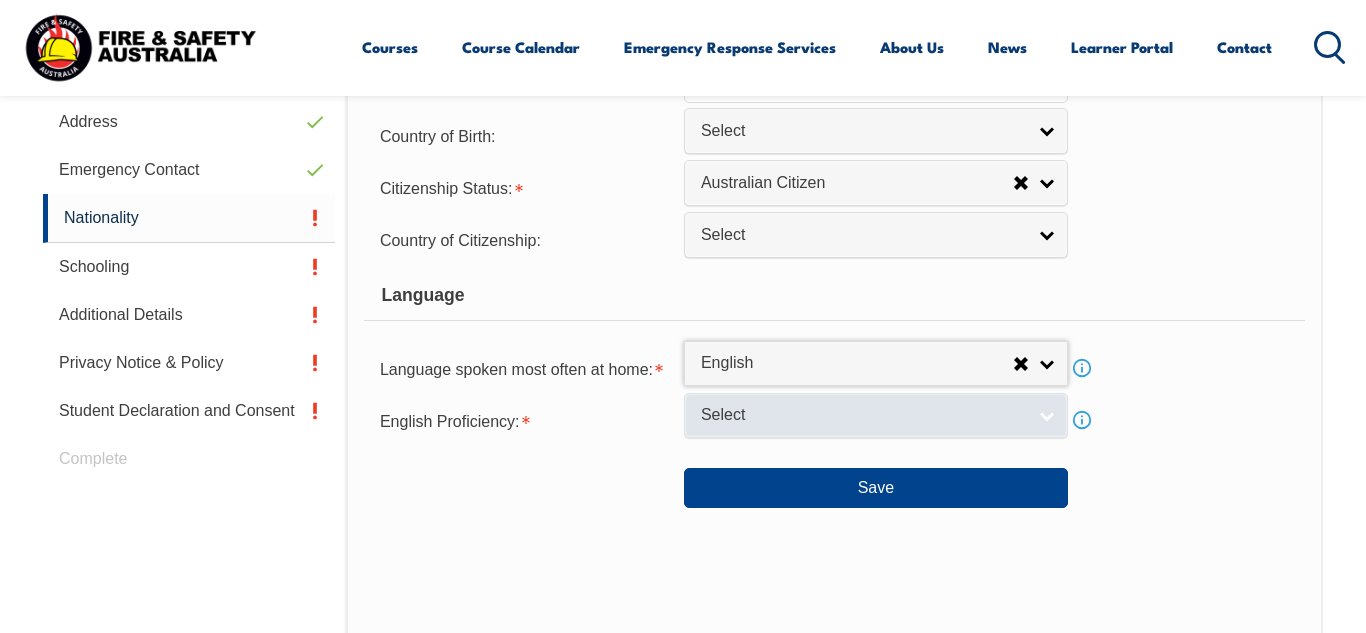 click on "Select" at bounding box center (876, 415) 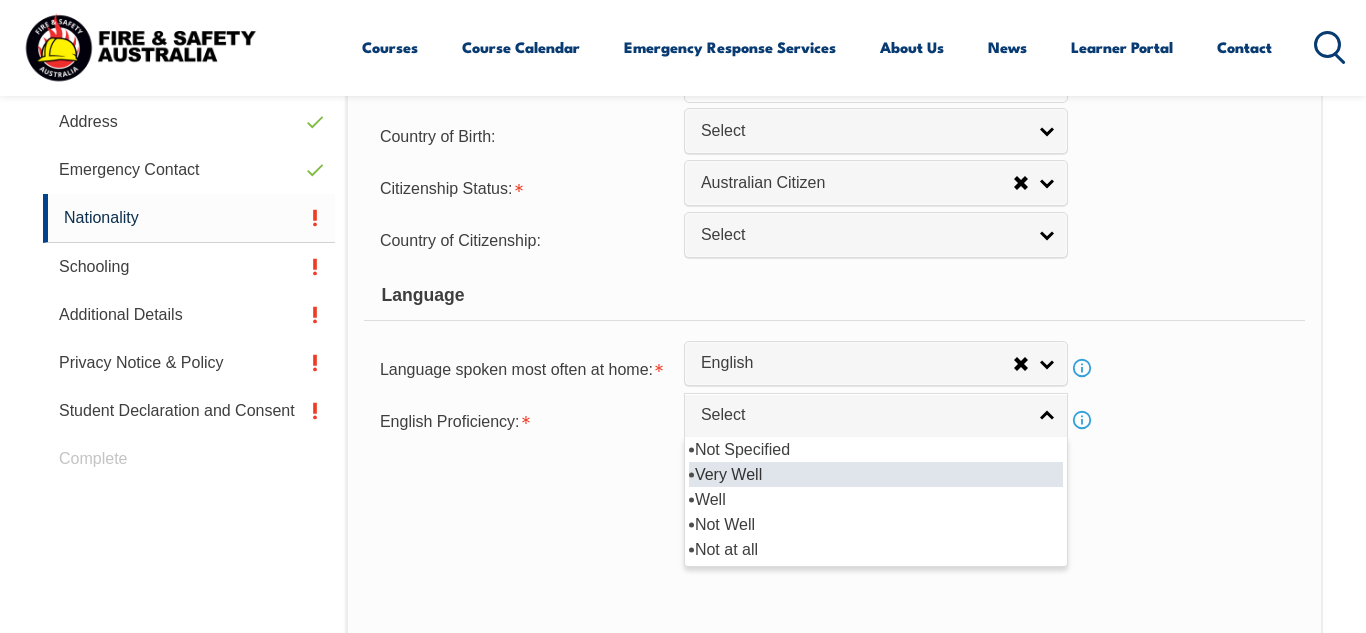 click on "Very Well" at bounding box center (876, 474) 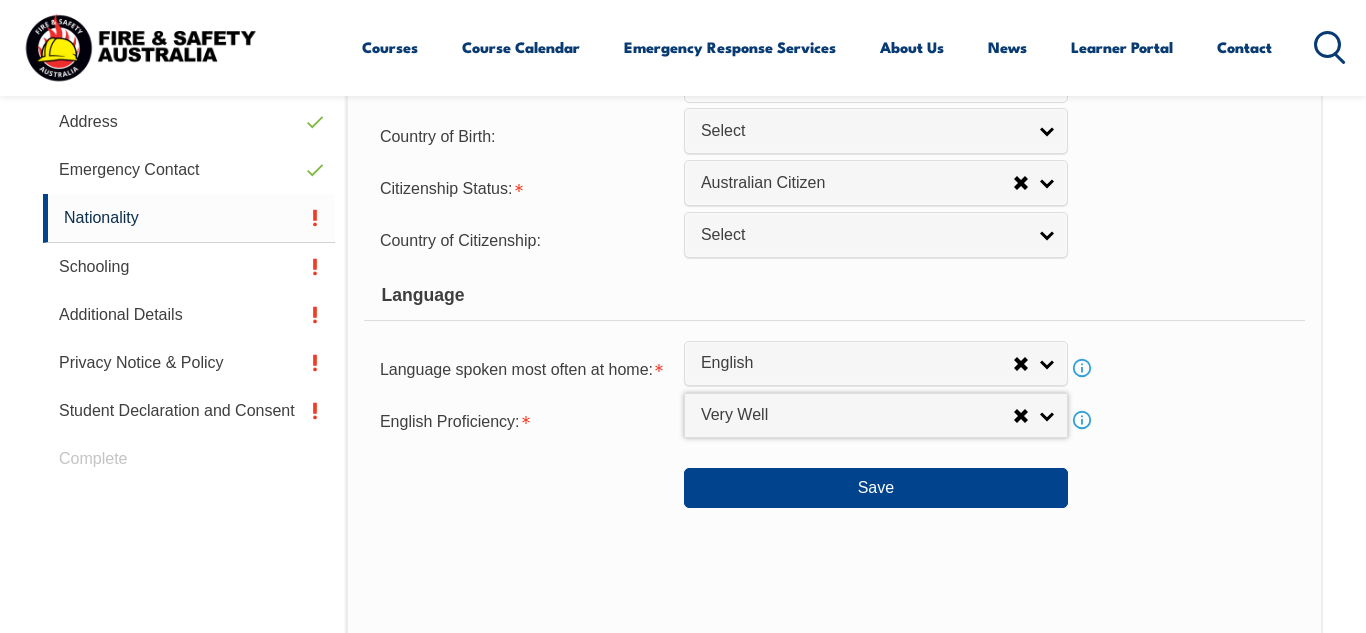 click on "Save" at bounding box center (834, 480) 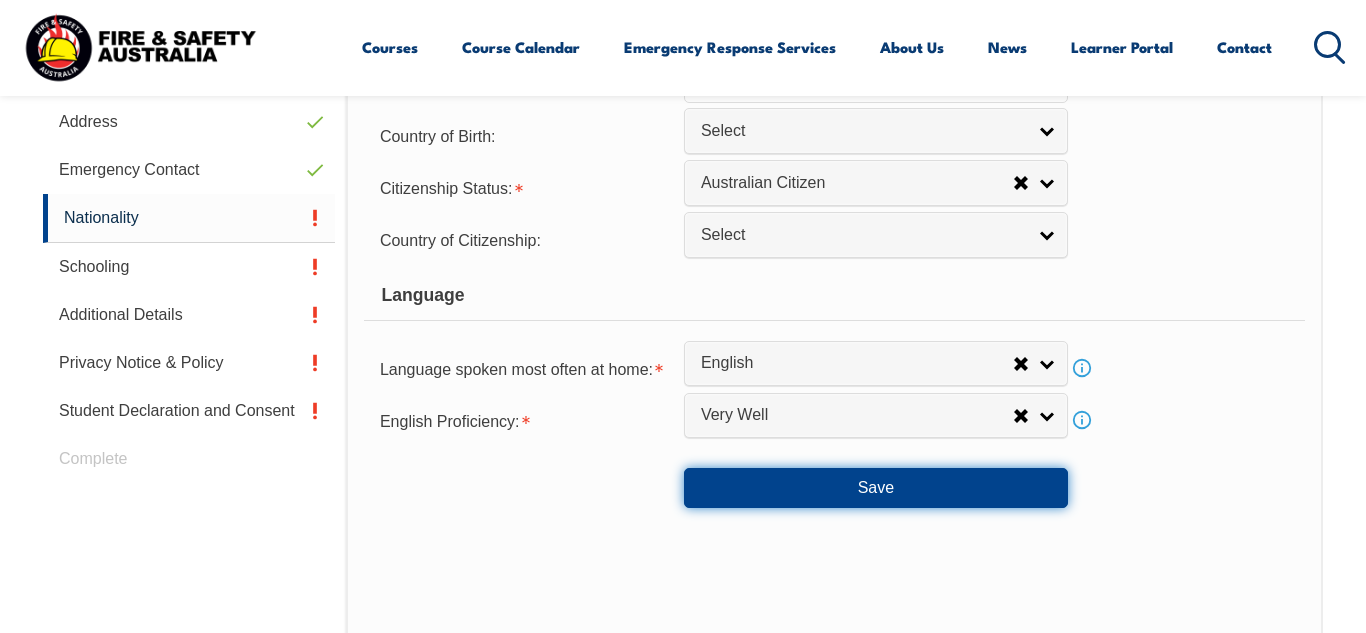 click on "Save" at bounding box center (876, 488) 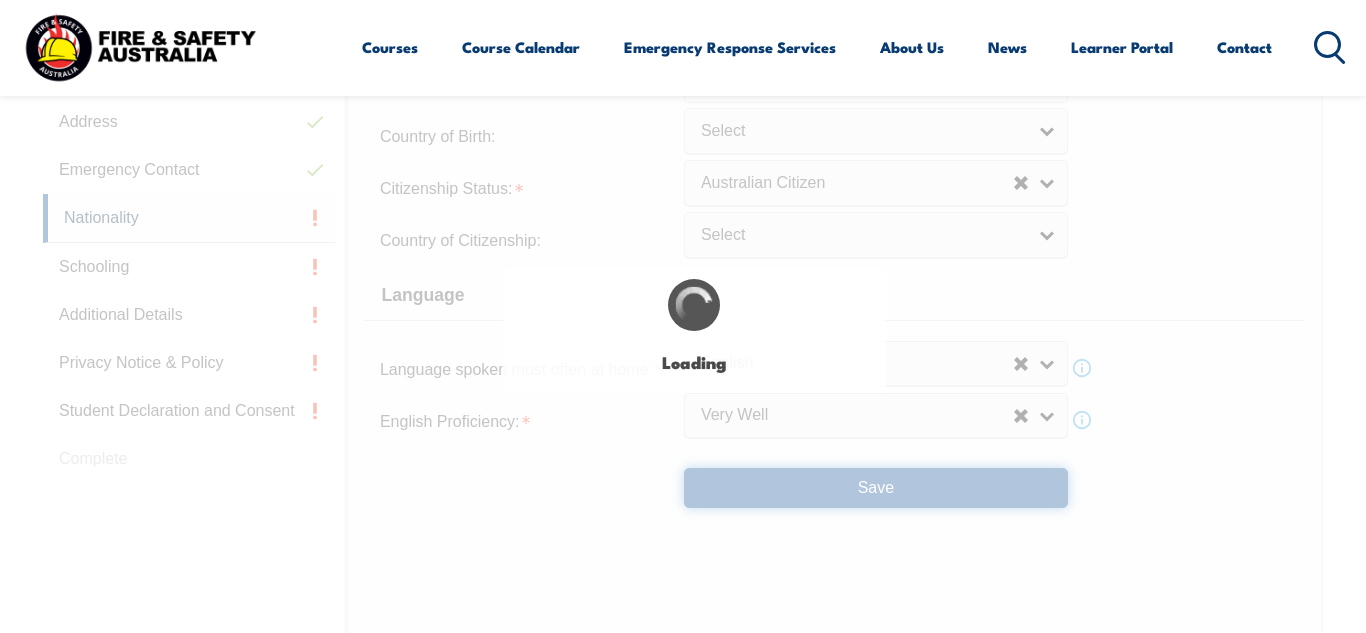 select on "false" 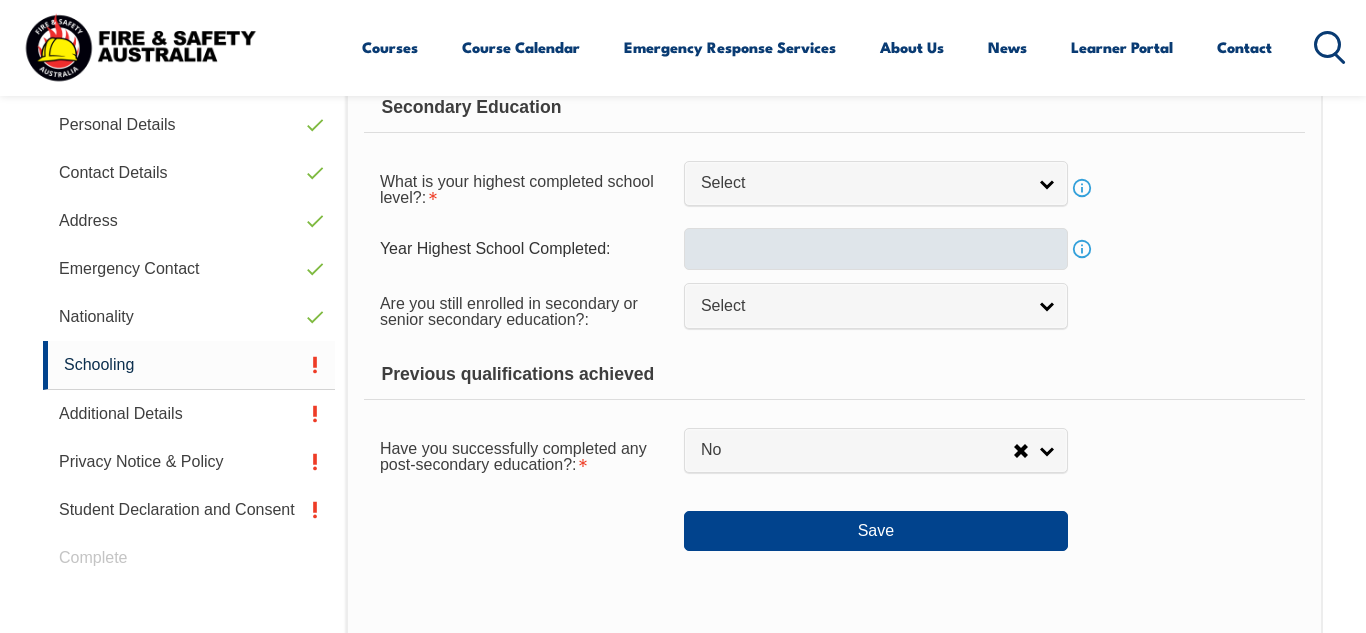 scroll, scrollTop: 485, scrollLeft: 0, axis: vertical 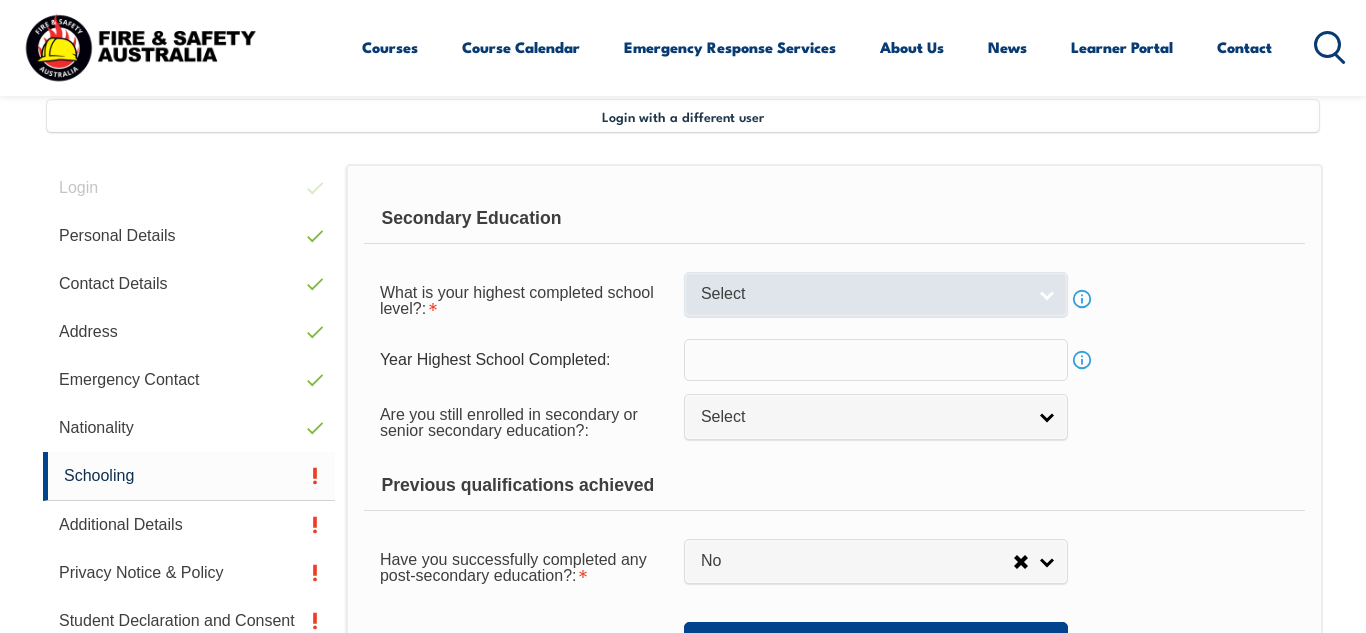 click on "Select" at bounding box center (863, 294) 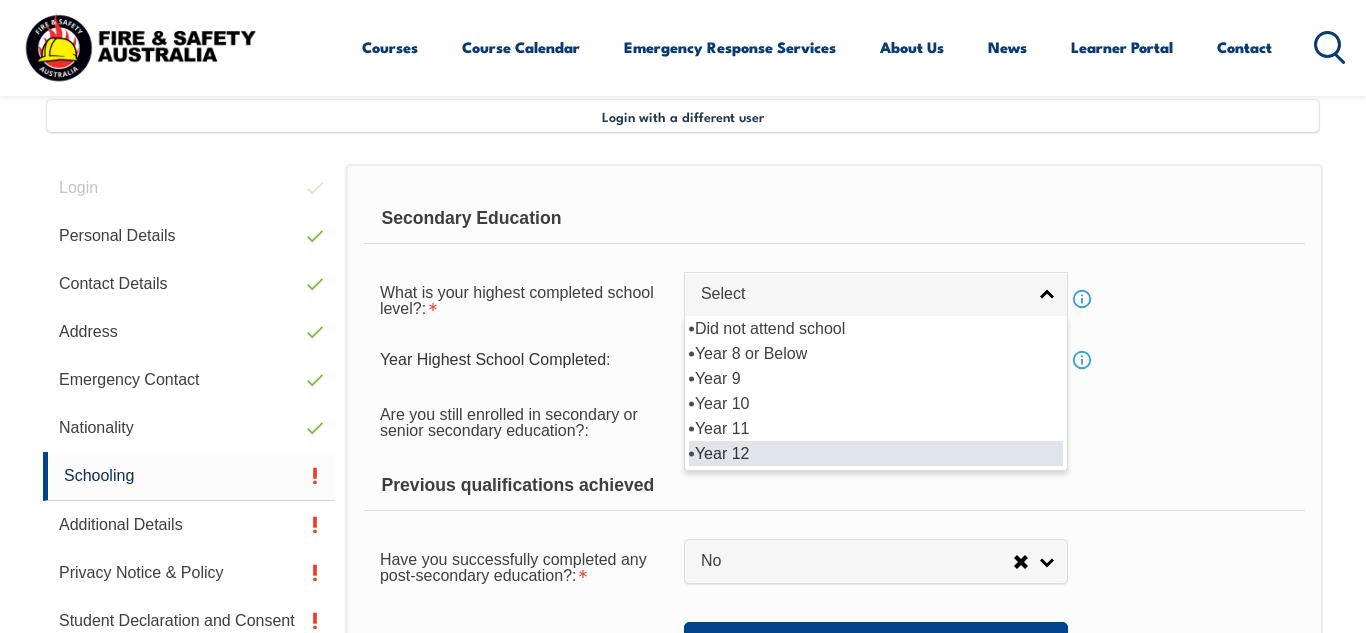 click on "Year 12" at bounding box center [876, 453] 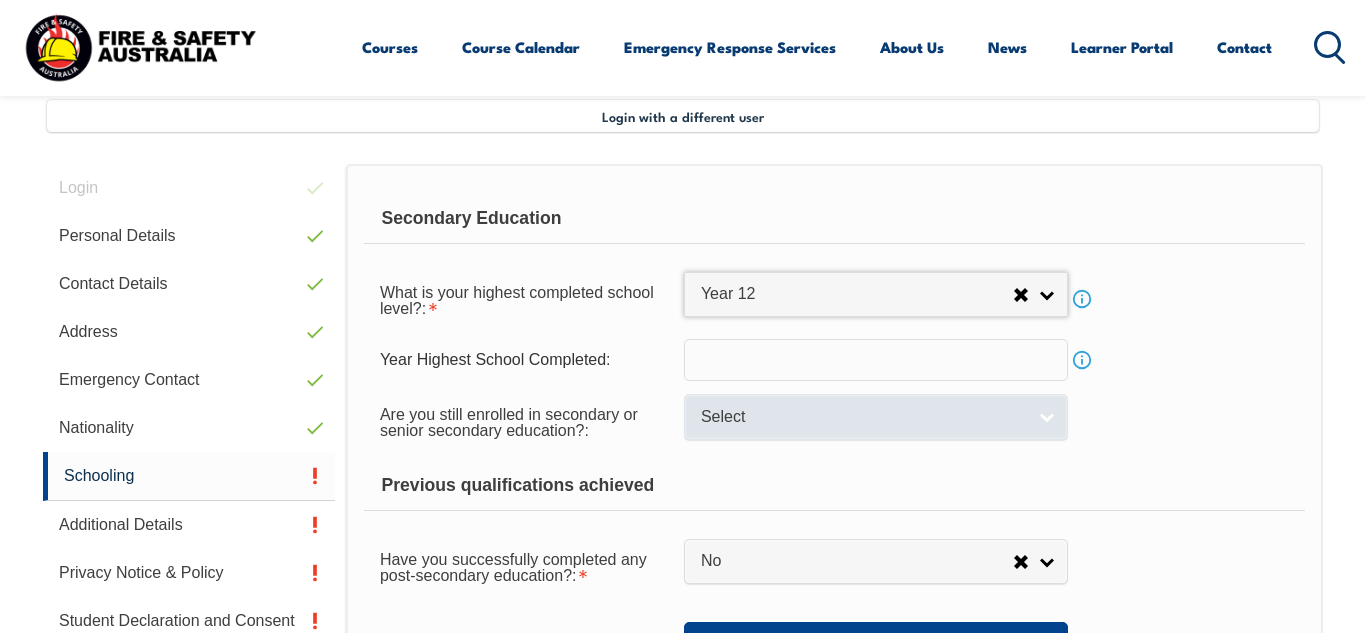 click on "Select" at bounding box center (863, 417) 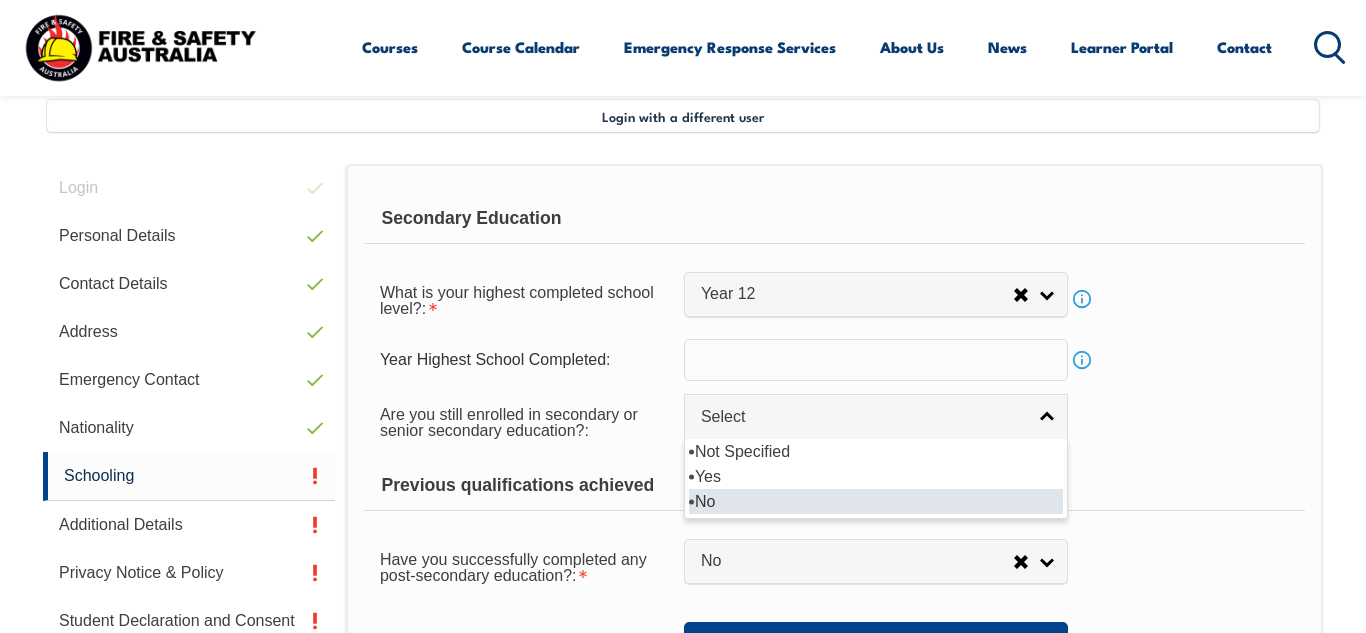 click on "No" at bounding box center (876, 501) 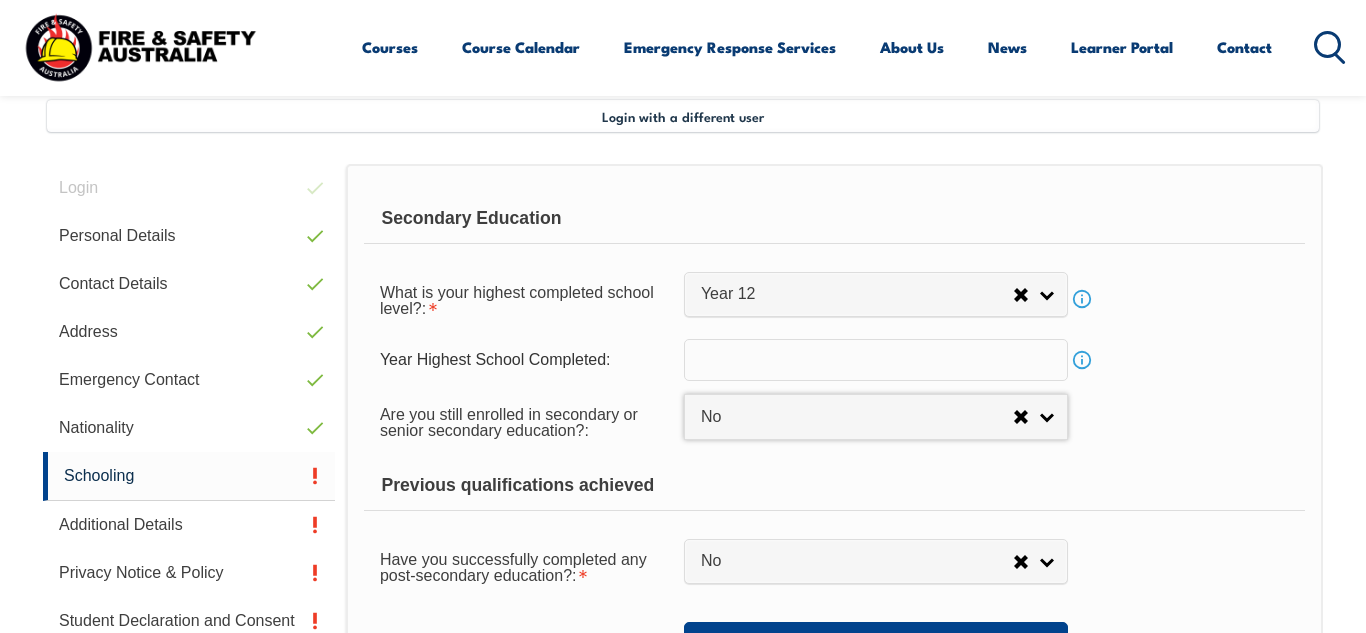click on "Previous qualifications achieved" at bounding box center (834, 486) 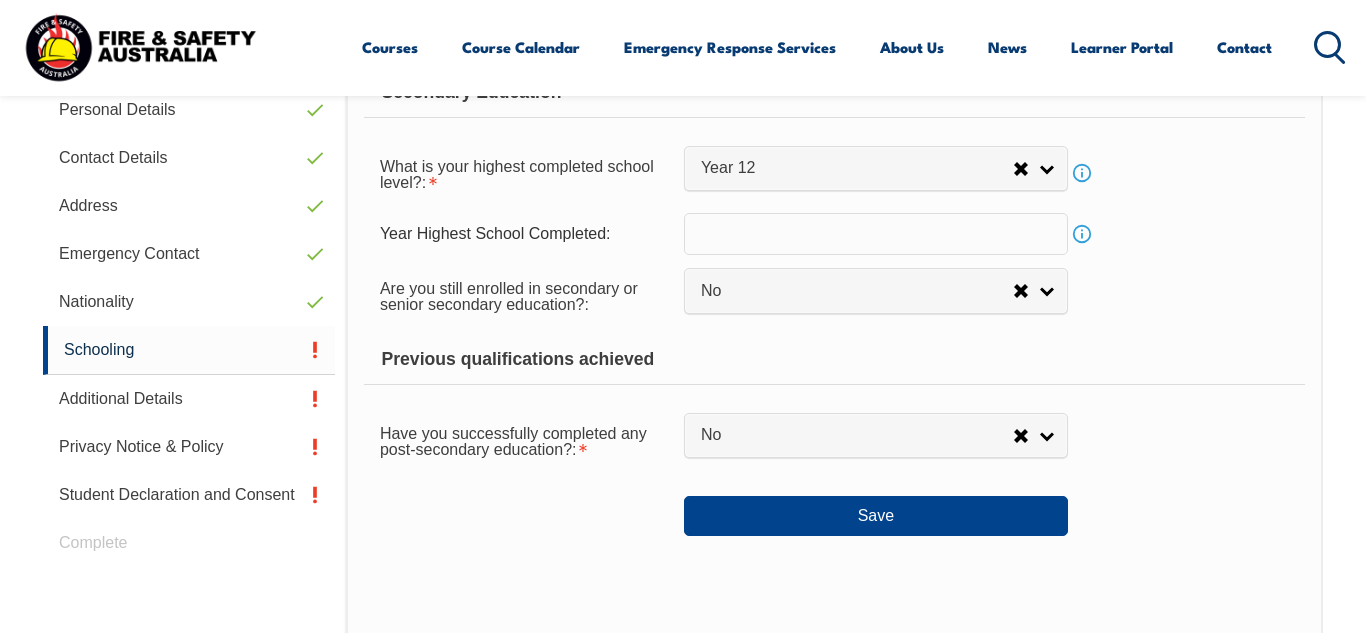 scroll, scrollTop: 617, scrollLeft: 0, axis: vertical 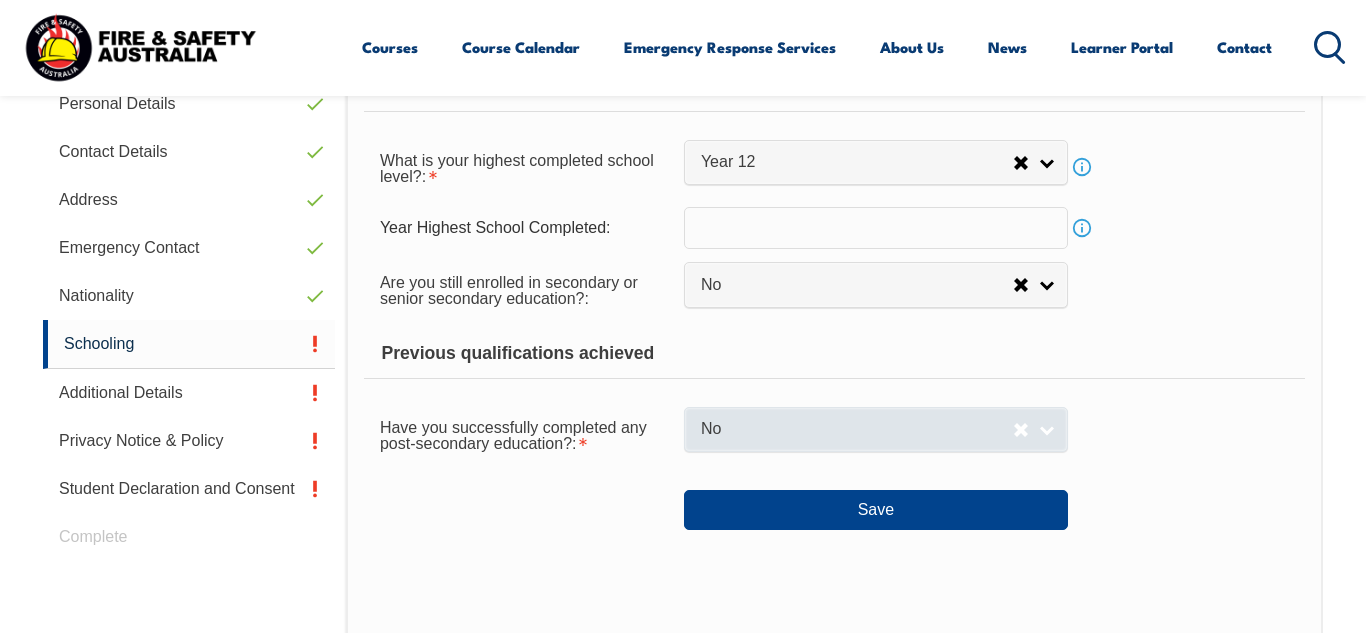 click on "No" at bounding box center [876, 429] 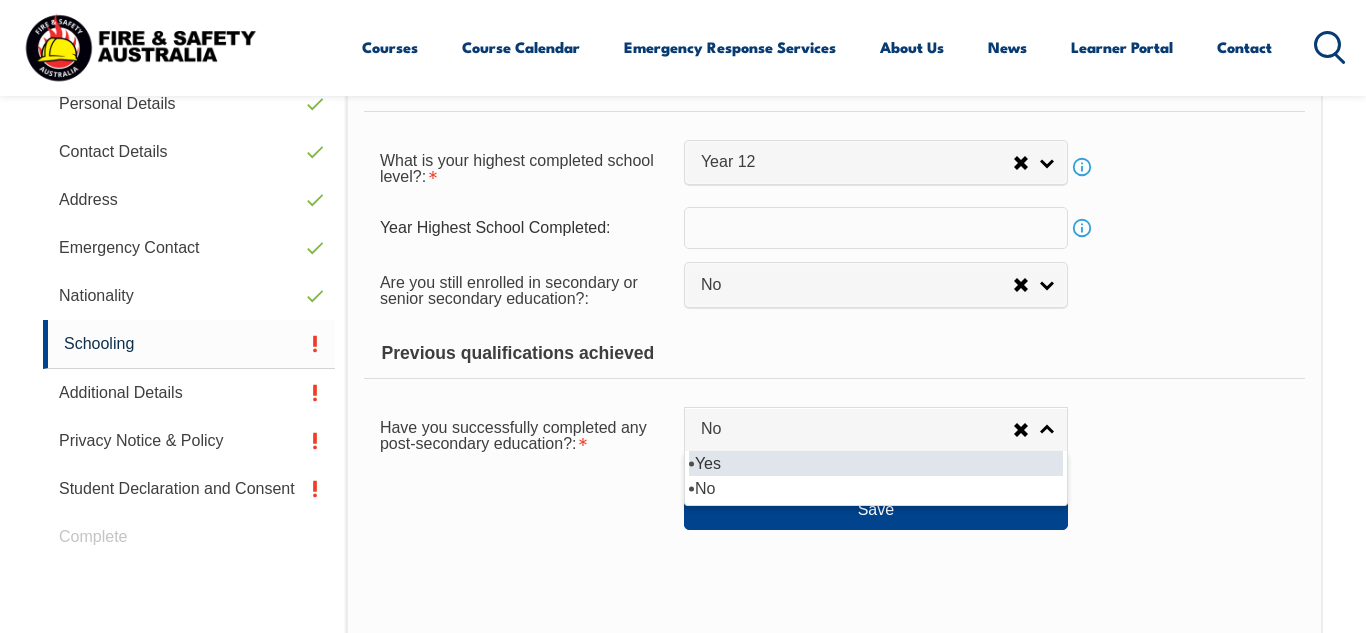 click on "Yes" at bounding box center (876, 463) 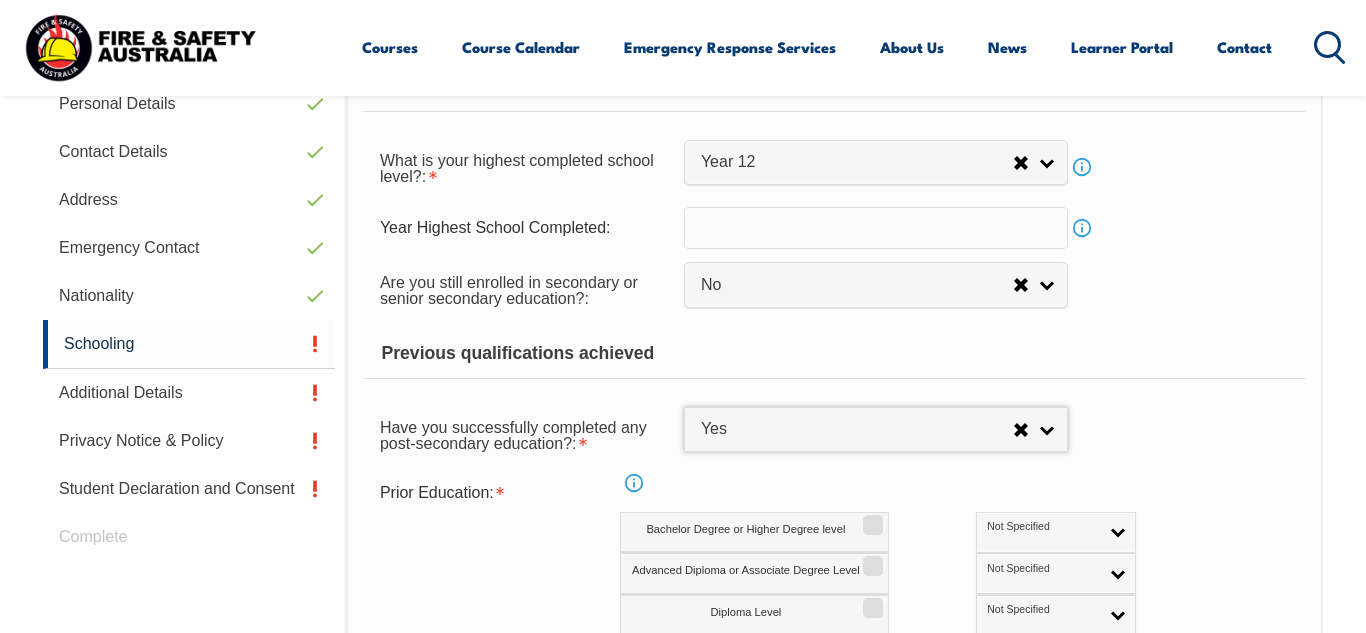 click on "Bachelor Degree or Higher Degree level Not Specified Australian Qualification Australian Equivalent International
Not Specified" at bounding box center (921, 532) 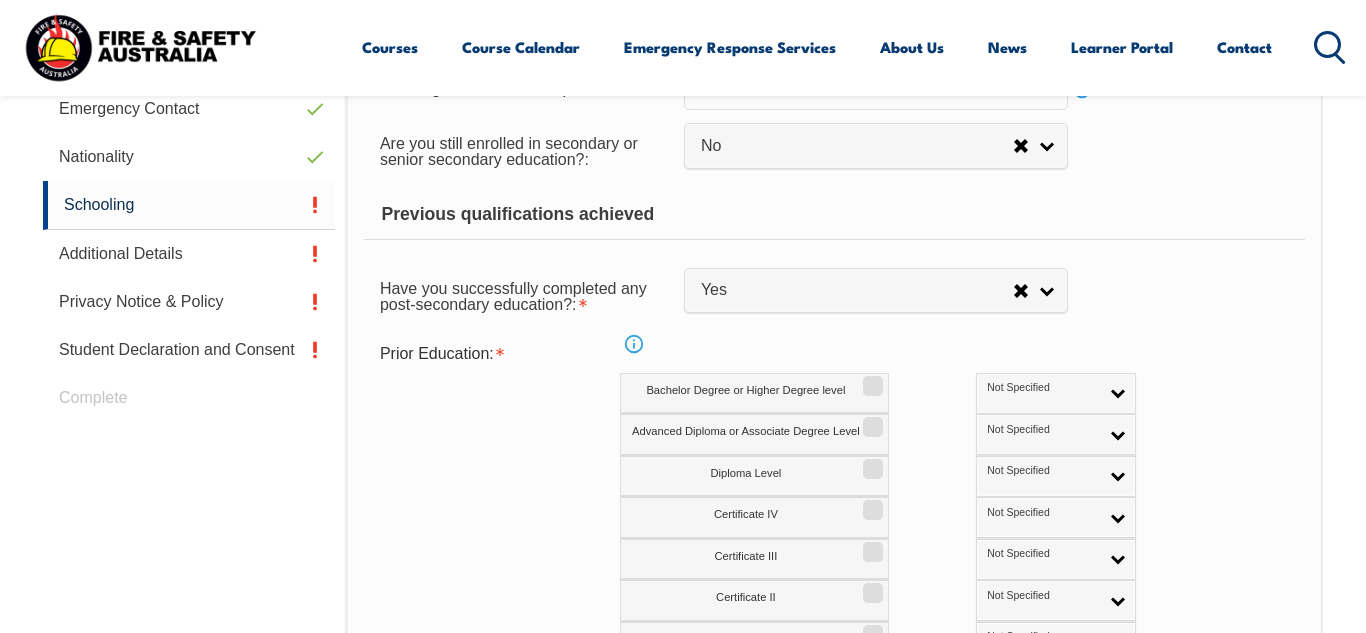 scroll, scrollTop: 759, scrollLeft: 0, axis: vertical 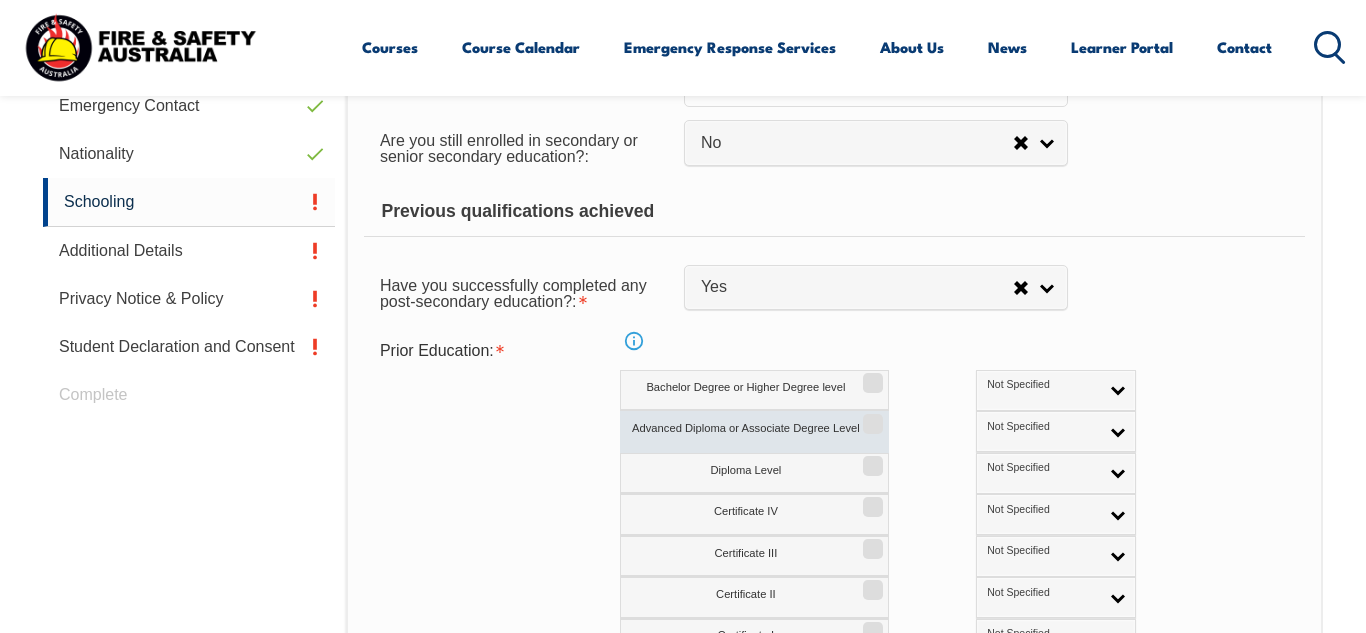 click on "Advanced Diploma or Associate Degree Level" at bounding box center (870, 417) 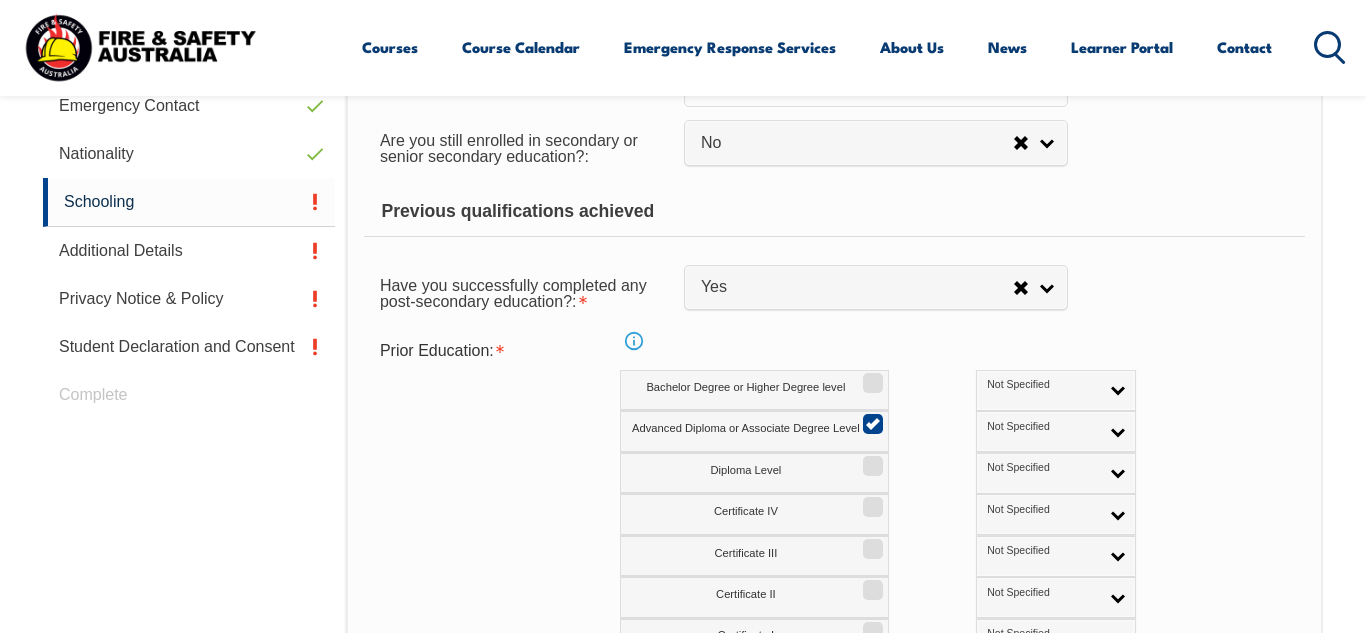 click on "Diploma Level Not Specified Australian Qualification Australian Equivalent International
Not Specified" at bounding box center [921, 473] 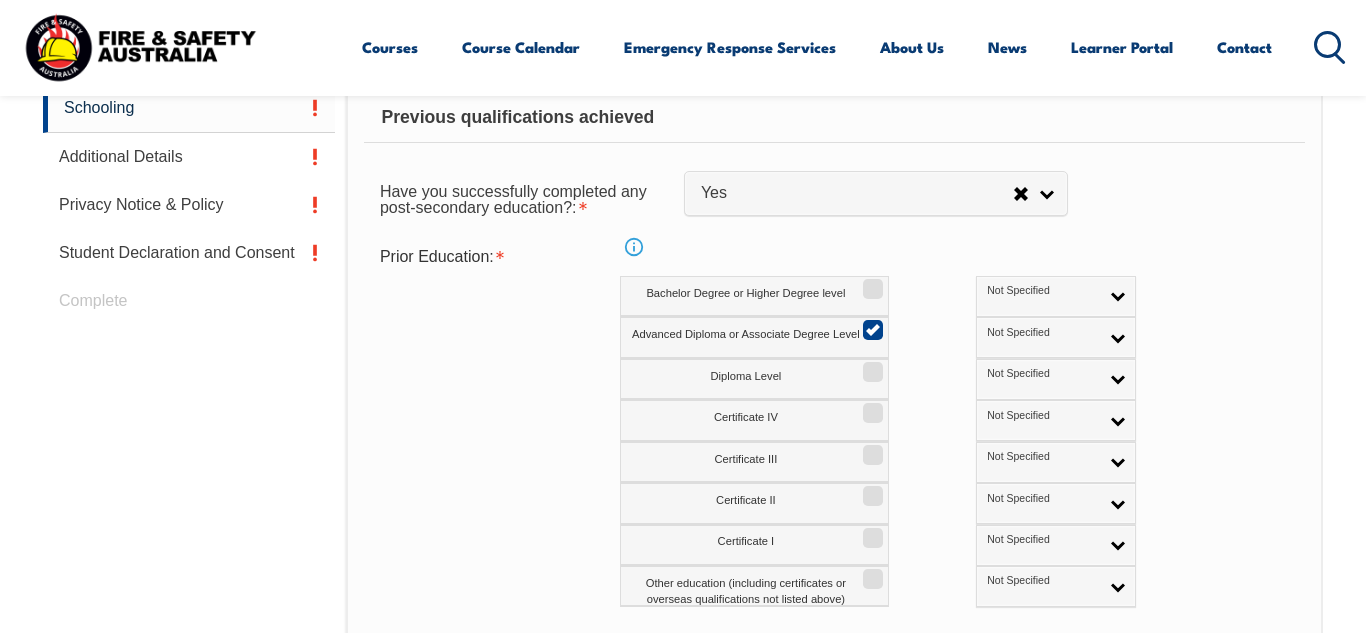 scroll, scrollTop: 849, scrollLeft: 0, axis: vertical 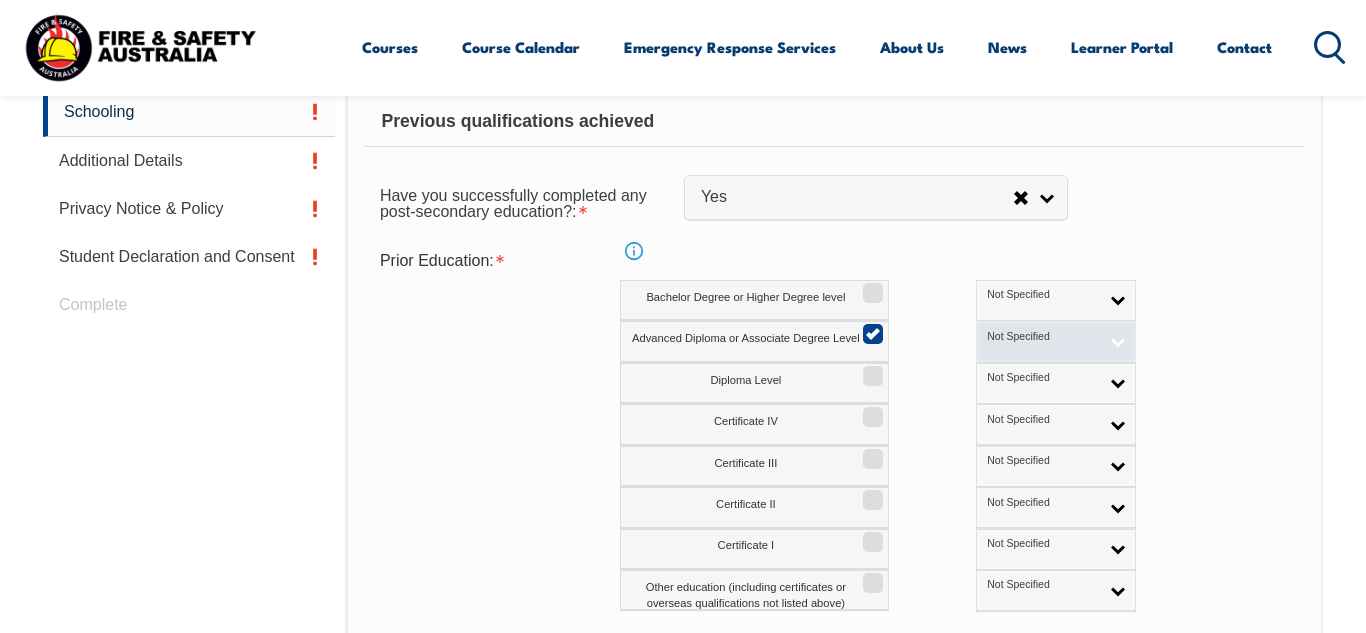 click on "Not Specified" at bounding box center [1056, 341] 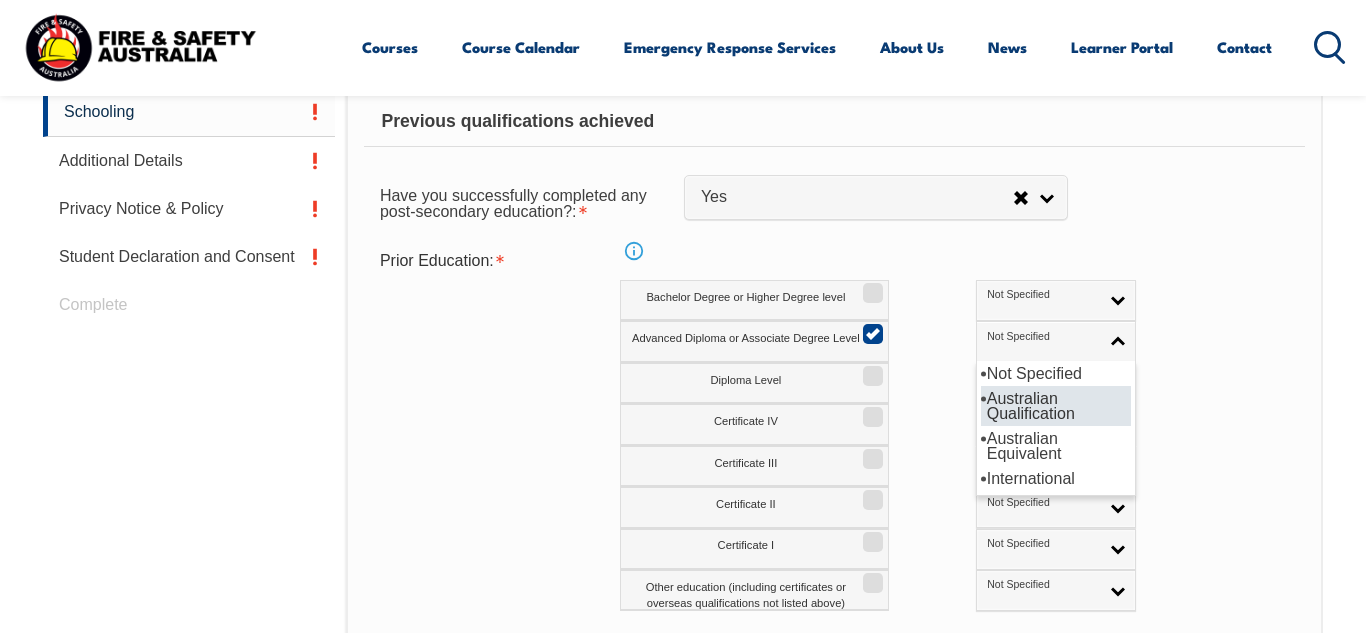 click on "Australian Qualification" at bounding box center (1056, 406) 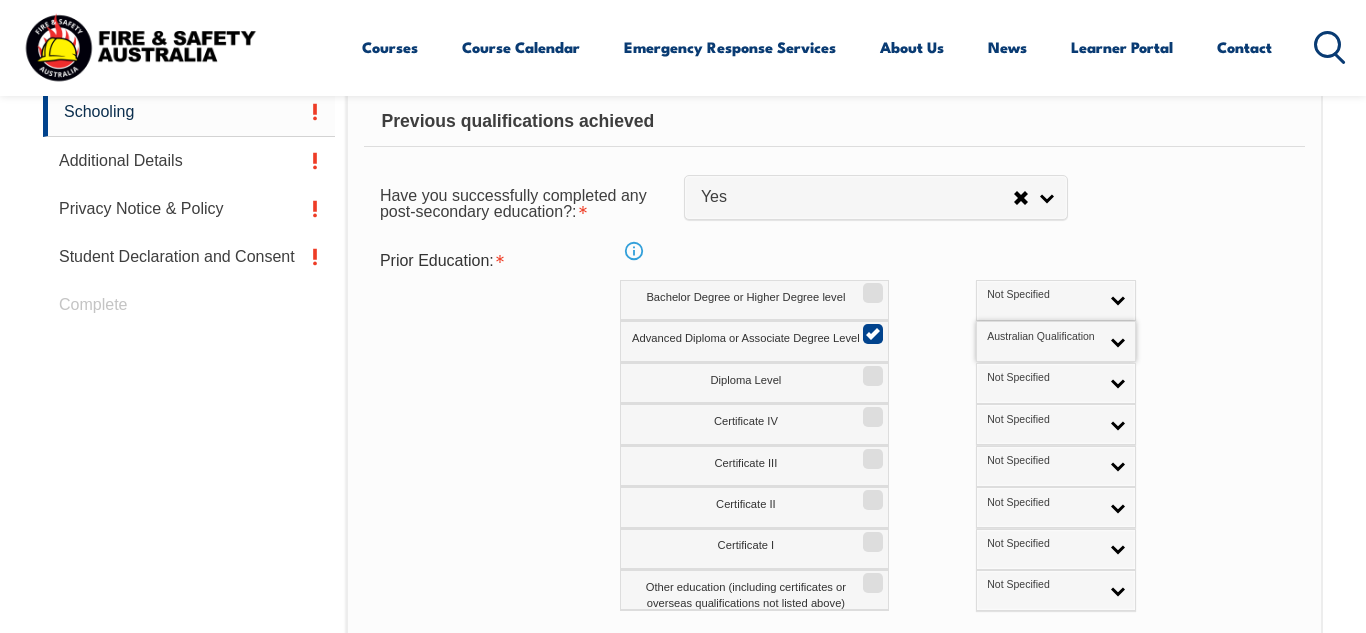 click on "Prior Education: Info Bachelor Degree or Higher Degree level Not Specified Australian Qualification Australian Equivalent International
Not Specified
Advanced Diploma or Associate Degree Level Not Specified Australian Qualification Australian Equivalent International
Australian Qualification
Not Specified Australian Qualification Australian Equivalent International
Diploma Level Not Specified Australian Qualification Australian Equivalent International
Not Specified
Certificate IV Not Specified Australian Qualification Australian Equivalent International
Not Specified
Certificate III Not Specified Australian Qualification Australian Equivalent International
Not Specified
Certificate II Not Specified Australian Qualification Australian Equivalent International
Not Specified
Certificate I Not Specified International" at bounding box center (834, 427) 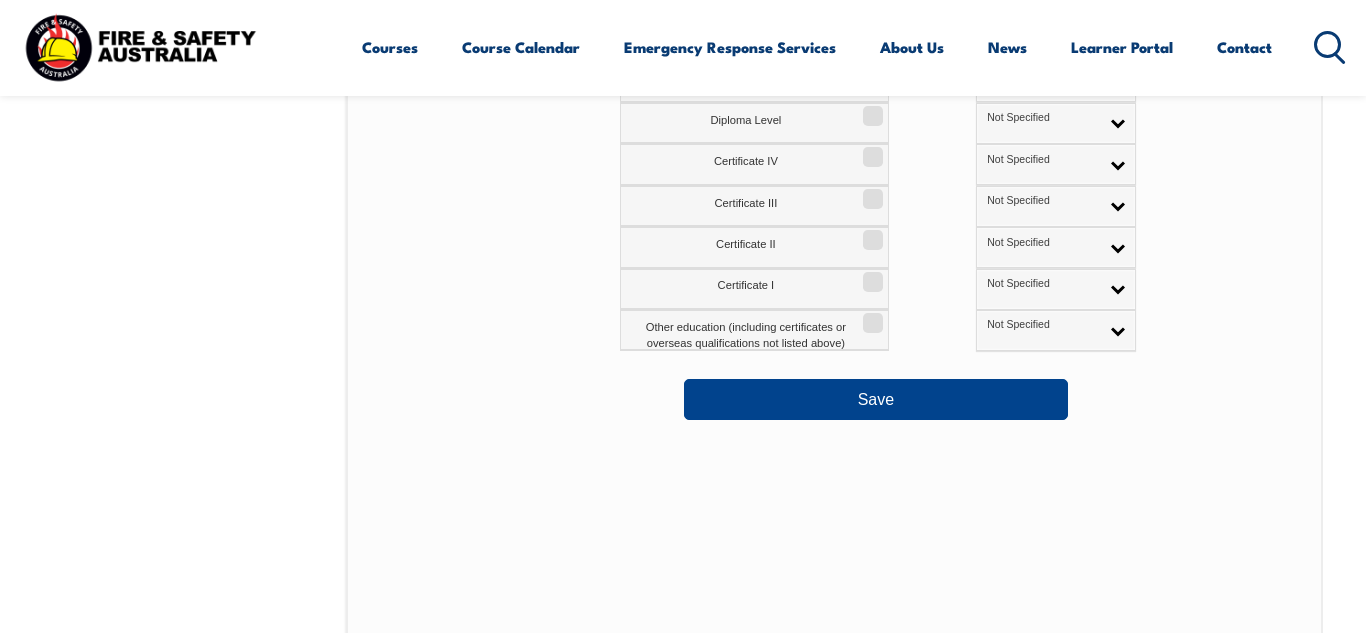 scroll, scrollTop: 1108, scrollLeft: 0, axis: vertical 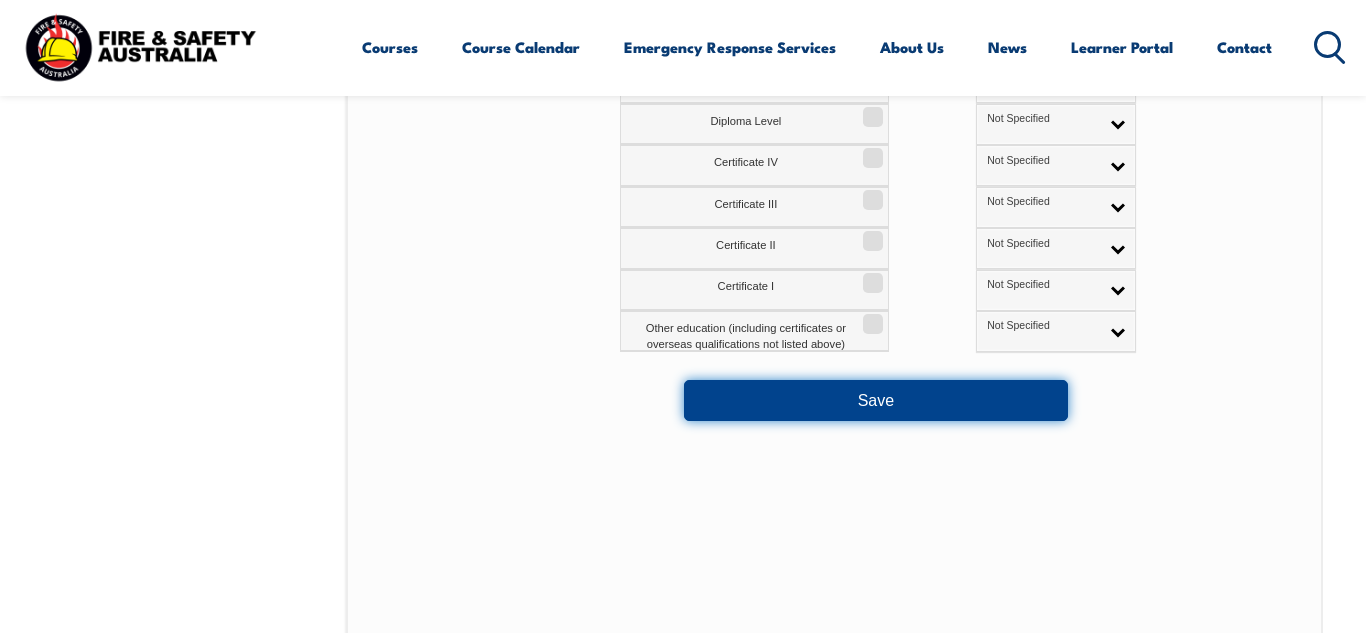 click on "Save" at bounding box center [876, 400] 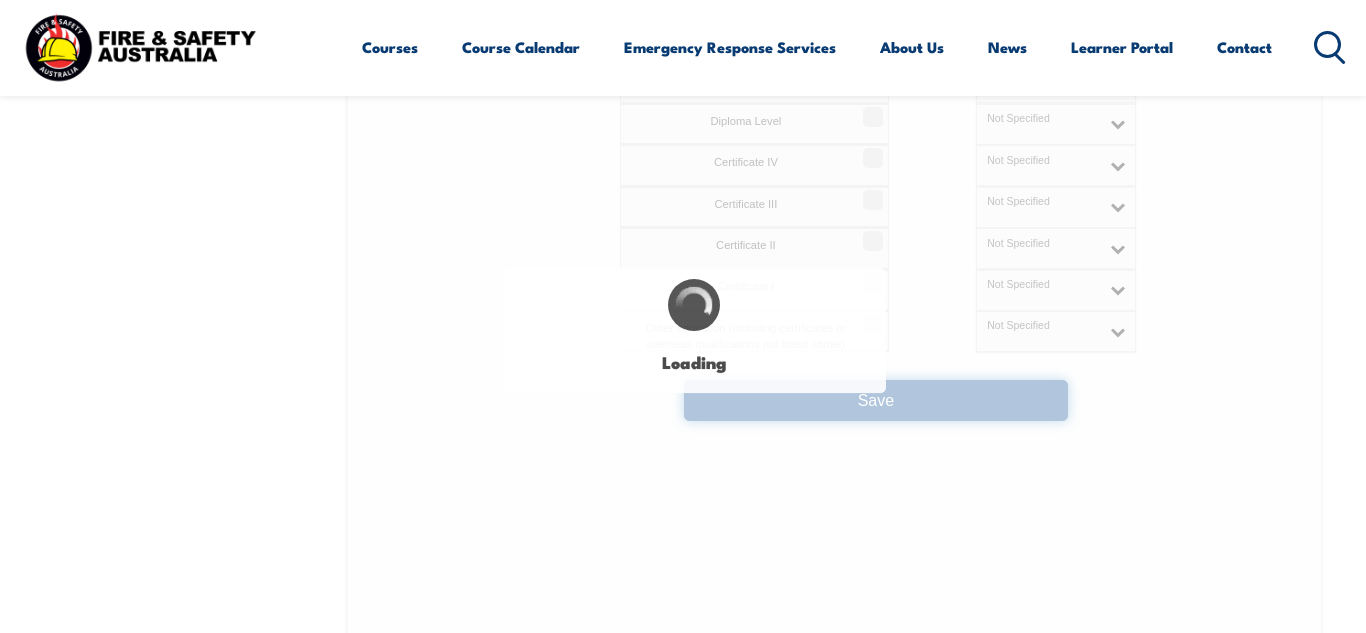 select 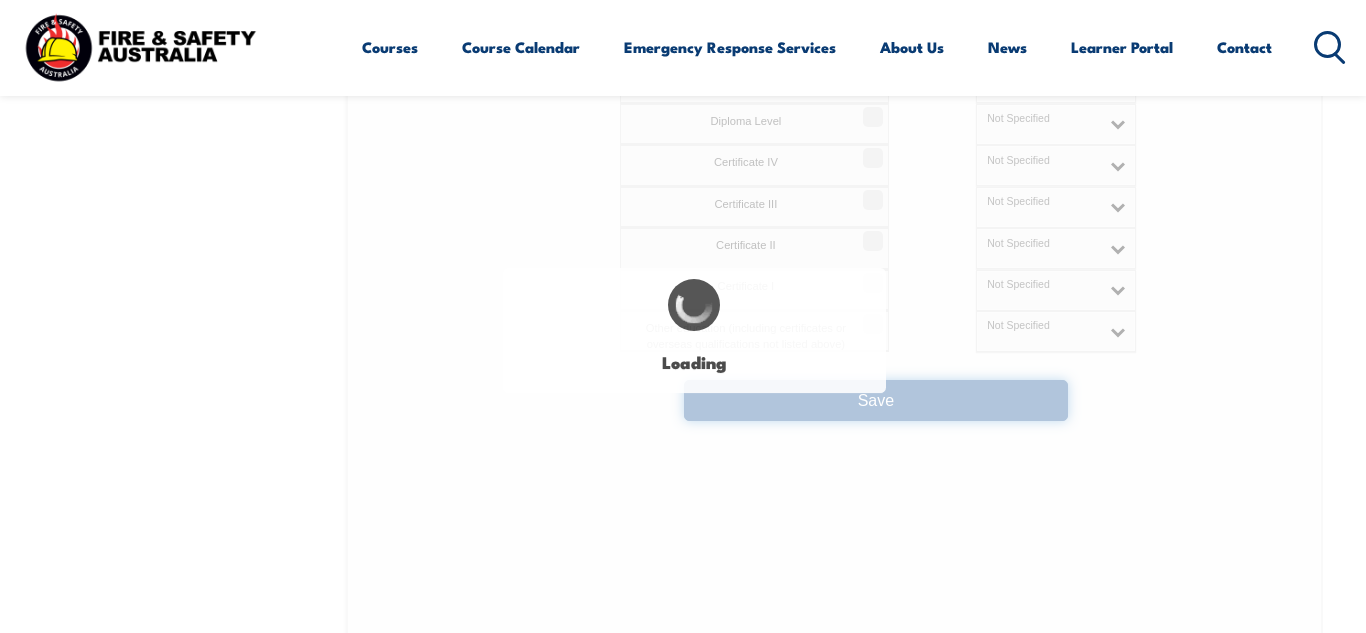 select on "false" 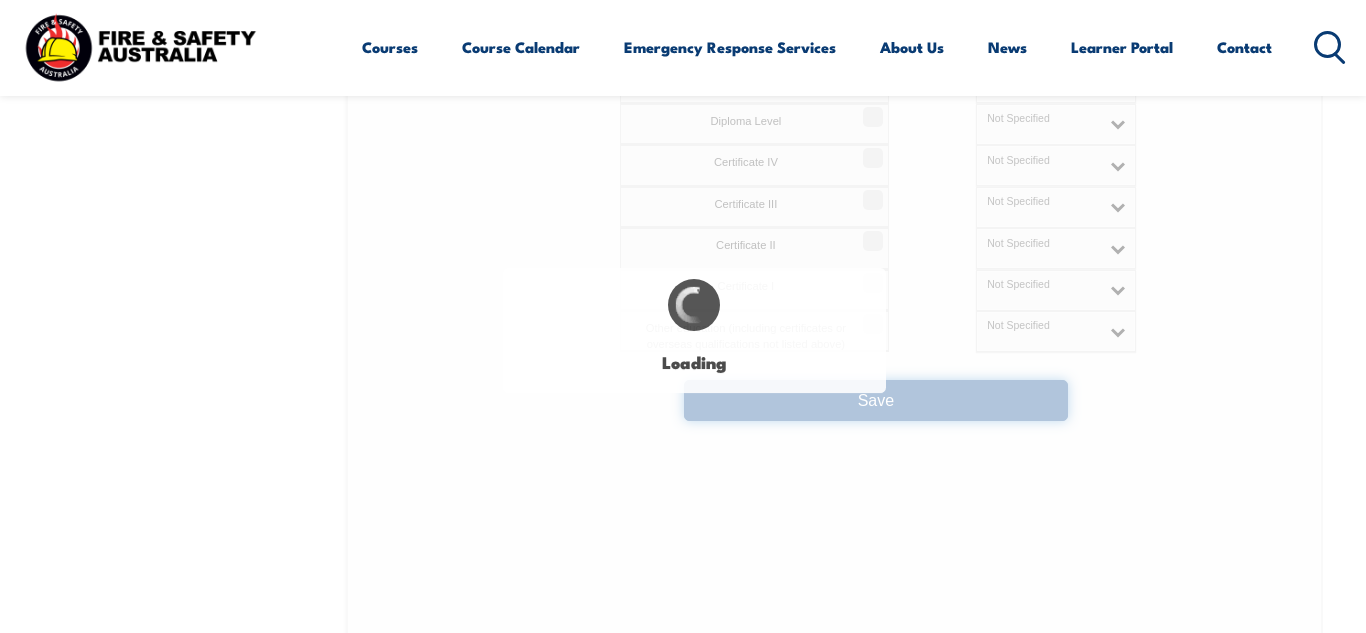 select on "true" 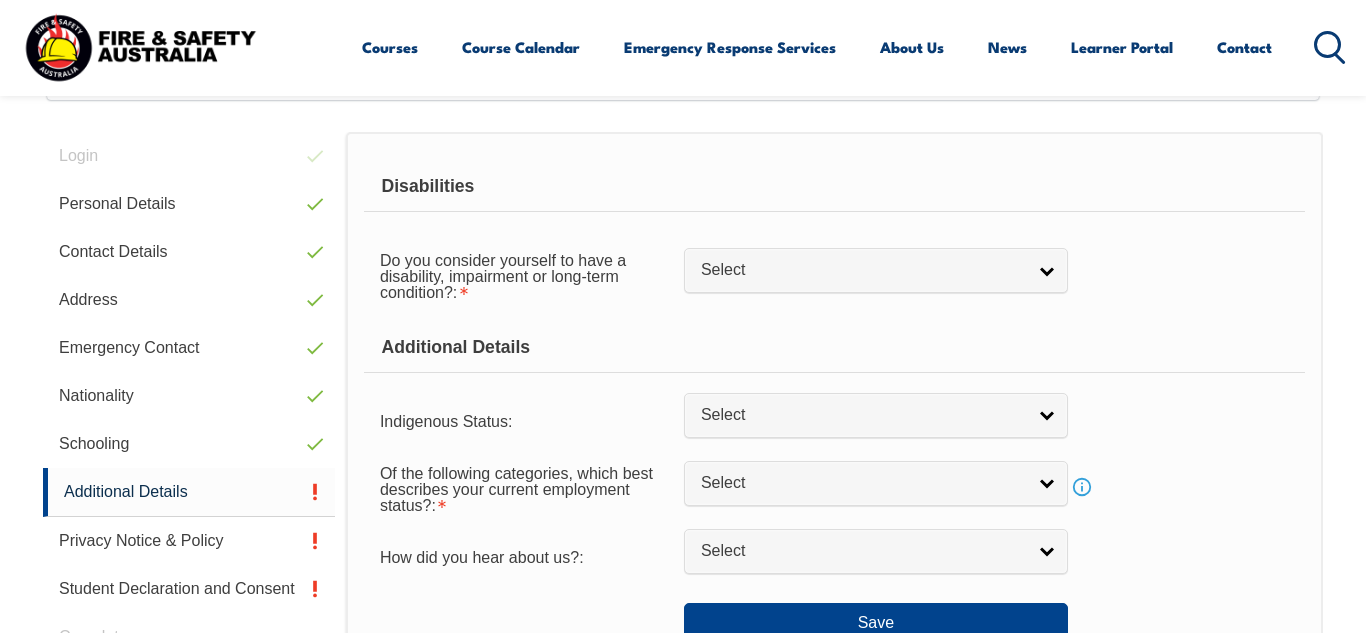 scroll, scrollTop: 485, scrollLeft: 0, axis: vertical 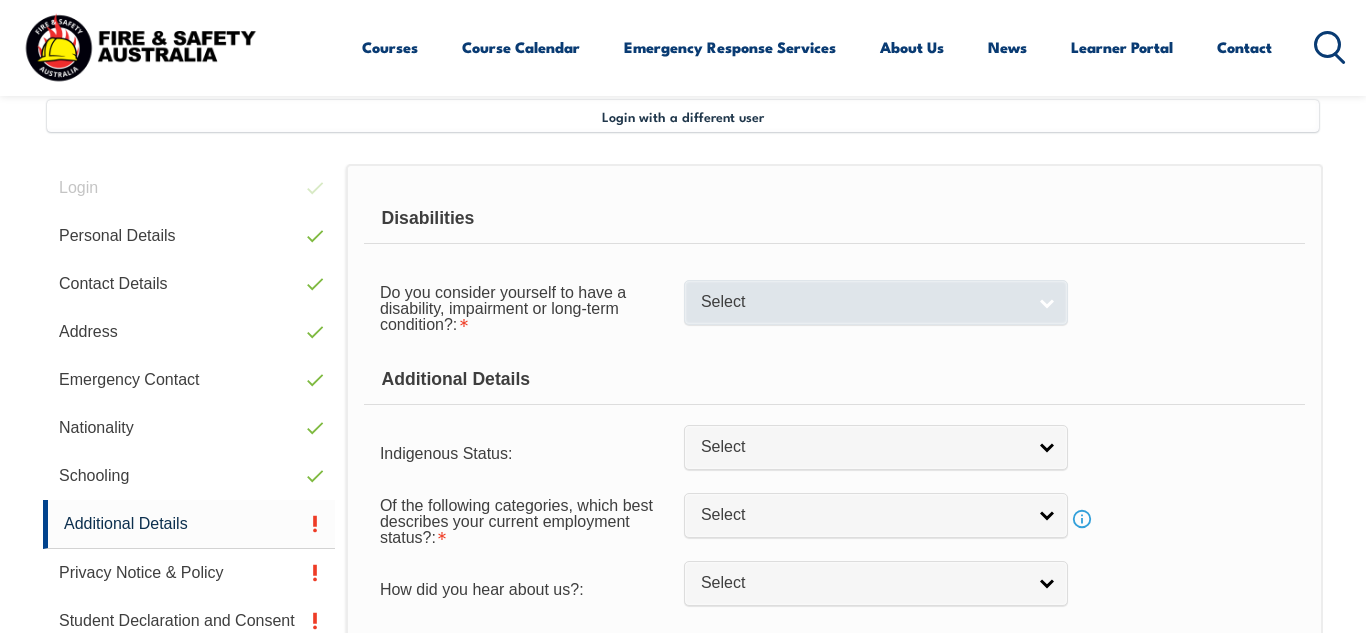 click on "Select" at bounding box center [863, 302] 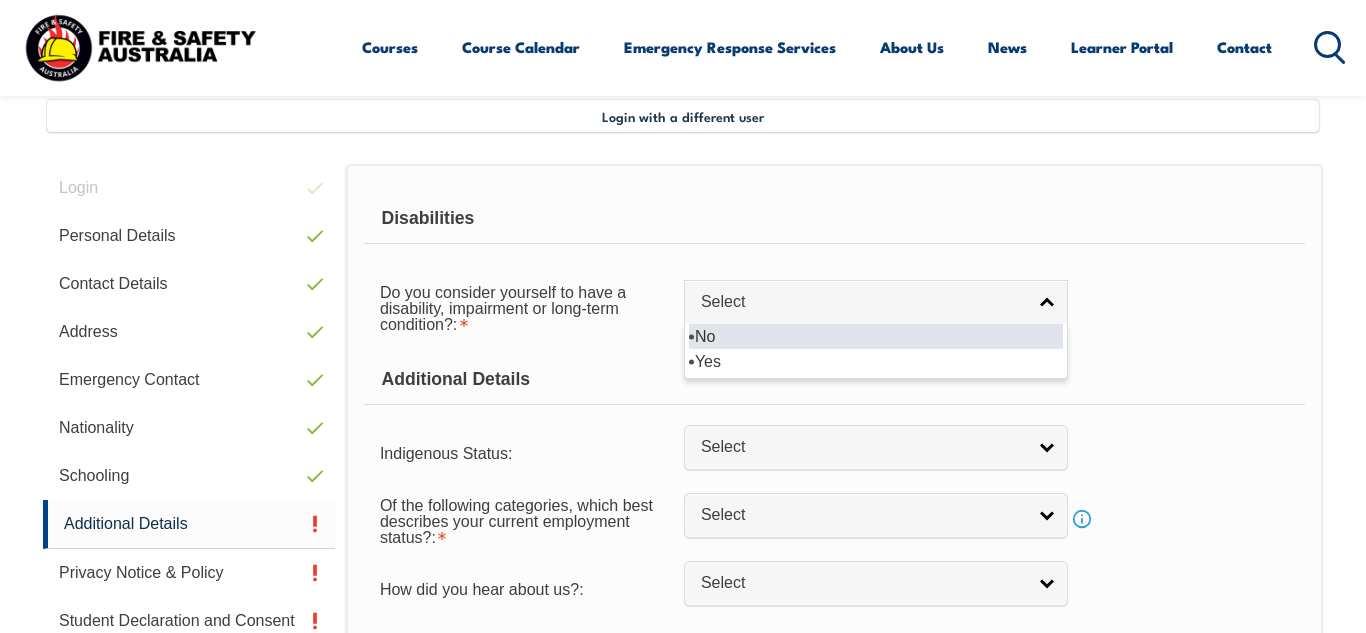 click on "No" at bounding box center [876, 336] 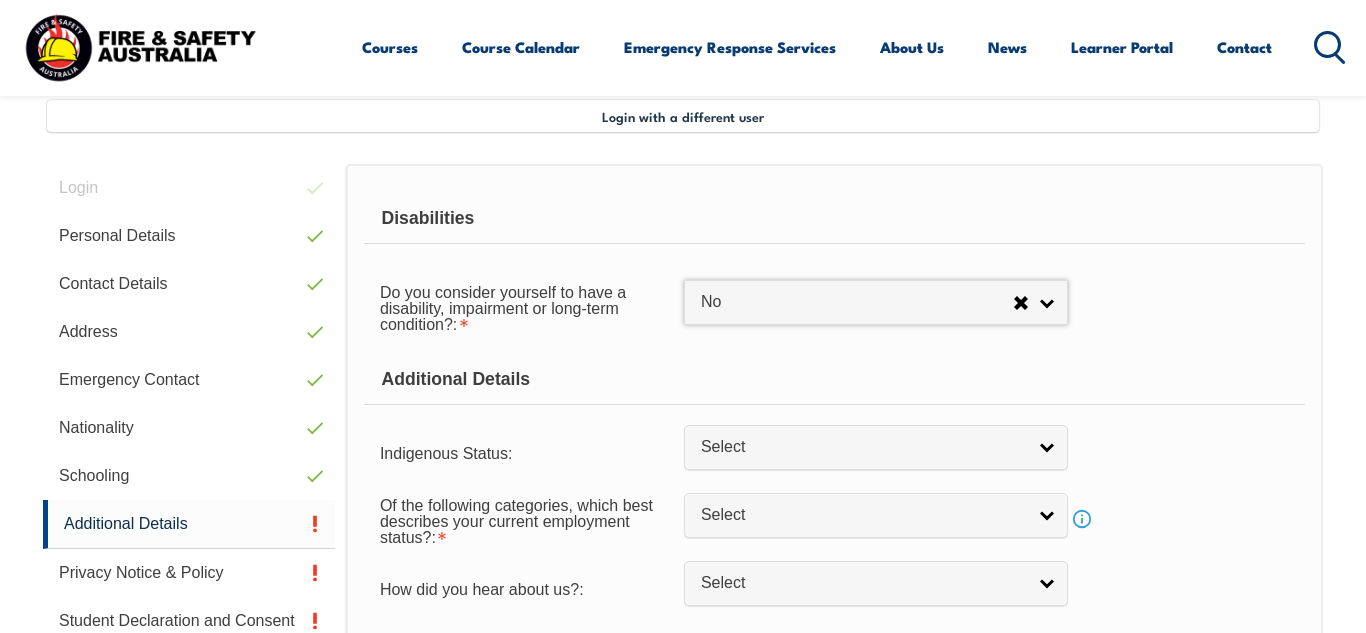 click on "Additional Details" at bounding box center (834, 380) 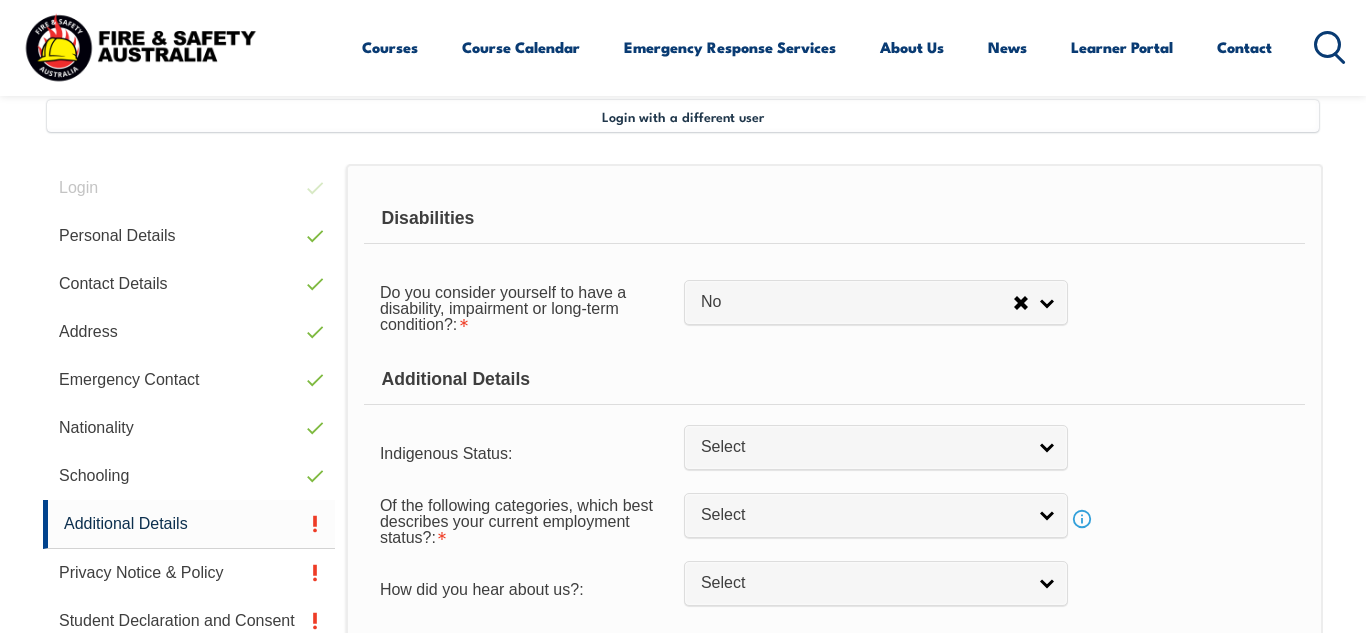 click on "Additional Details" at bounding box center [834, 380] 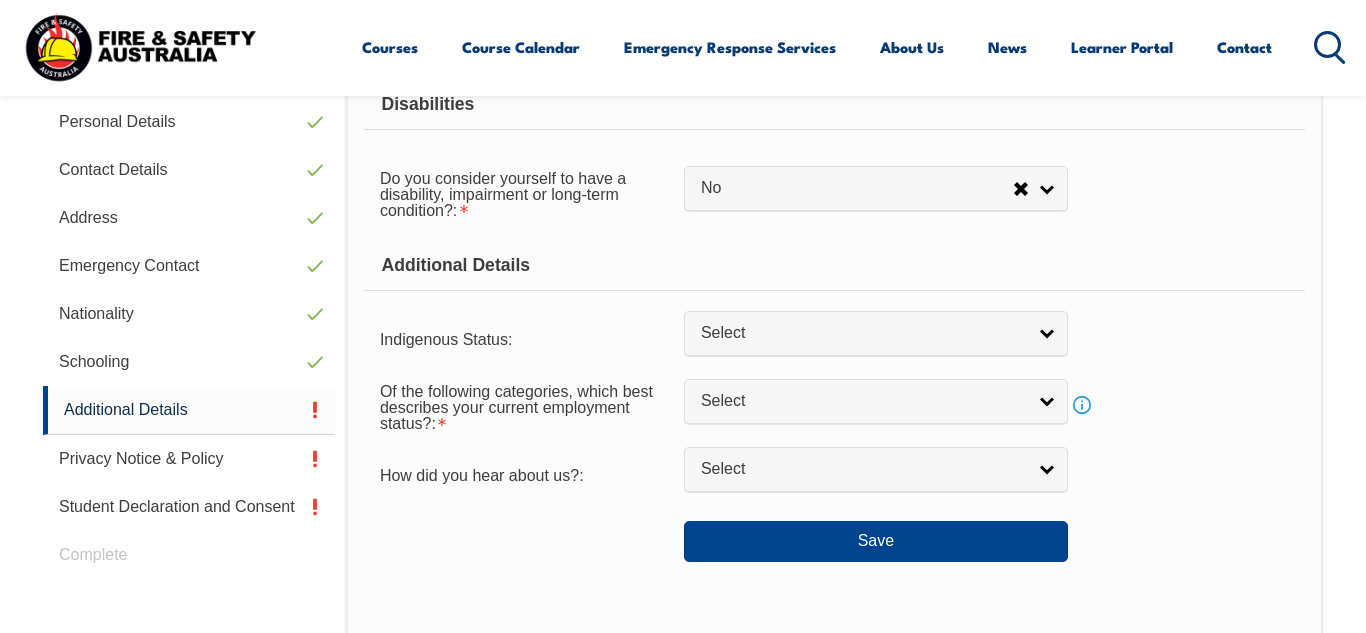 scroll, scrollTop: 596, scrollLeft: 0, axis: vertical 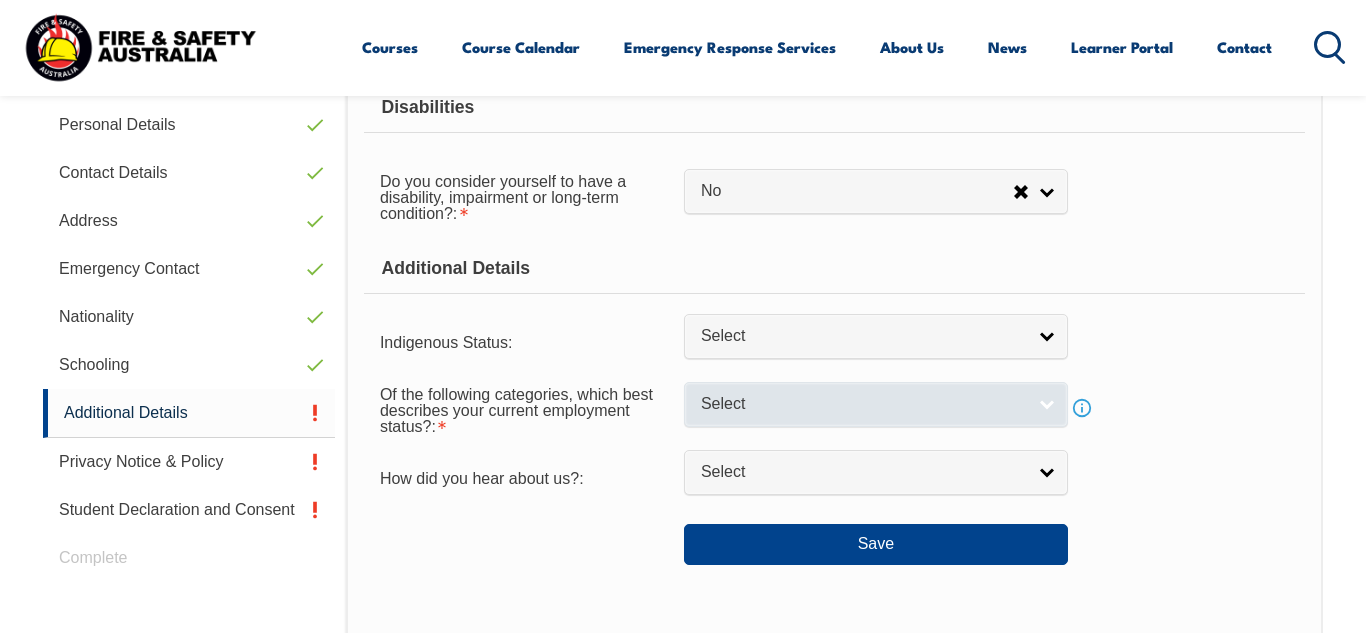 click on "Select" at bounding box center [863, 404] 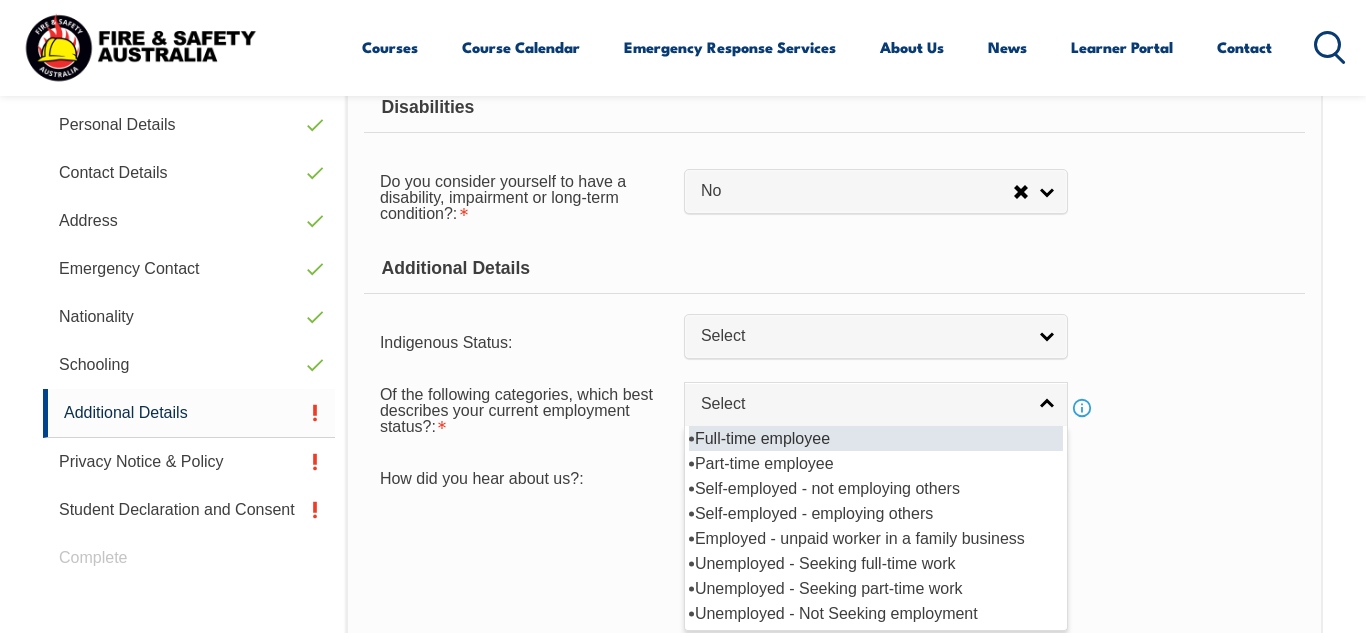 click on "Full-time employee" at bounding box center (876, 438) 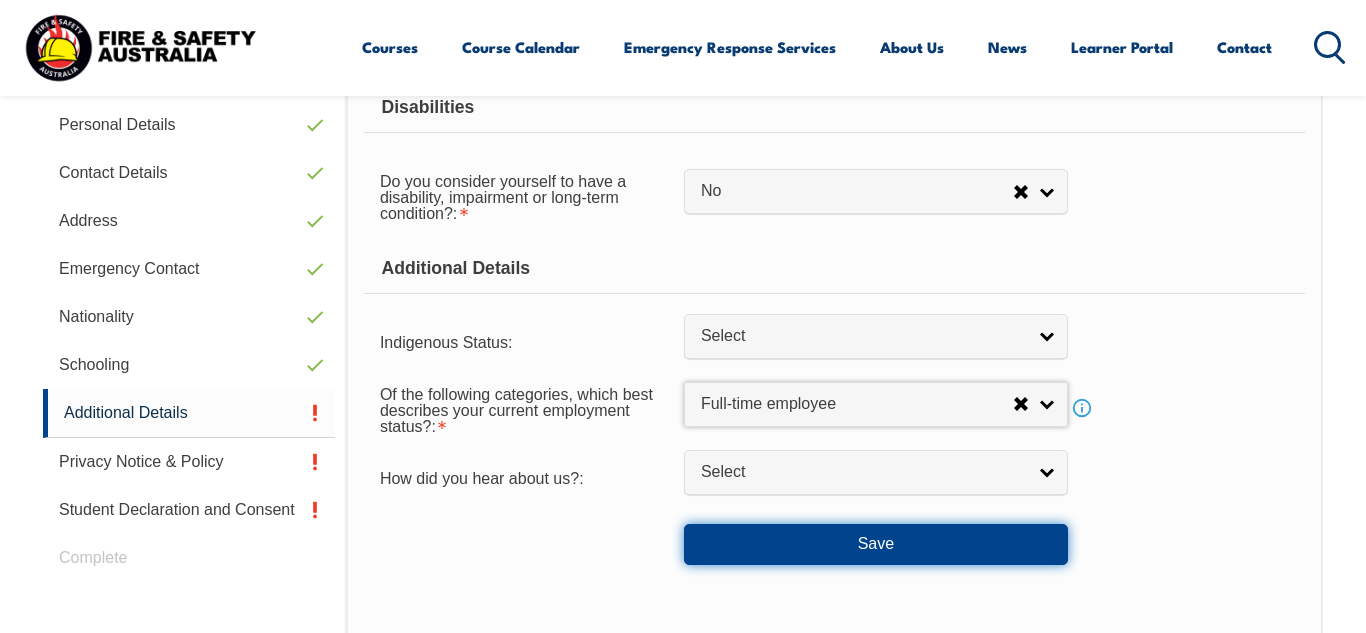 click on "Save" at bounding box center [876, 544] 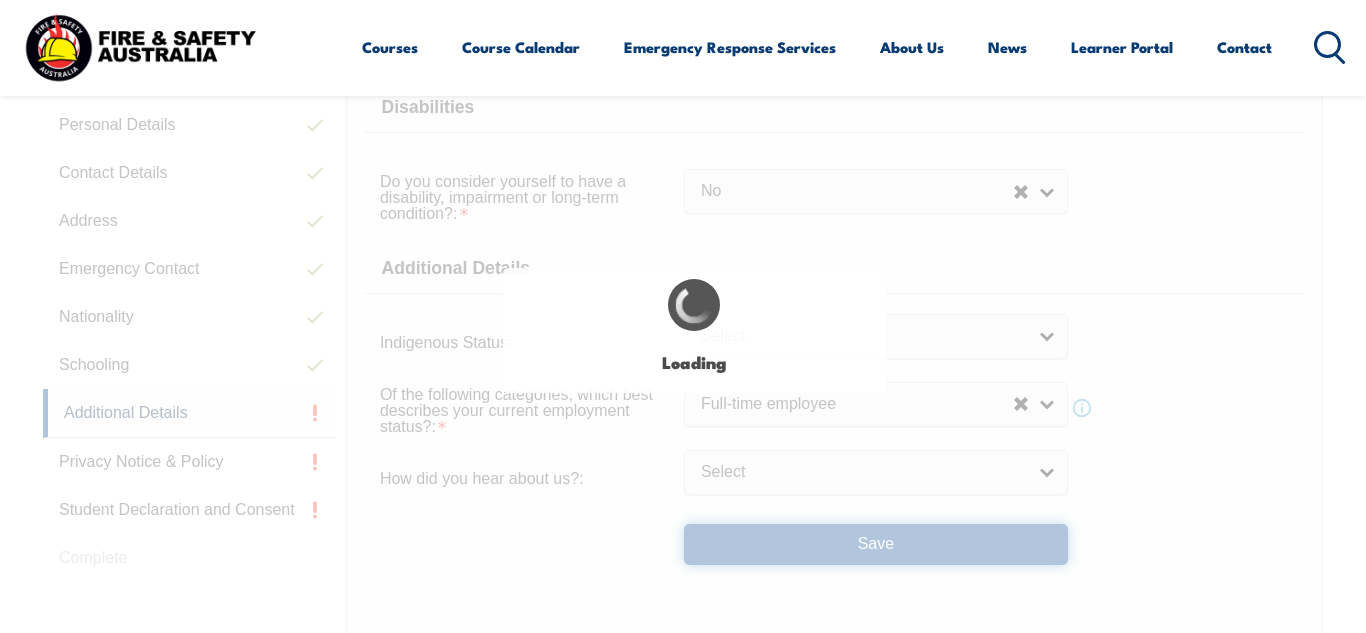 select on "false" 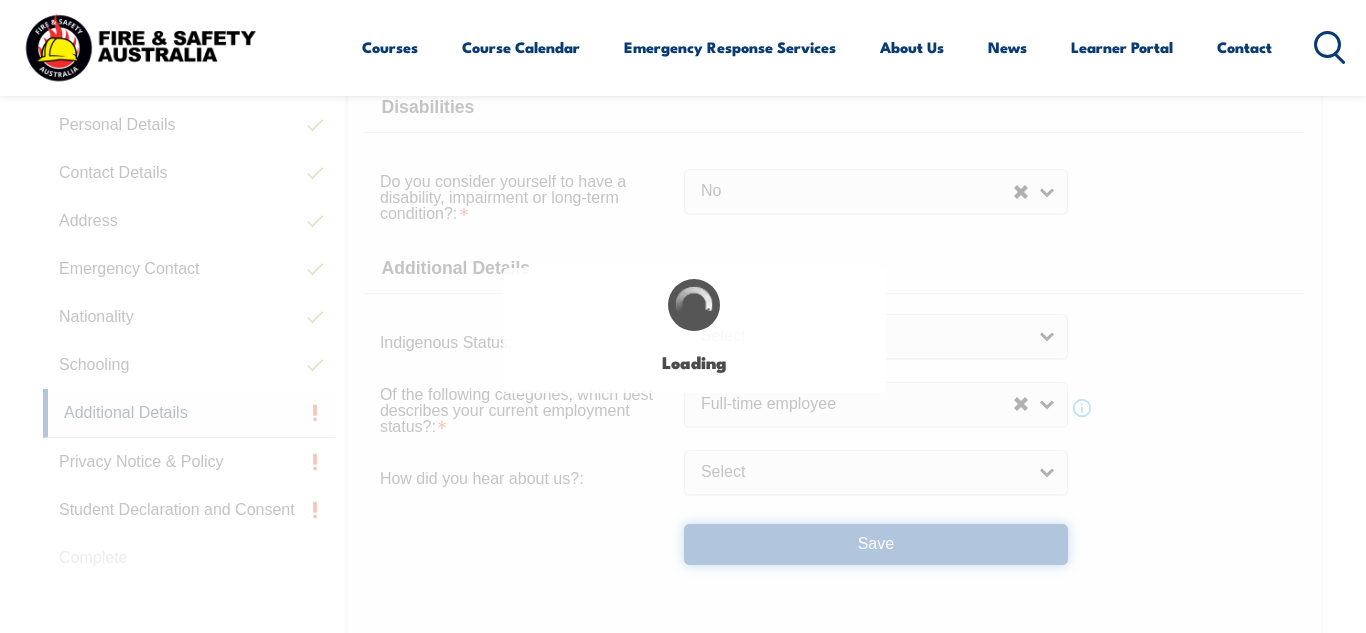 select 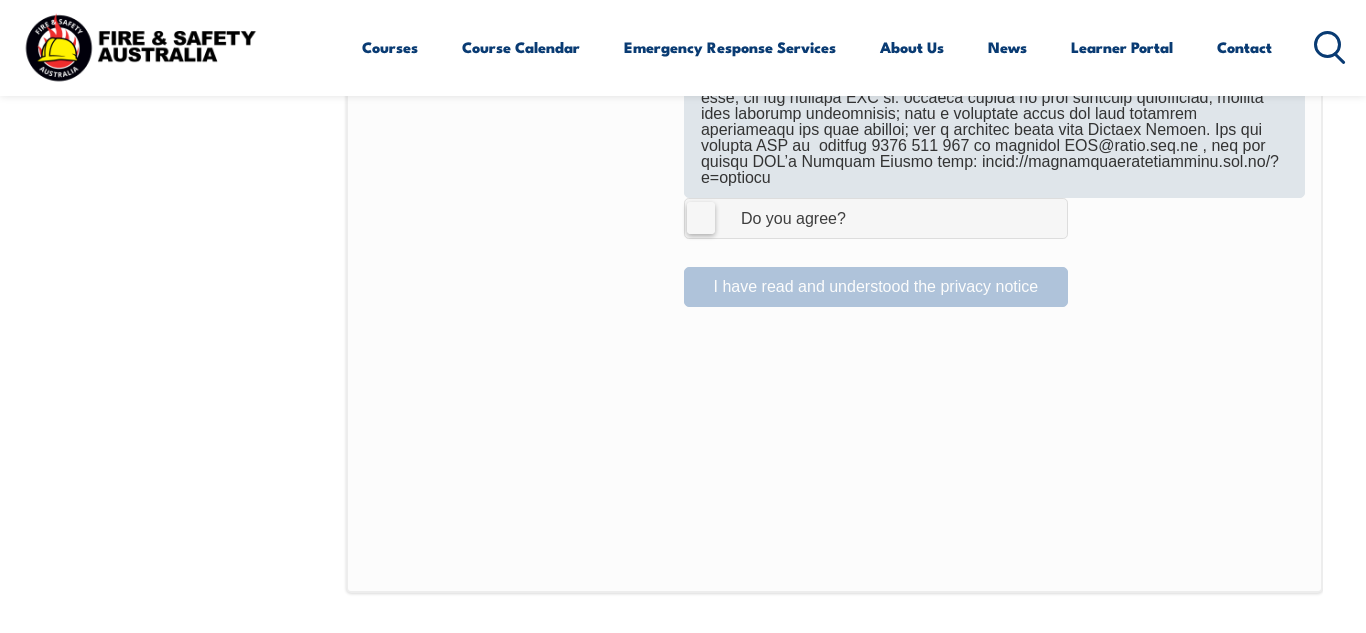 scroll, scrollTop: 1407, scrollLeft: 0, axis: vertical 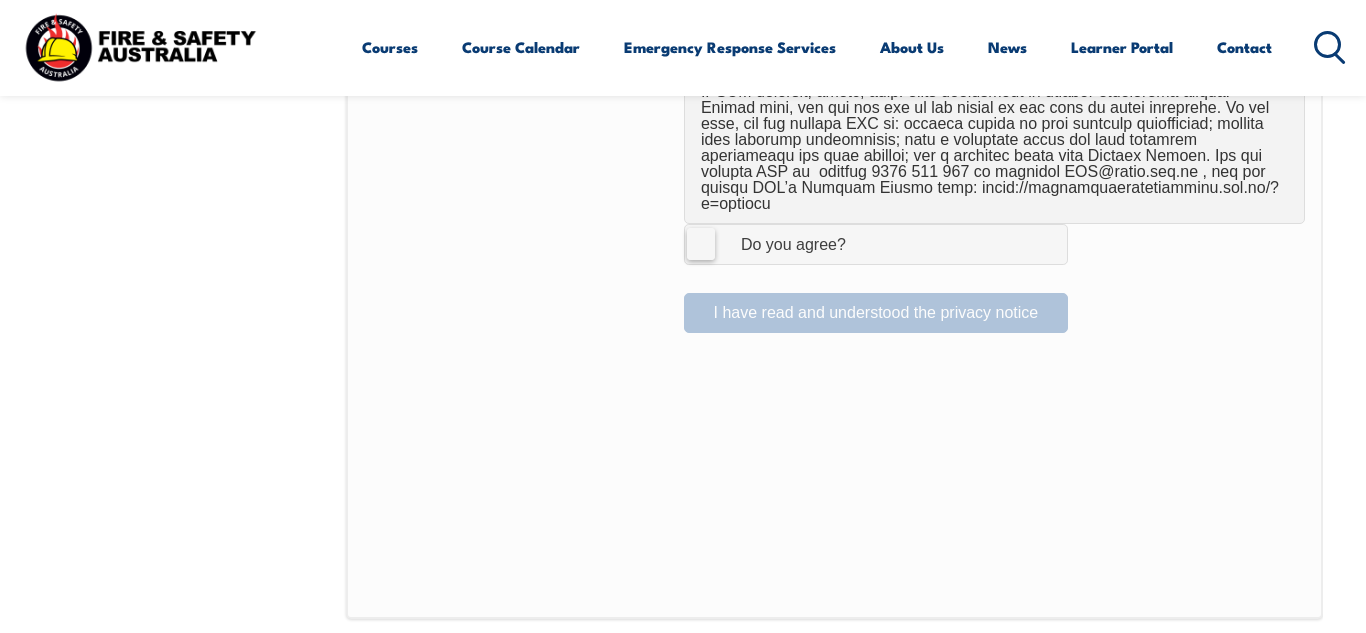 click on "I Agree Do you agree?" at bounding box center (876, 244) 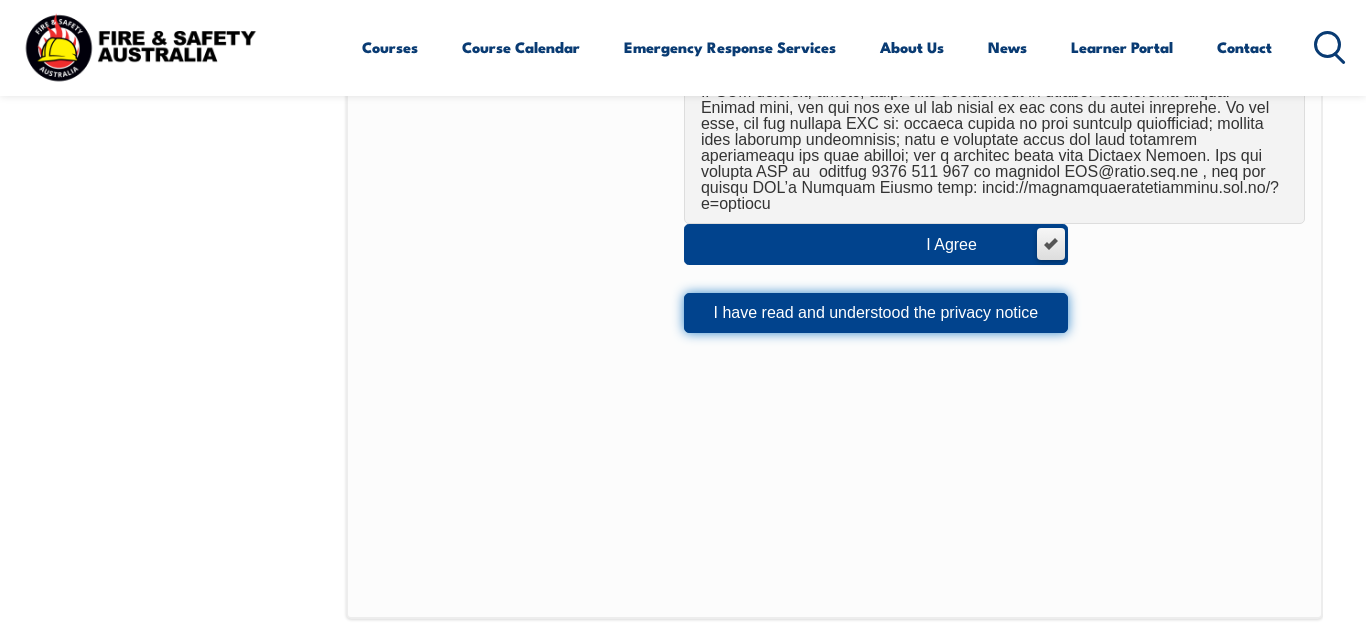 click on "I have read and understood the privacy notice" at bounding box center [876, 313] 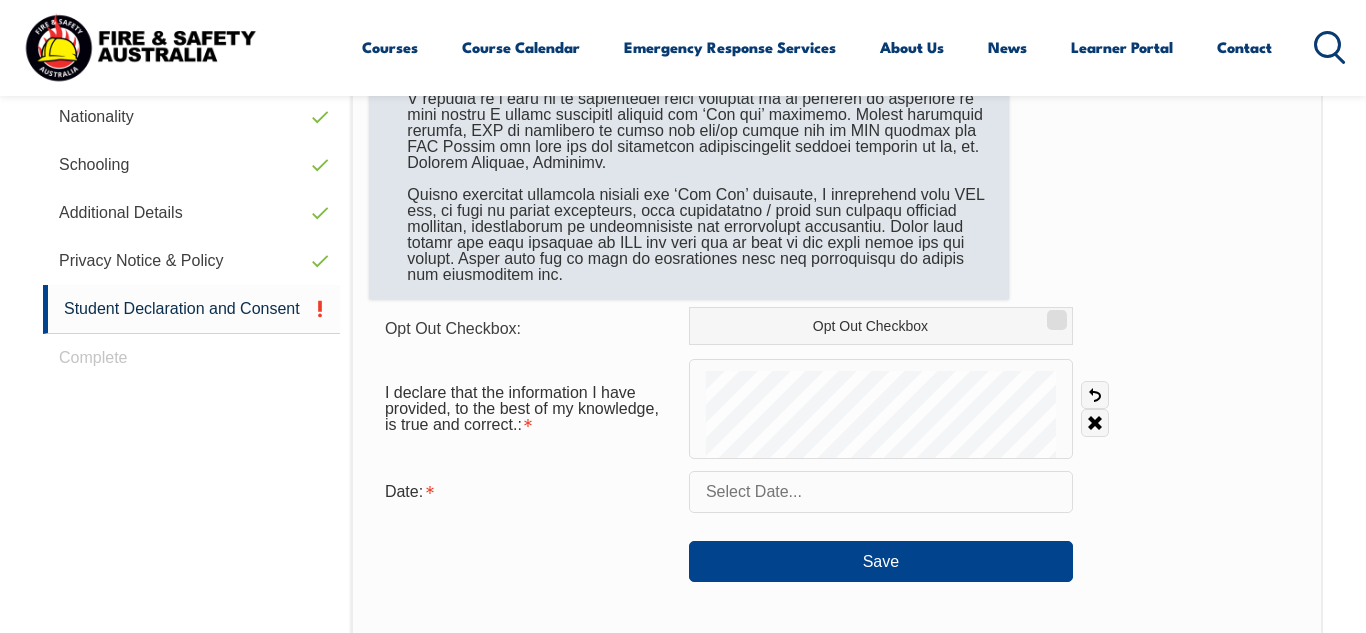 scroll, scrollTop: 804, scrollLeft: 0, axis: vertical 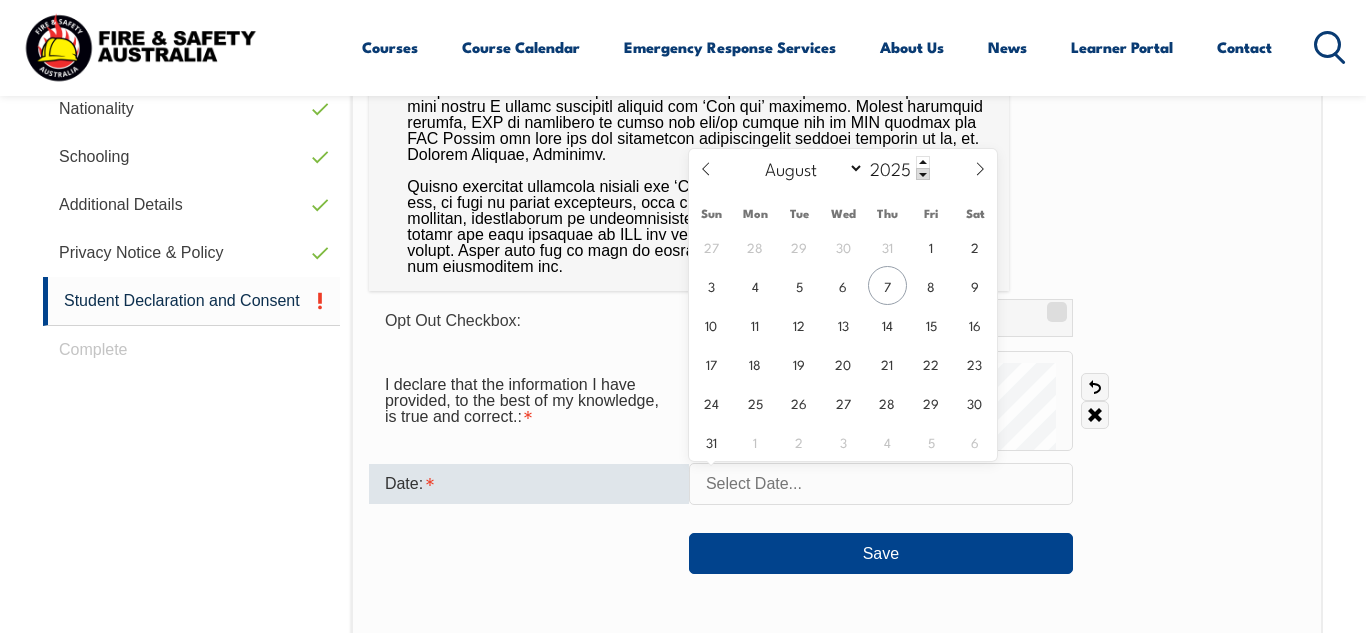 click at bounding box center (881, 484) 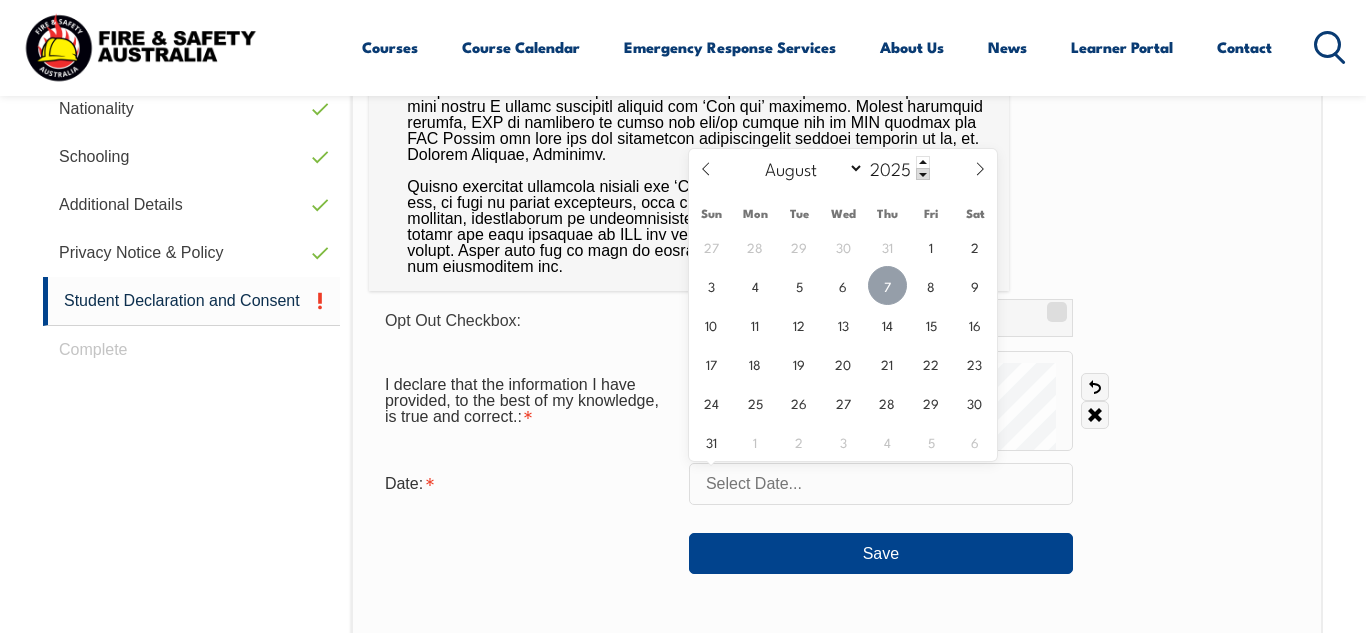 click on "7" at bounding box center (887, 285) 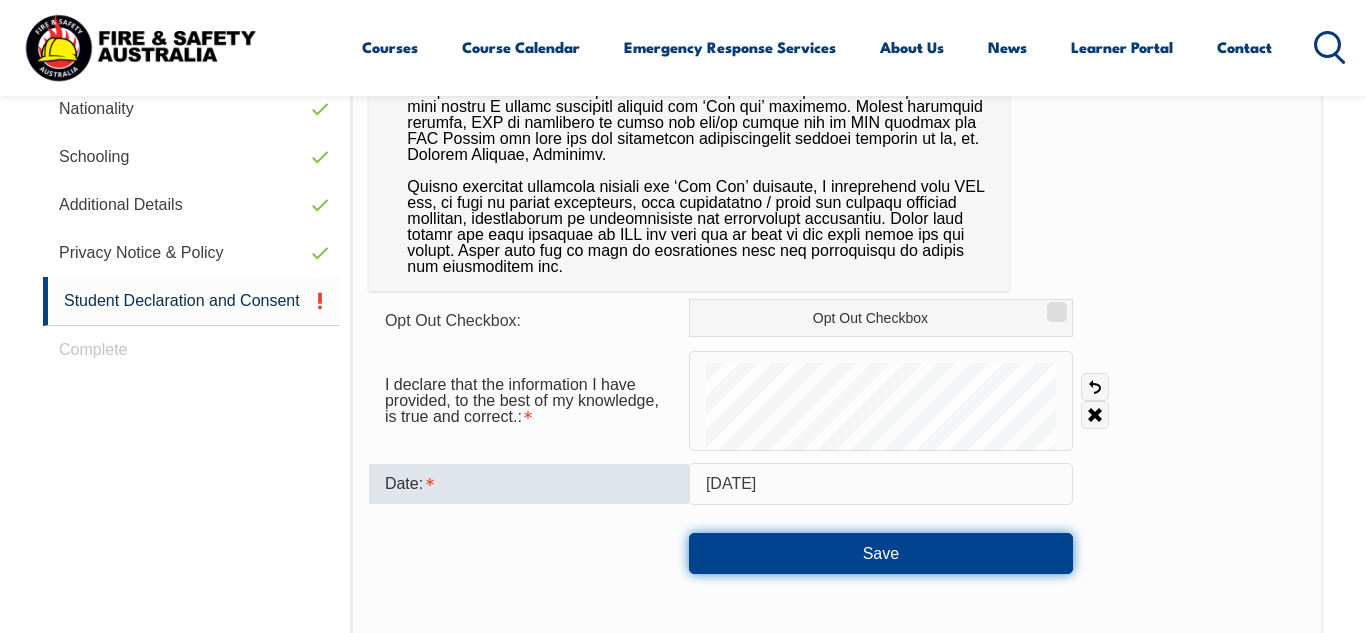 click on "Save" at bounding box center [881, 553] 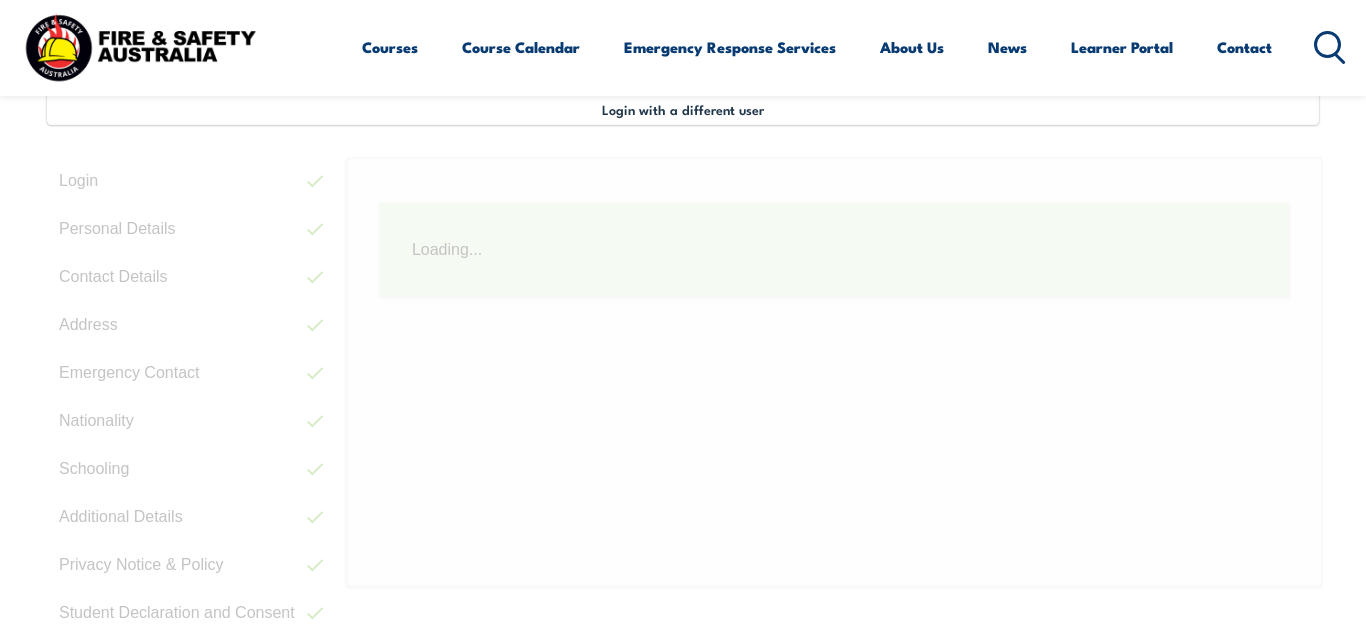 scroll, scrollTop: 485, scrollLeft: 0, axis: vertical 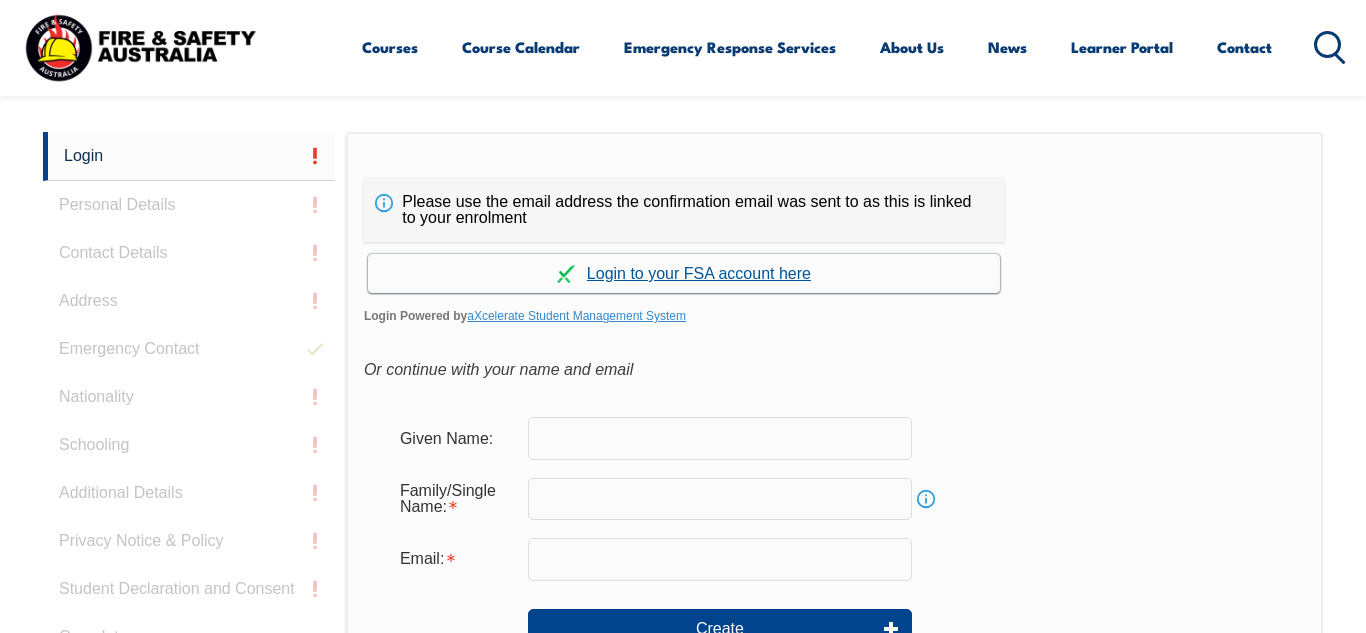 click on "Continue with aXcelerate" at bounding box center (684, 273) 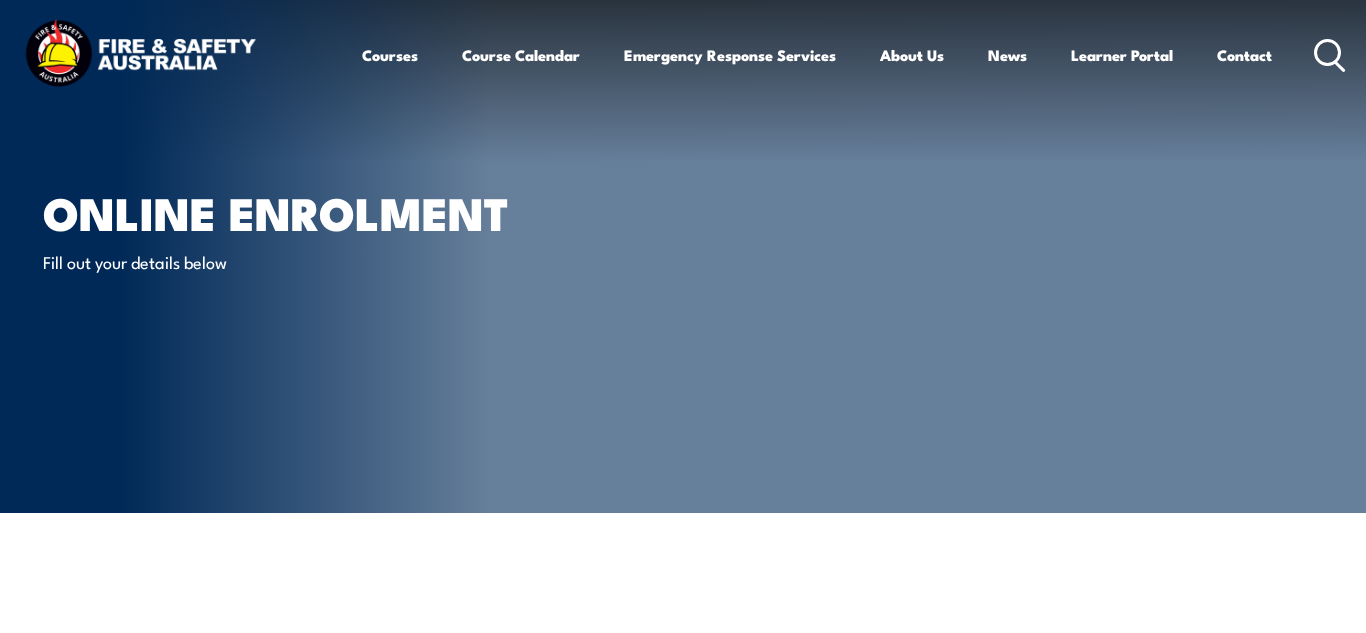 scroll, scrollTop: 0, scrollLeft: 0, axis: both 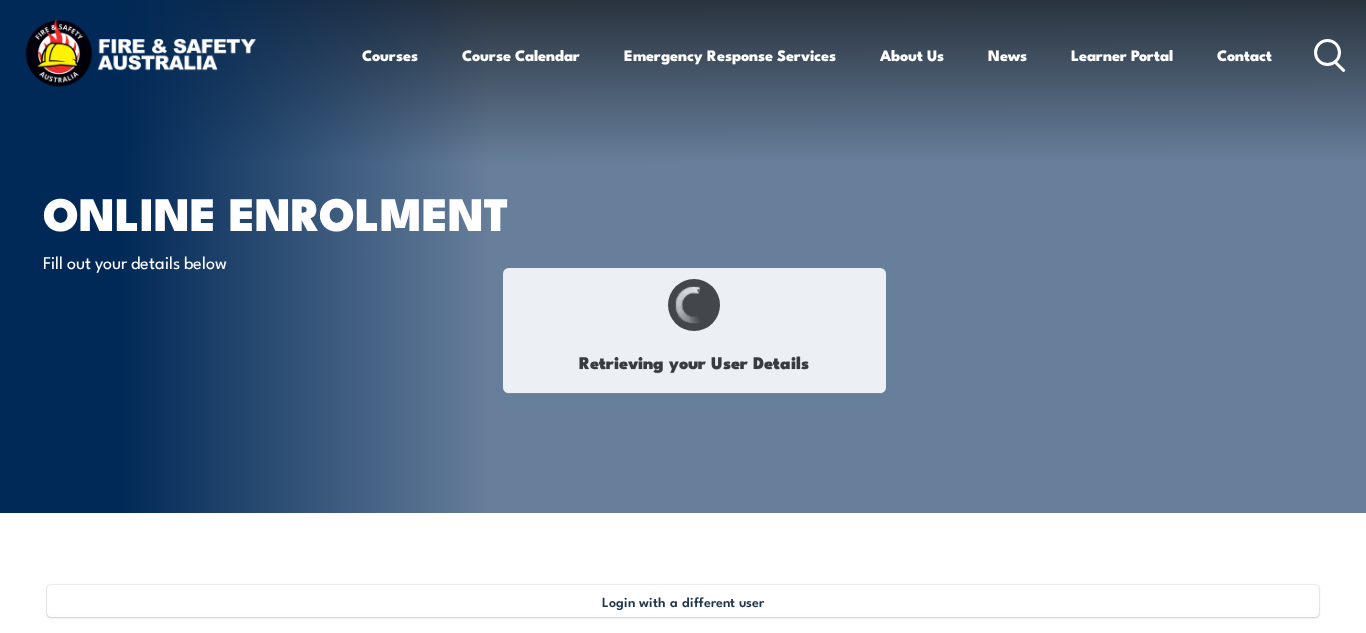select on "Ms" 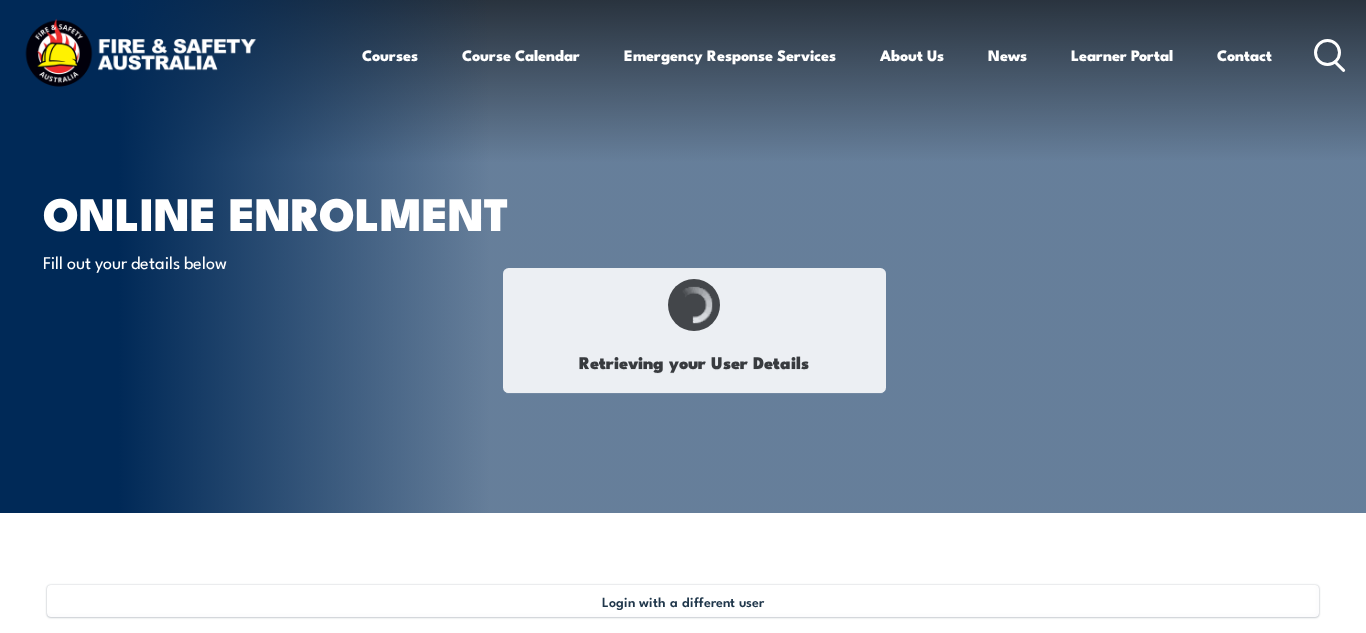type on "[FIRST]" 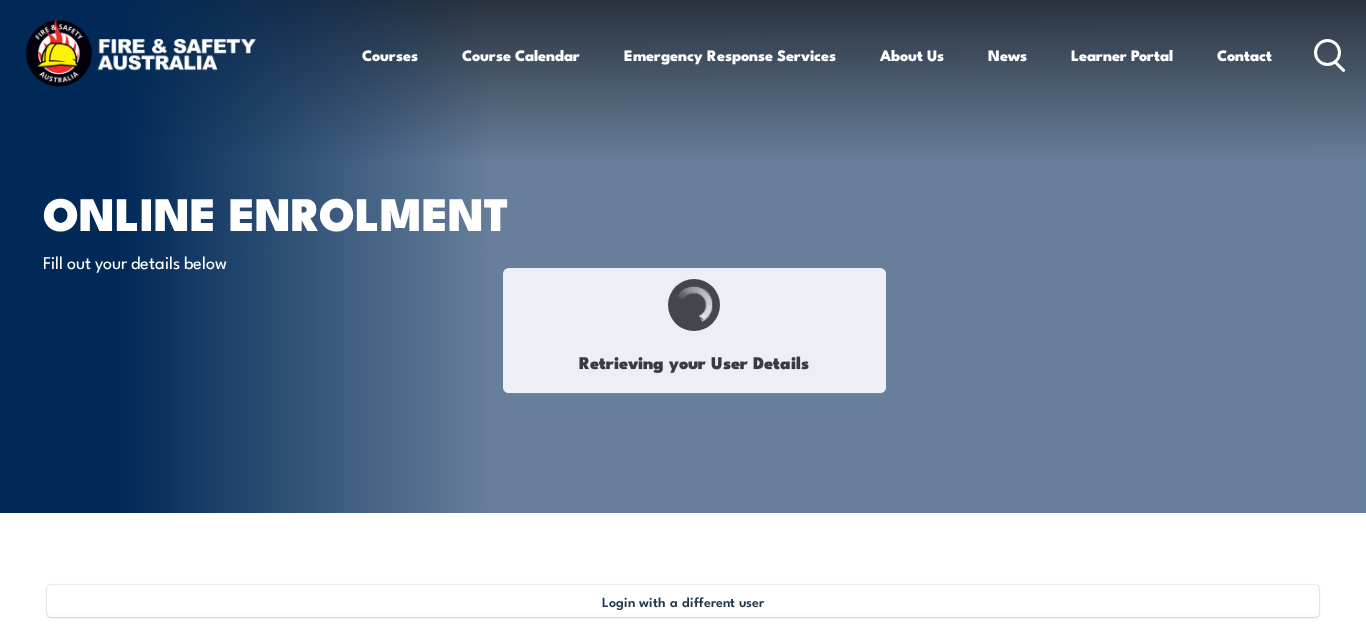 type on "[LAST]" 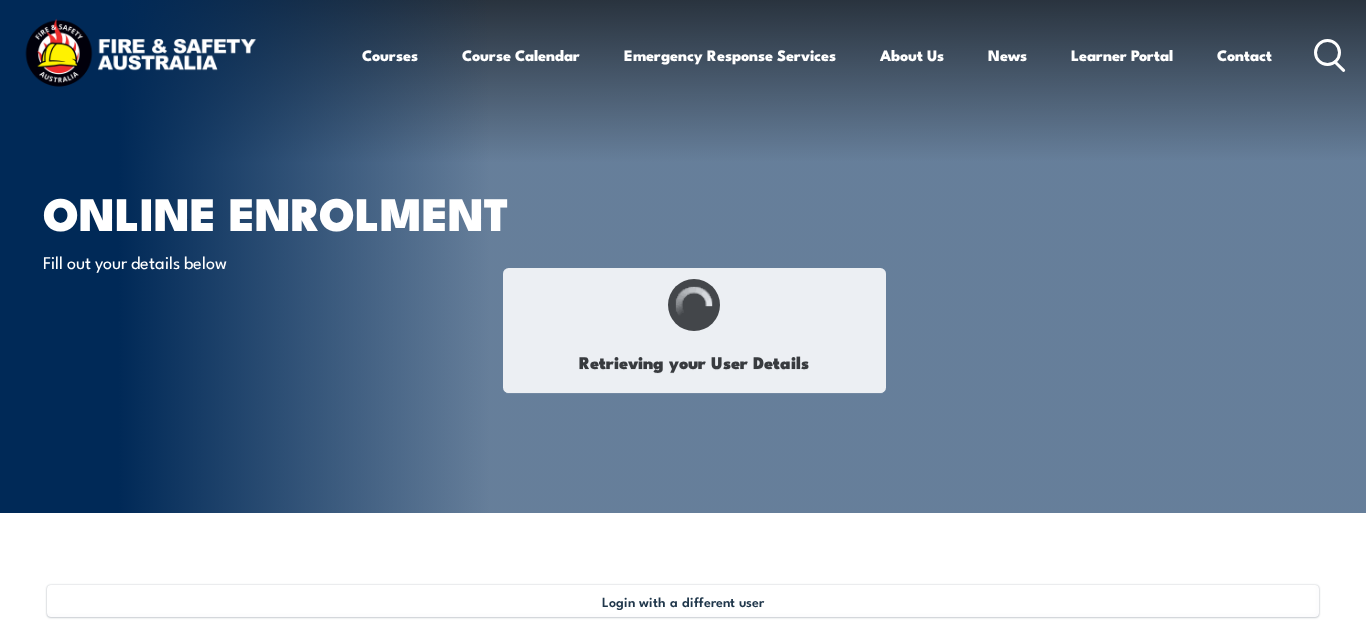 type on "[DATE]" 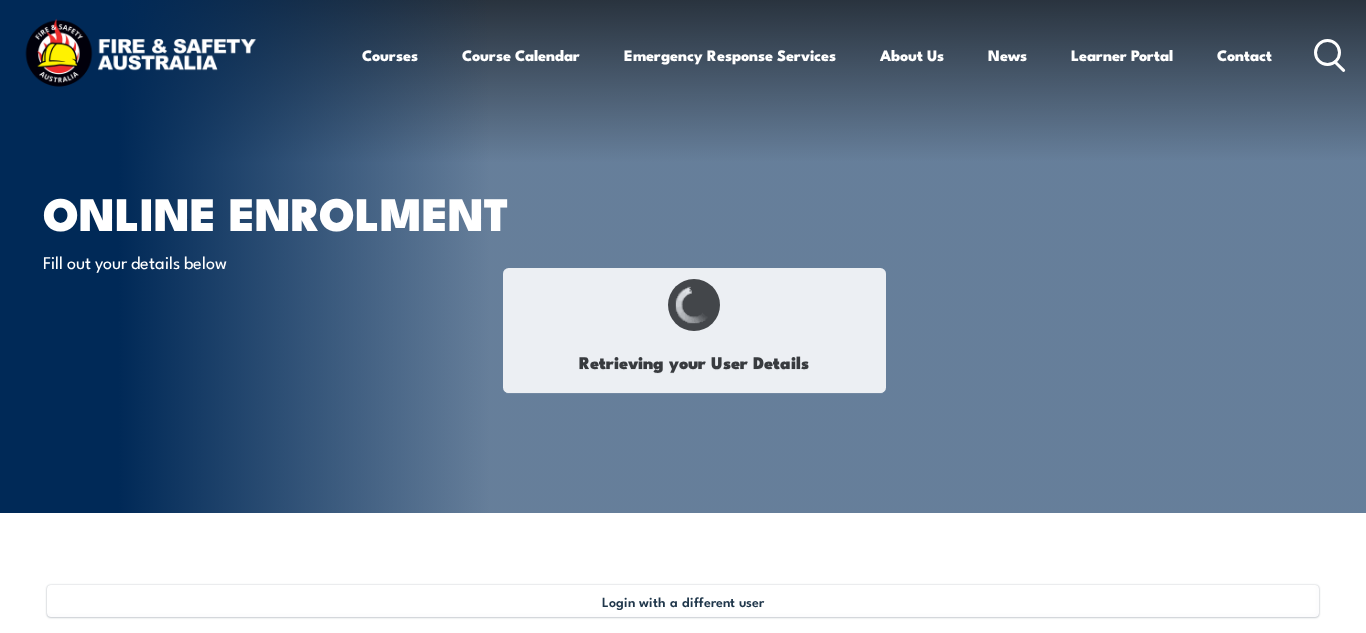 type on "AZXSPK7ZKQ" 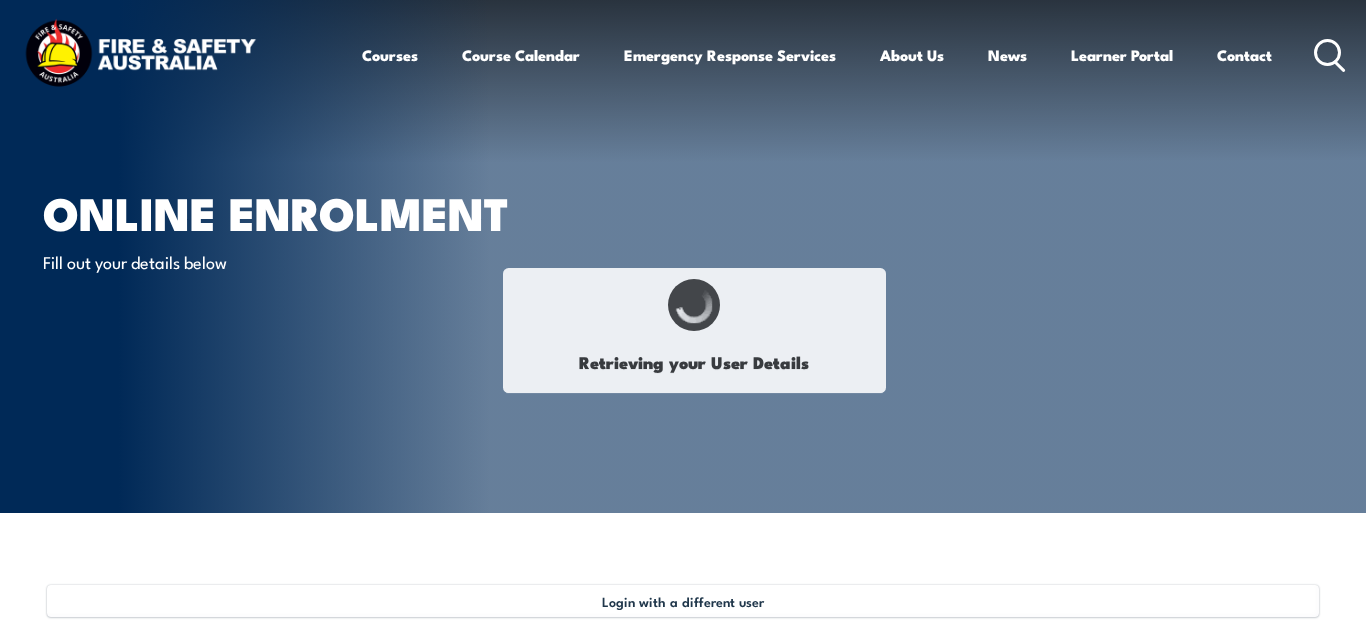 select on "F" 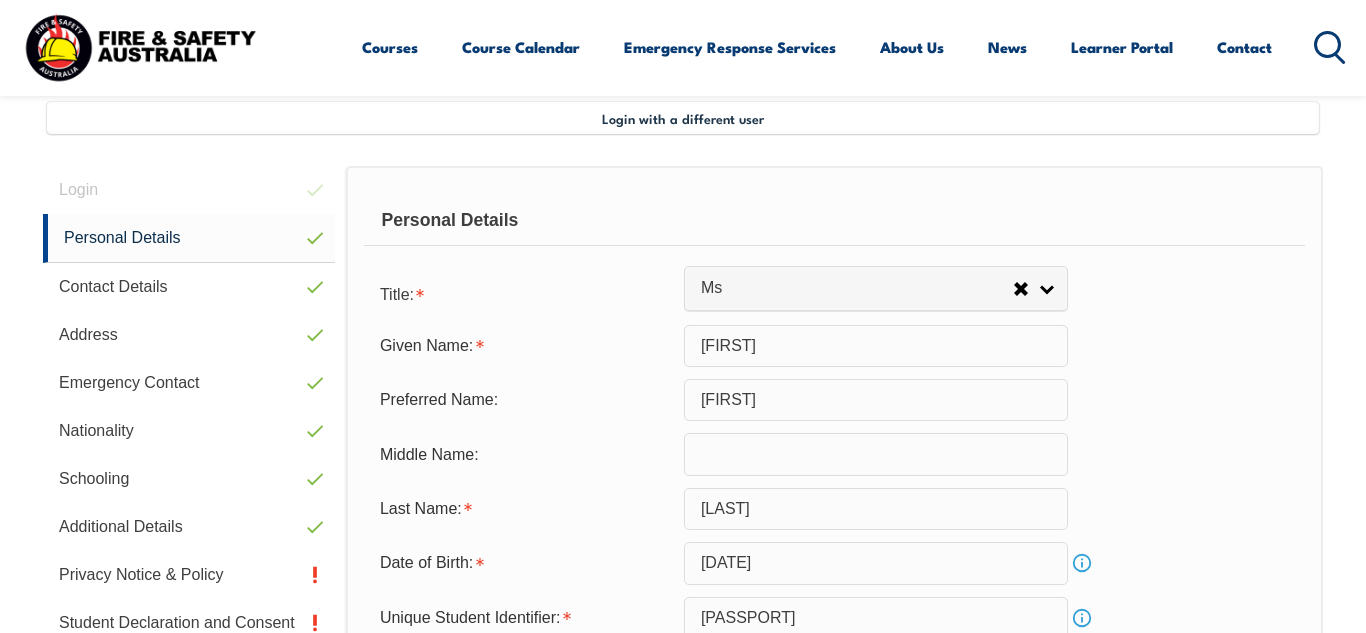 scroll, scrollTop: 485, scrollLeft: 0, axis: vertical 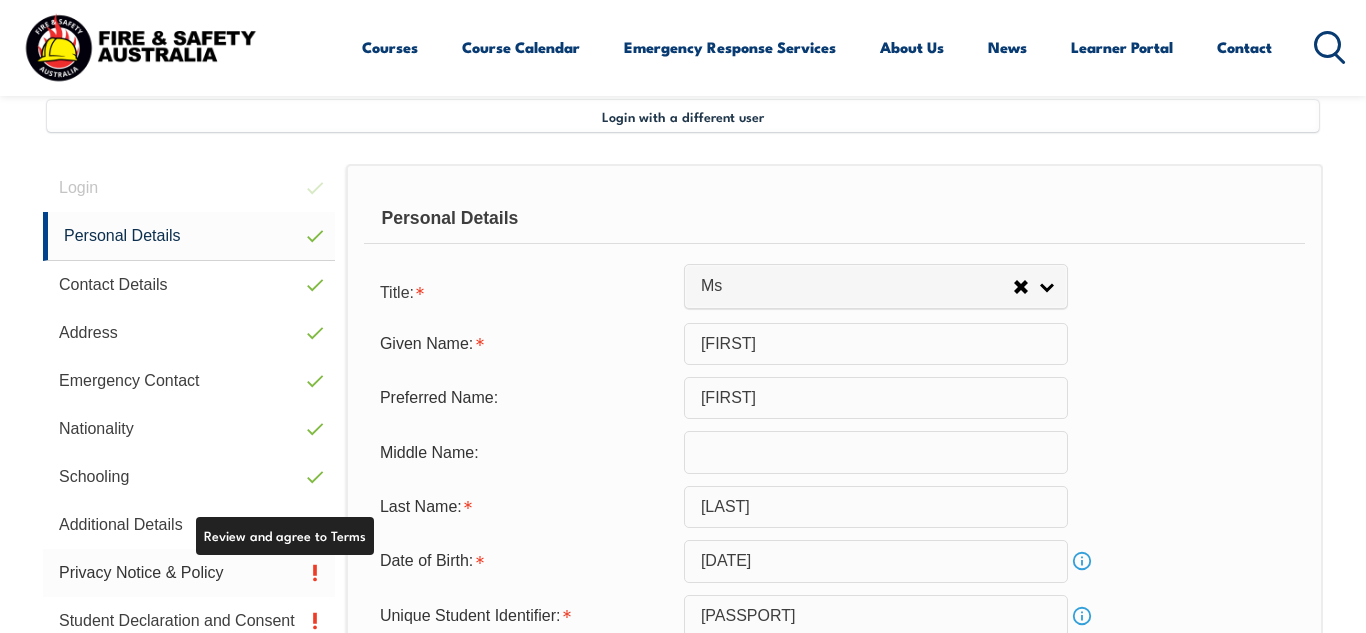 click on "Privacy Notice & Policy" at bounding box center [189, 573] 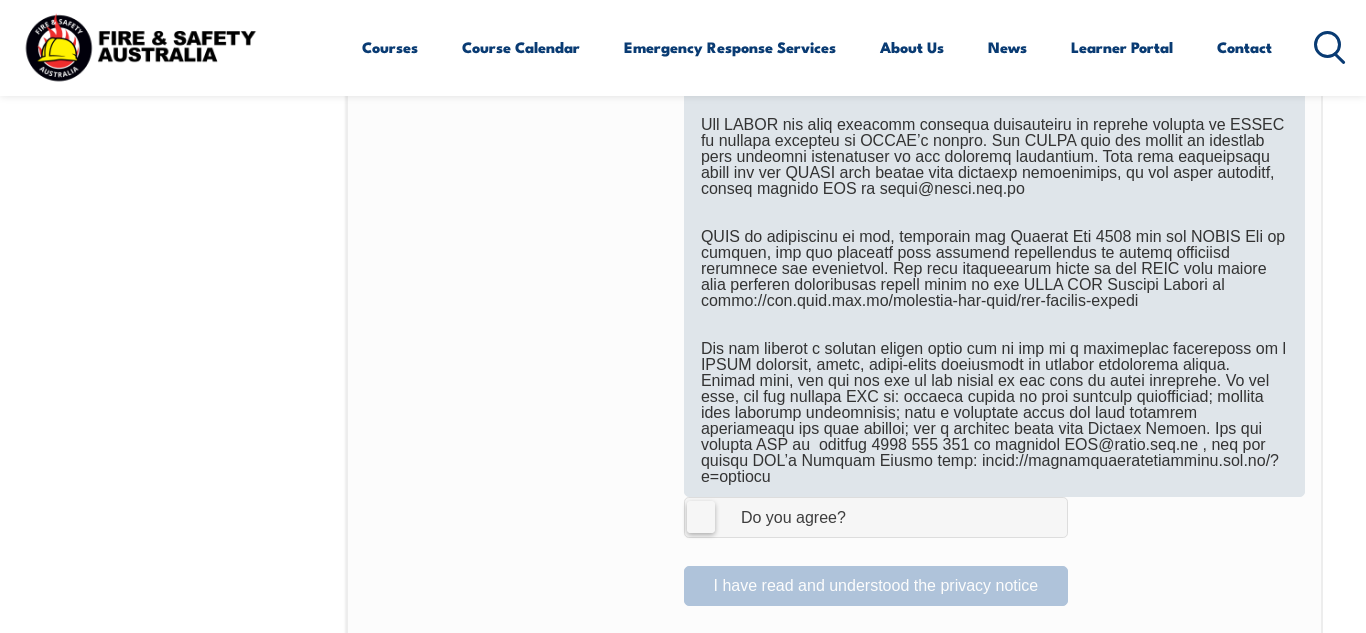 scroll, scrollTop: 1181, scrollLeft: 0, axis: vertical 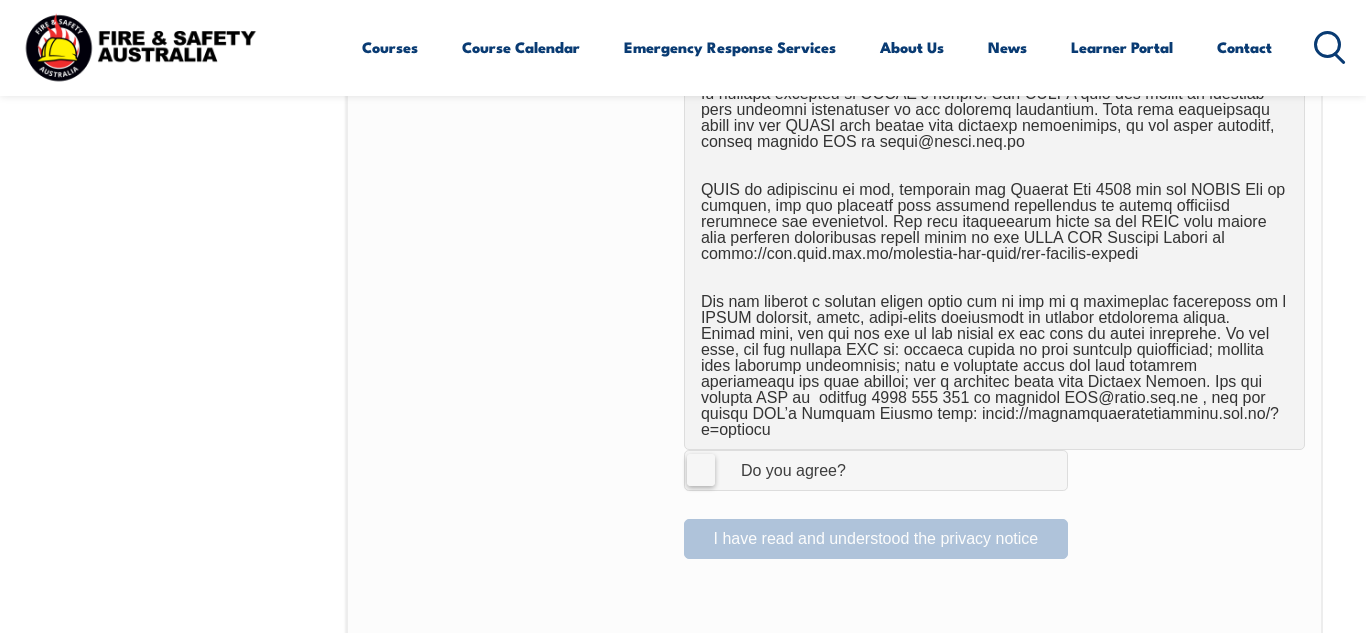 click on "I Agree Do you agree?" at bounding box center (876, 470) 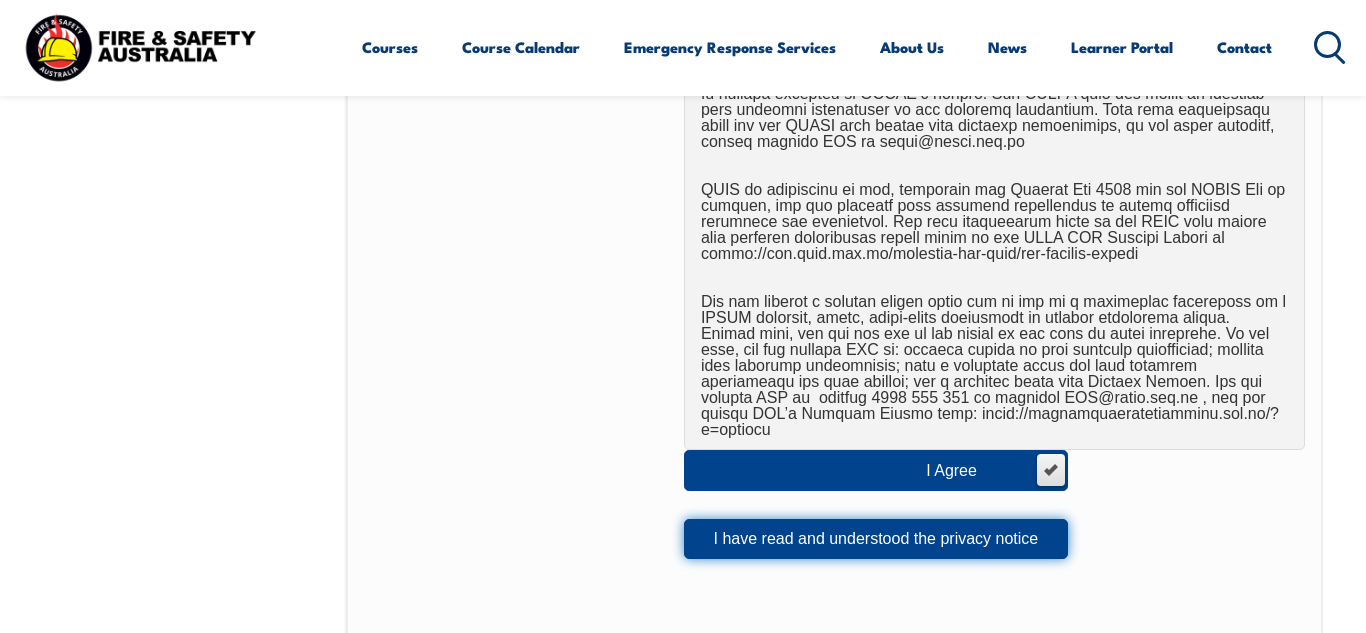 click on "I have read and understood the privacy notice" at bounding box center [876, 539] 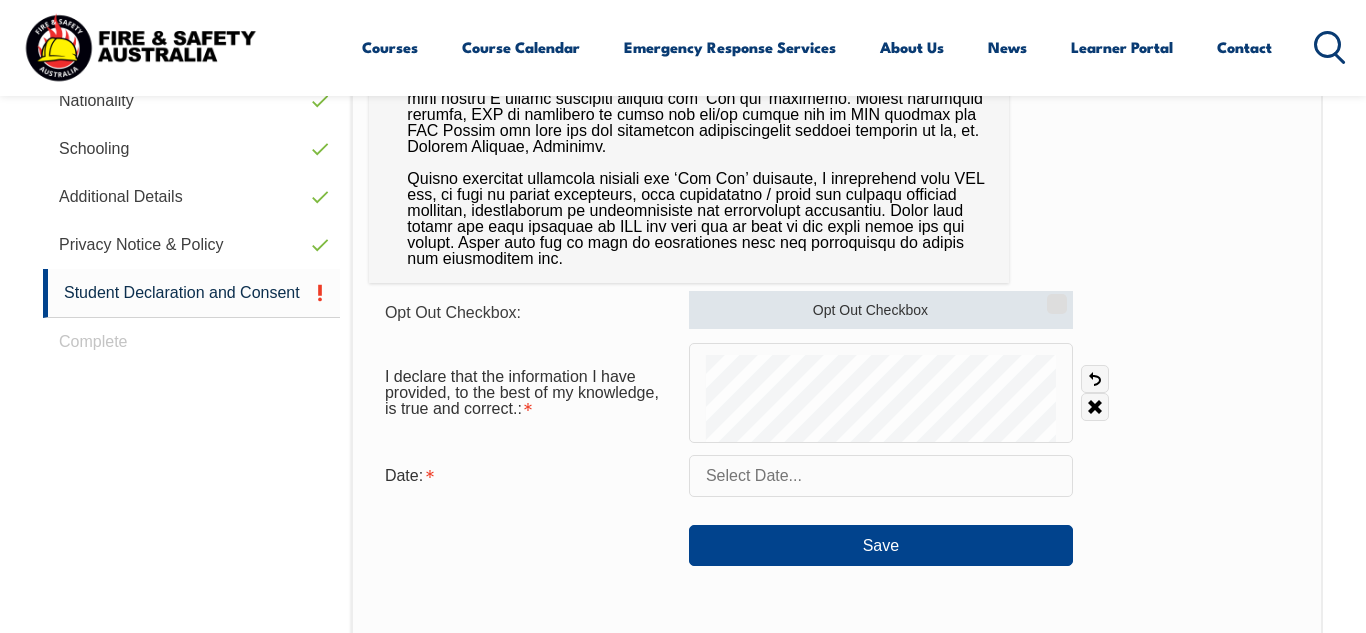 scroll, scrollTop: 810, scrollLeft: 0, axis: vertical 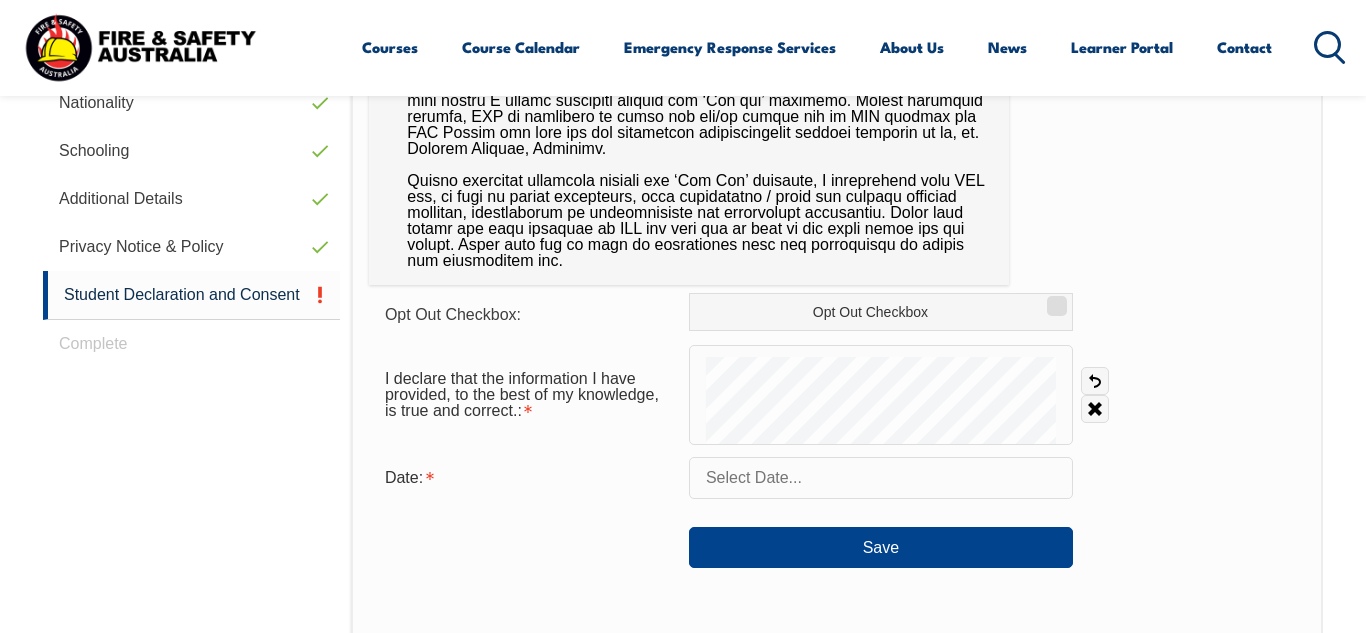 click at bounding box center [881, 478] 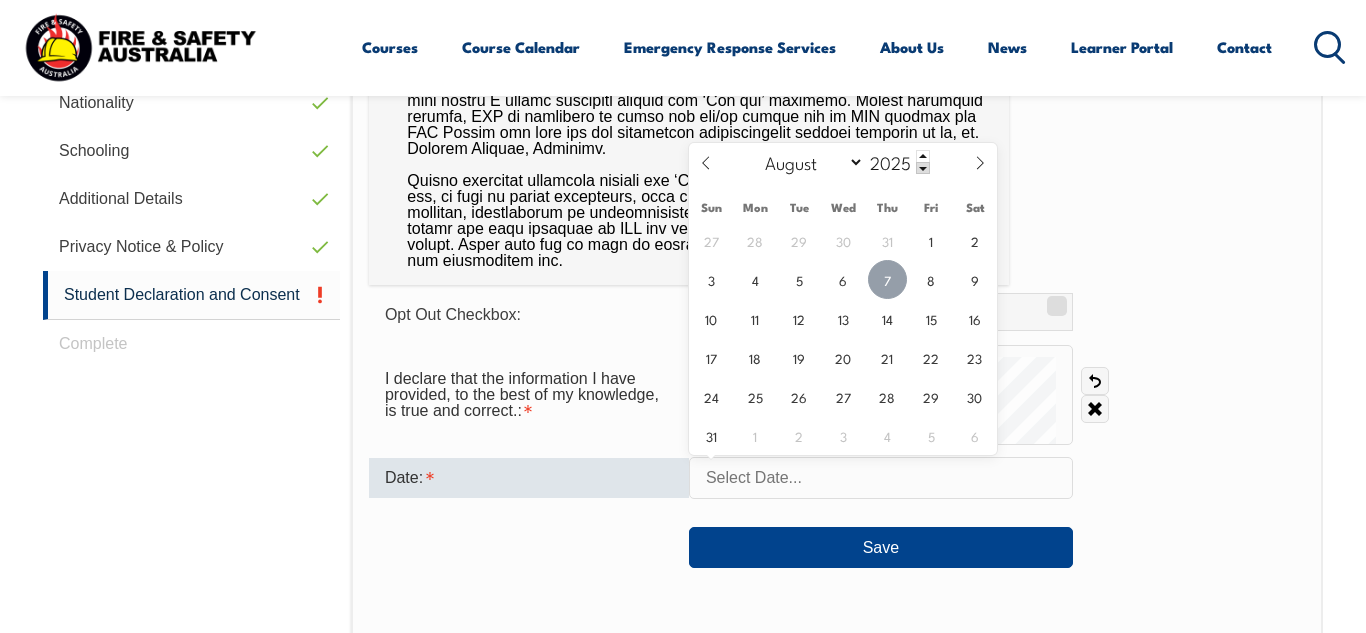 click on "7" at bounding box center (887, 279) 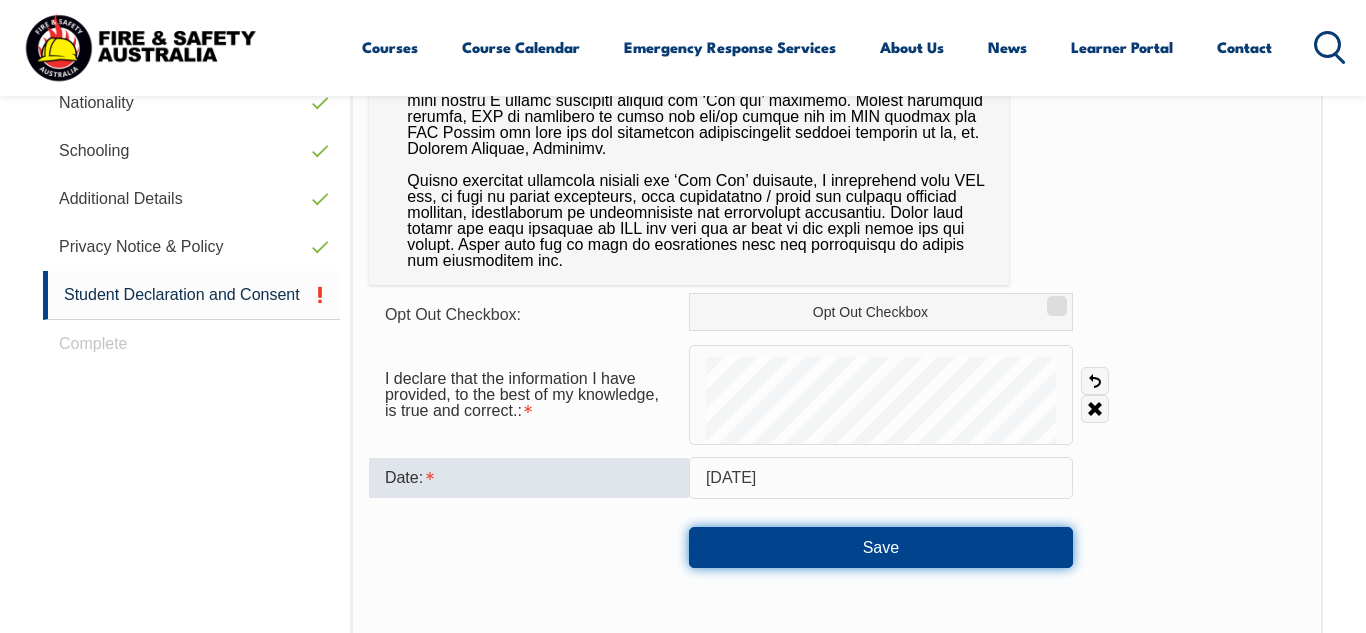 click on "Save" at bounding box center (881, 547) 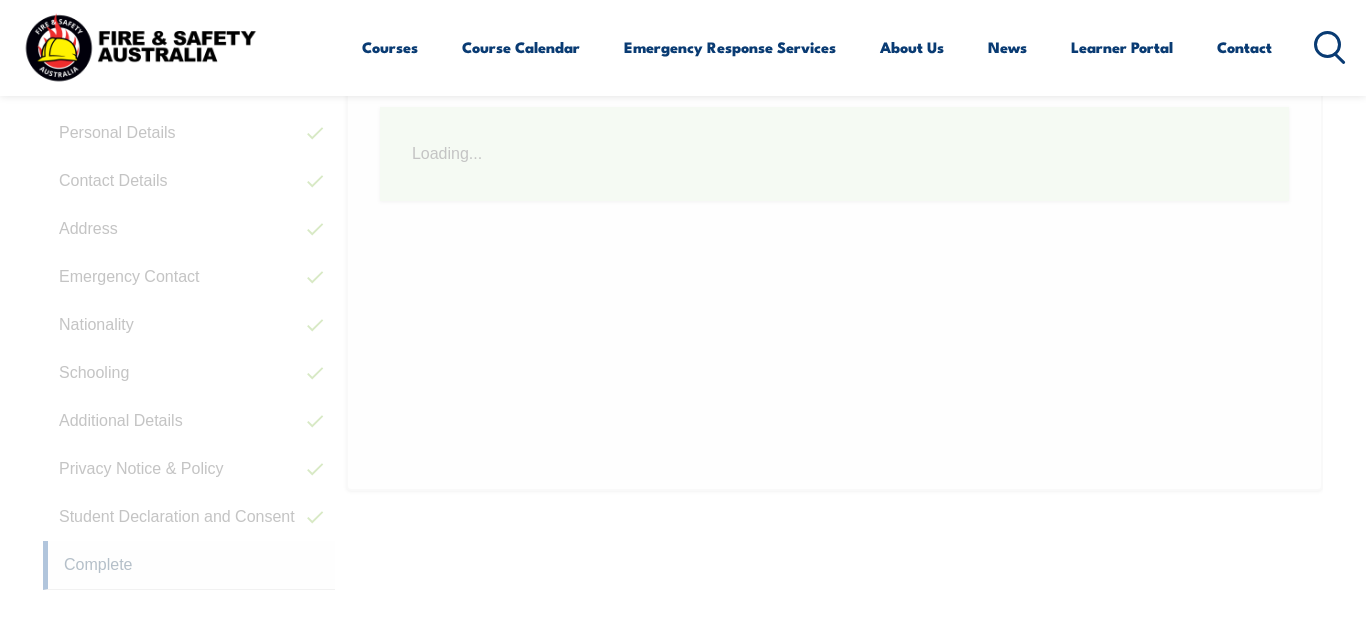 scroll, scrollTop: 485, scrollLeft: 0, axis: vertical 